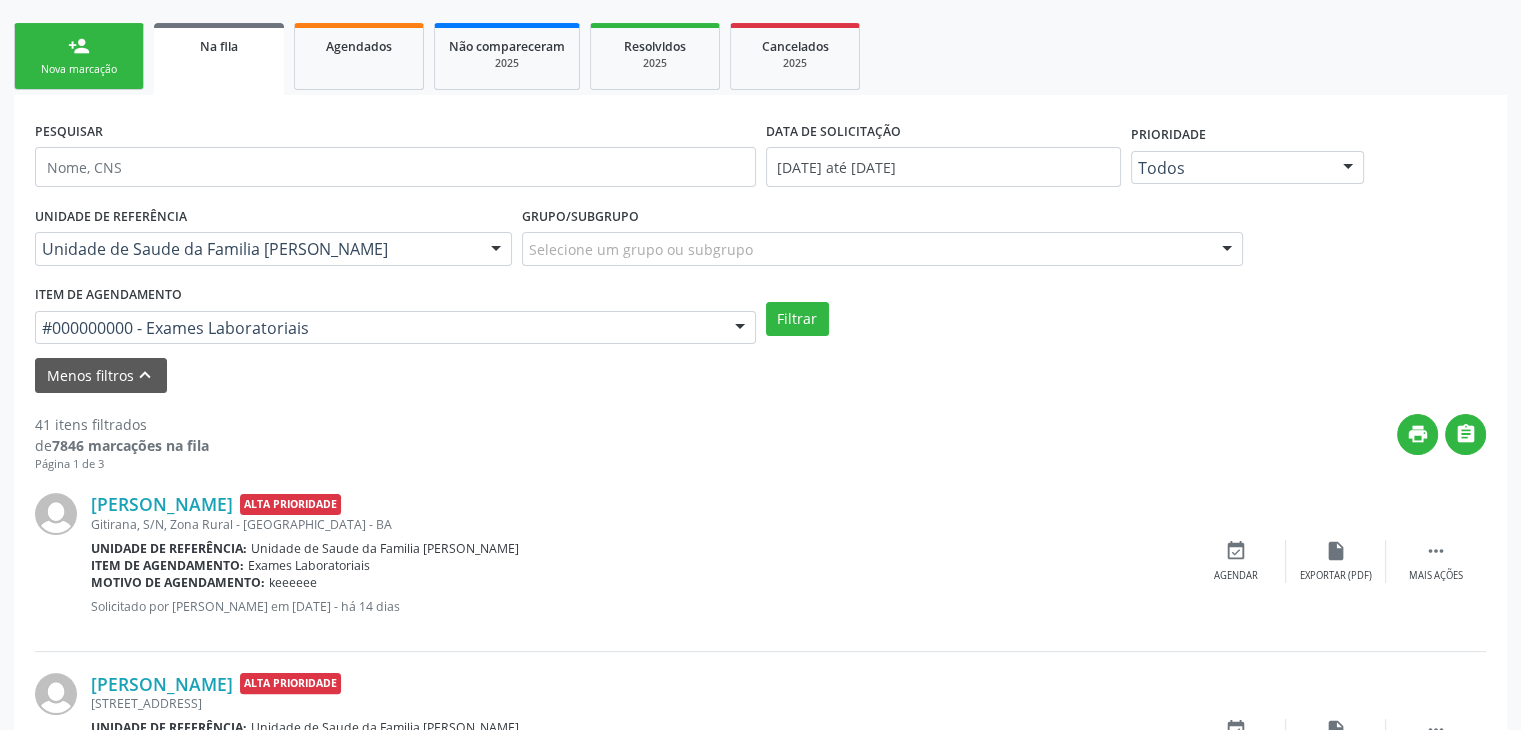 scroll, scrollTop: 100, scrollLeft: 0, axis: vertical 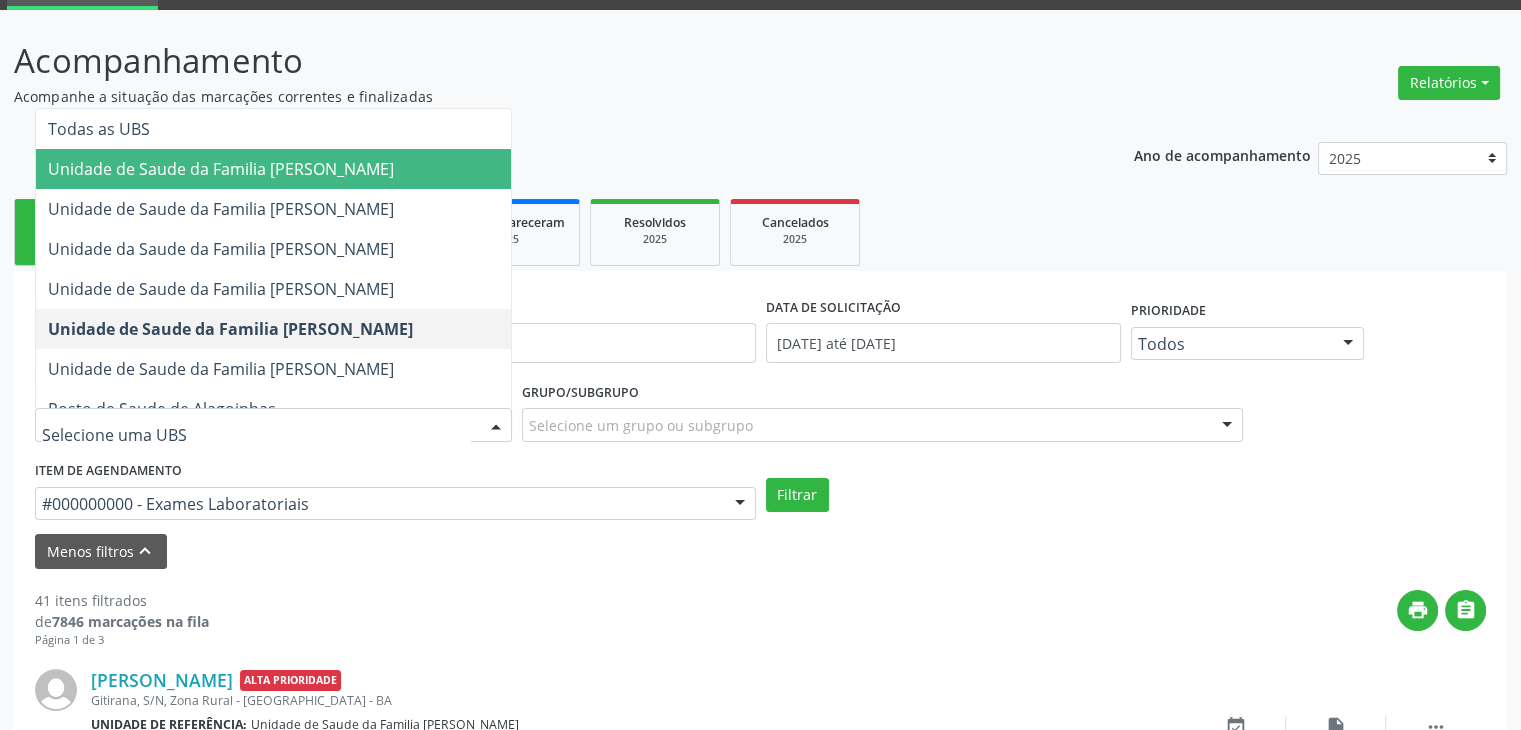 click on "Unidade de Saude da Familia [PERSON_NAME]" at bounding box center [273, 169] 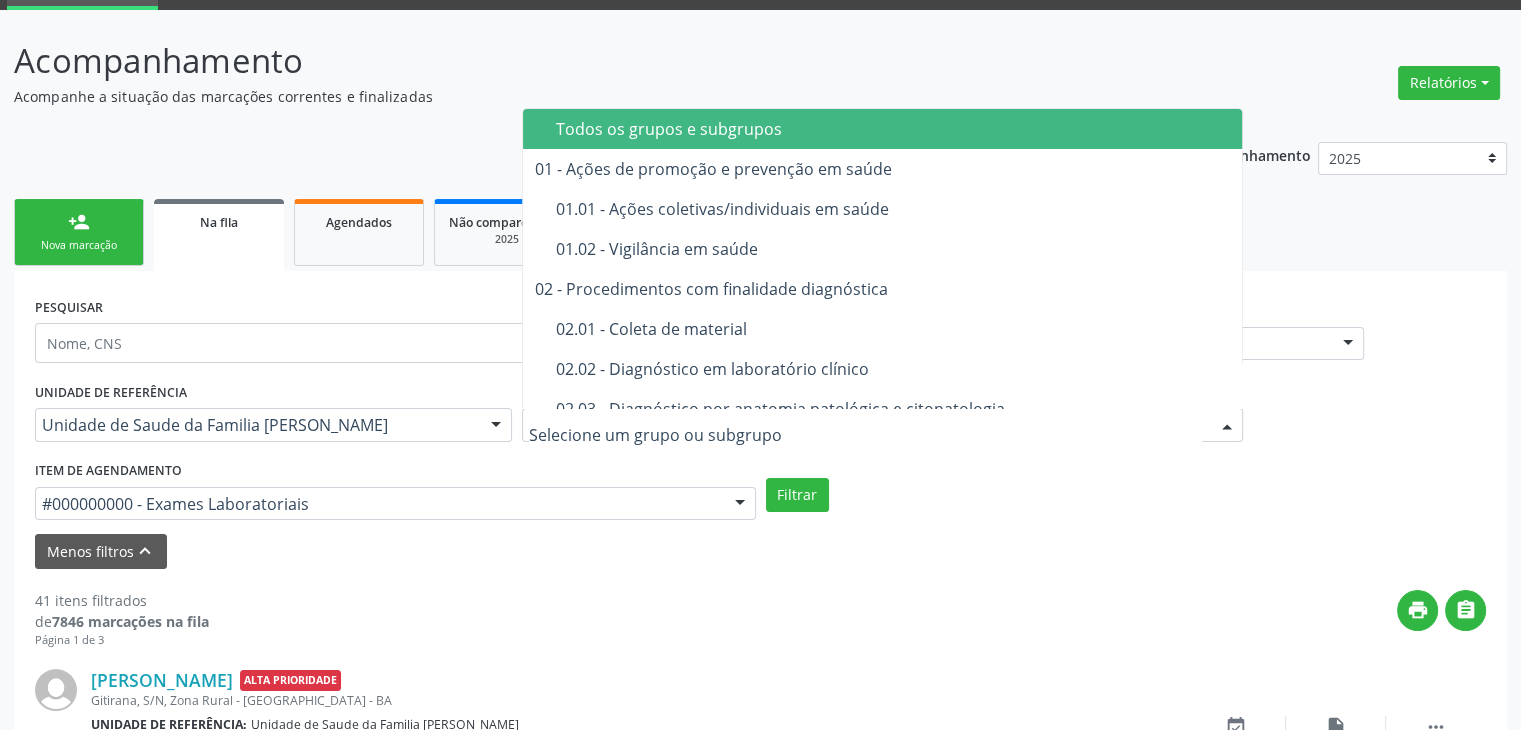 click at bounding box center (882, 425) 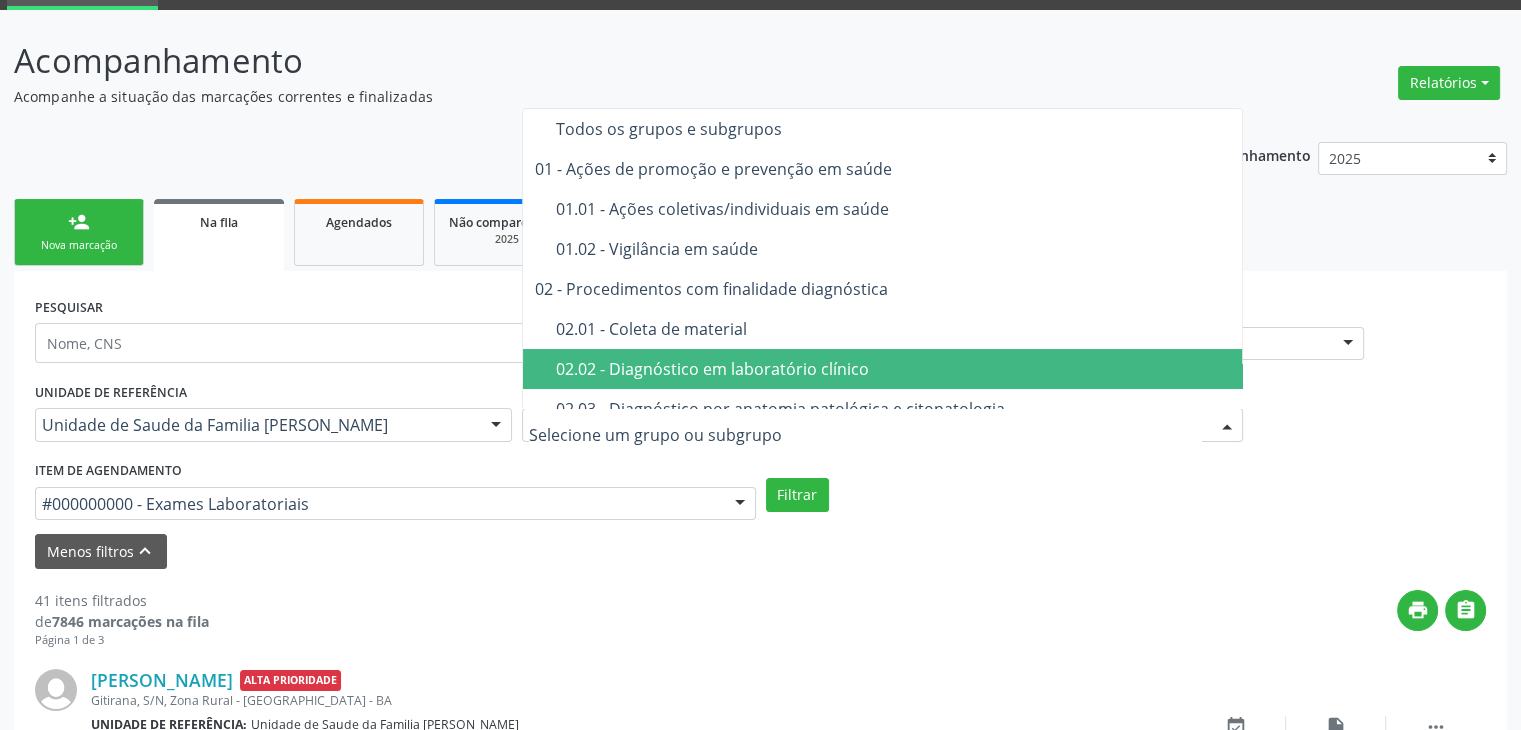 click on "02.02 - Diagnóstico em laboratório clínico" at bounding box center [883, 369] 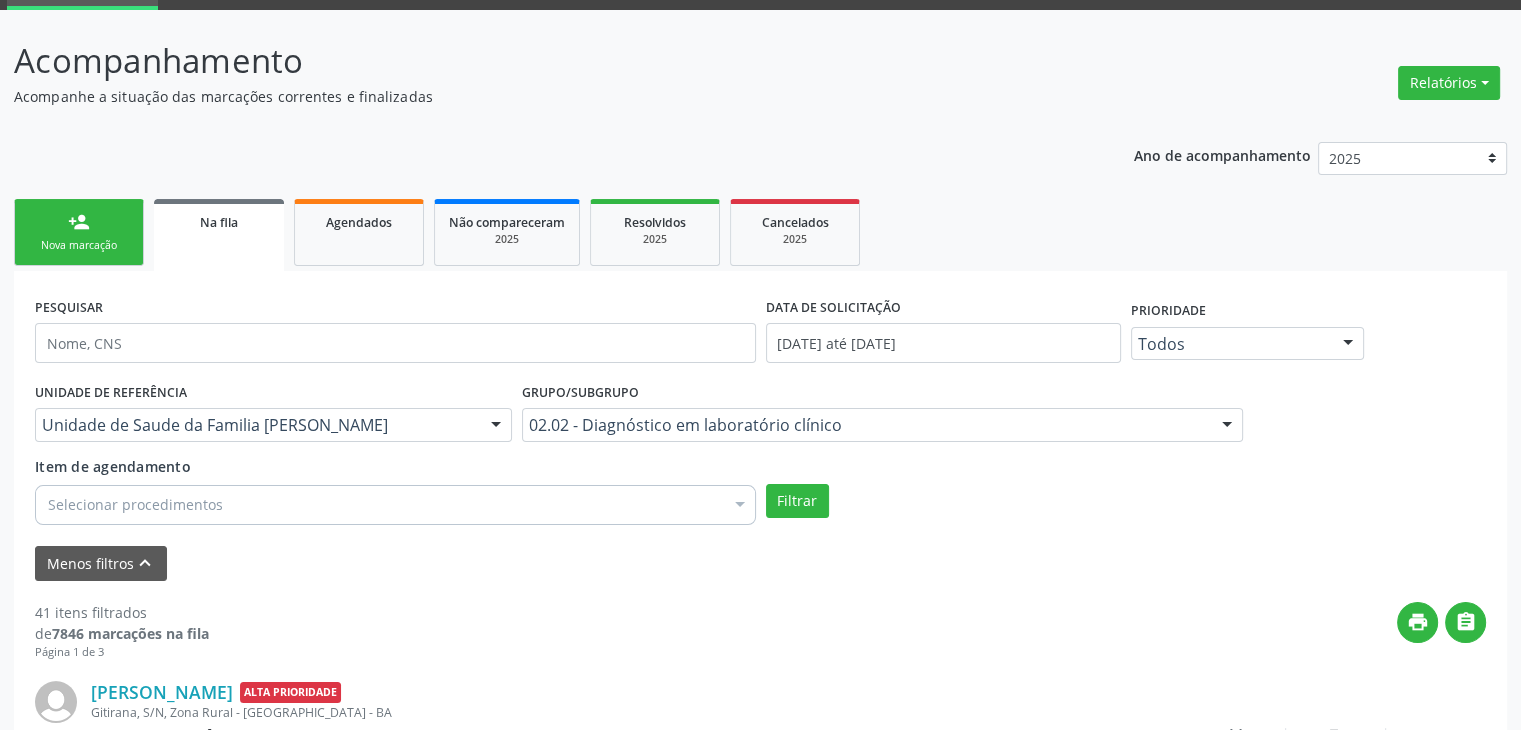 click on "Selecionar procedimentos" at bounding box center (395, 505) 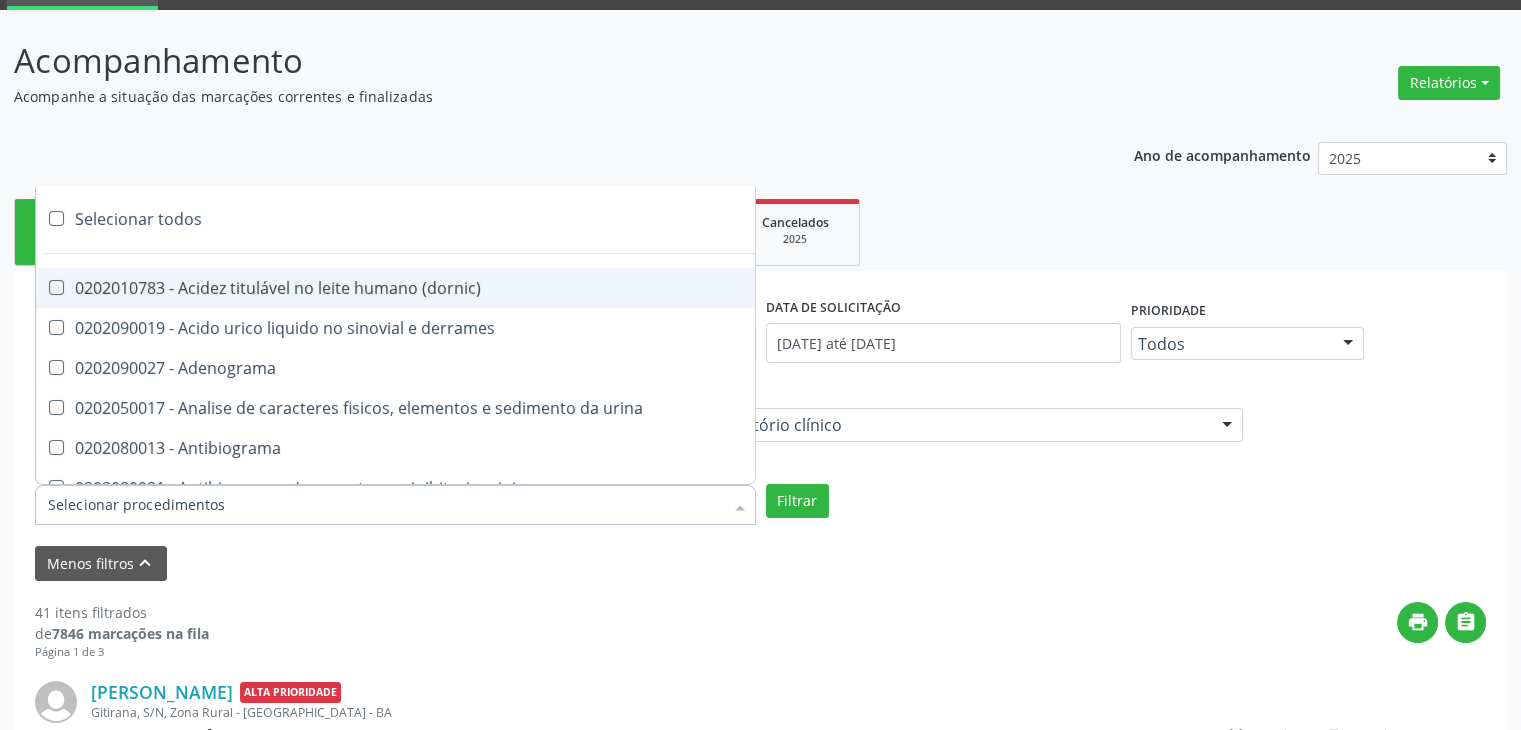 click on "Selecionar todos" at bounding box center (580, 219) 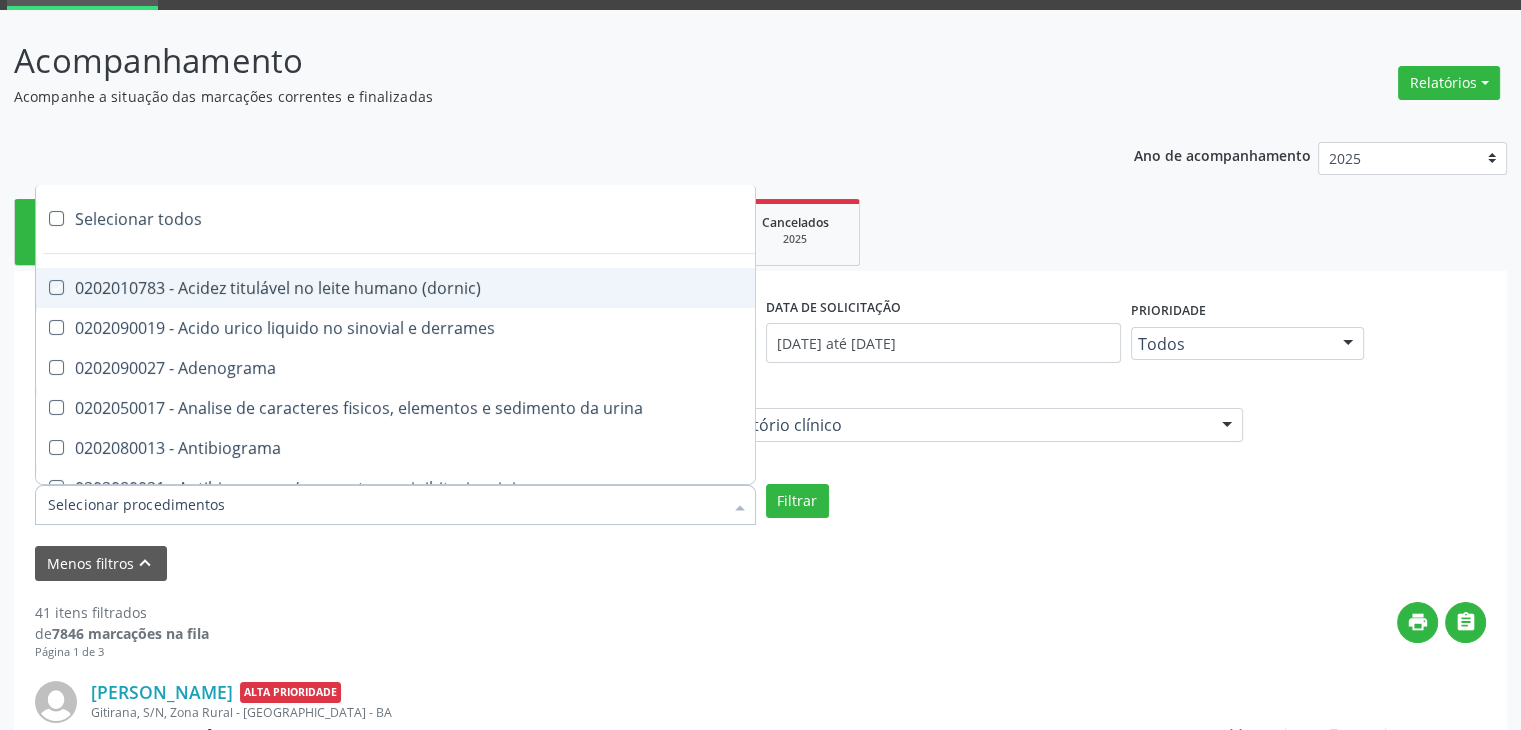 checkbox on "true" 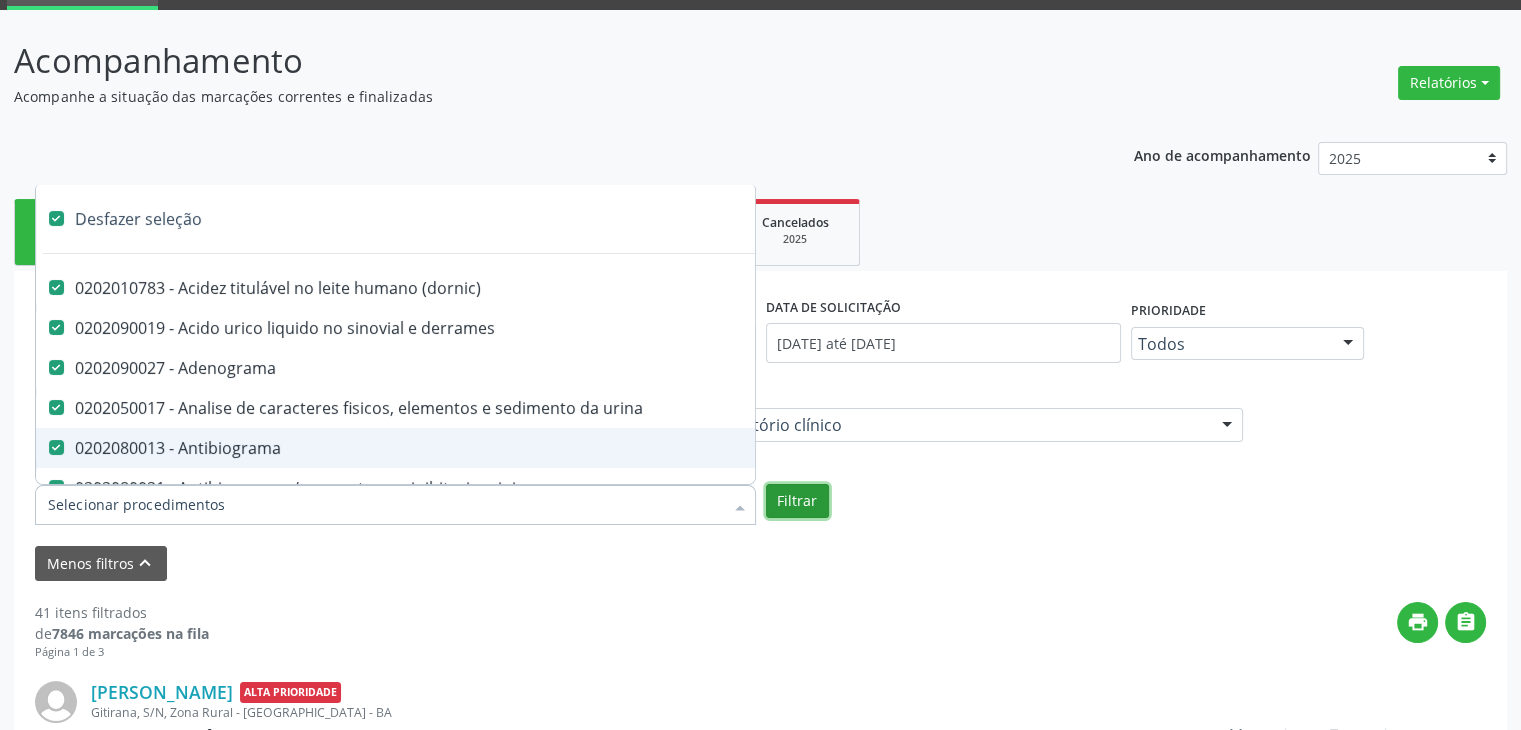 click on "Filtrar" at bounding box center (797, 501) 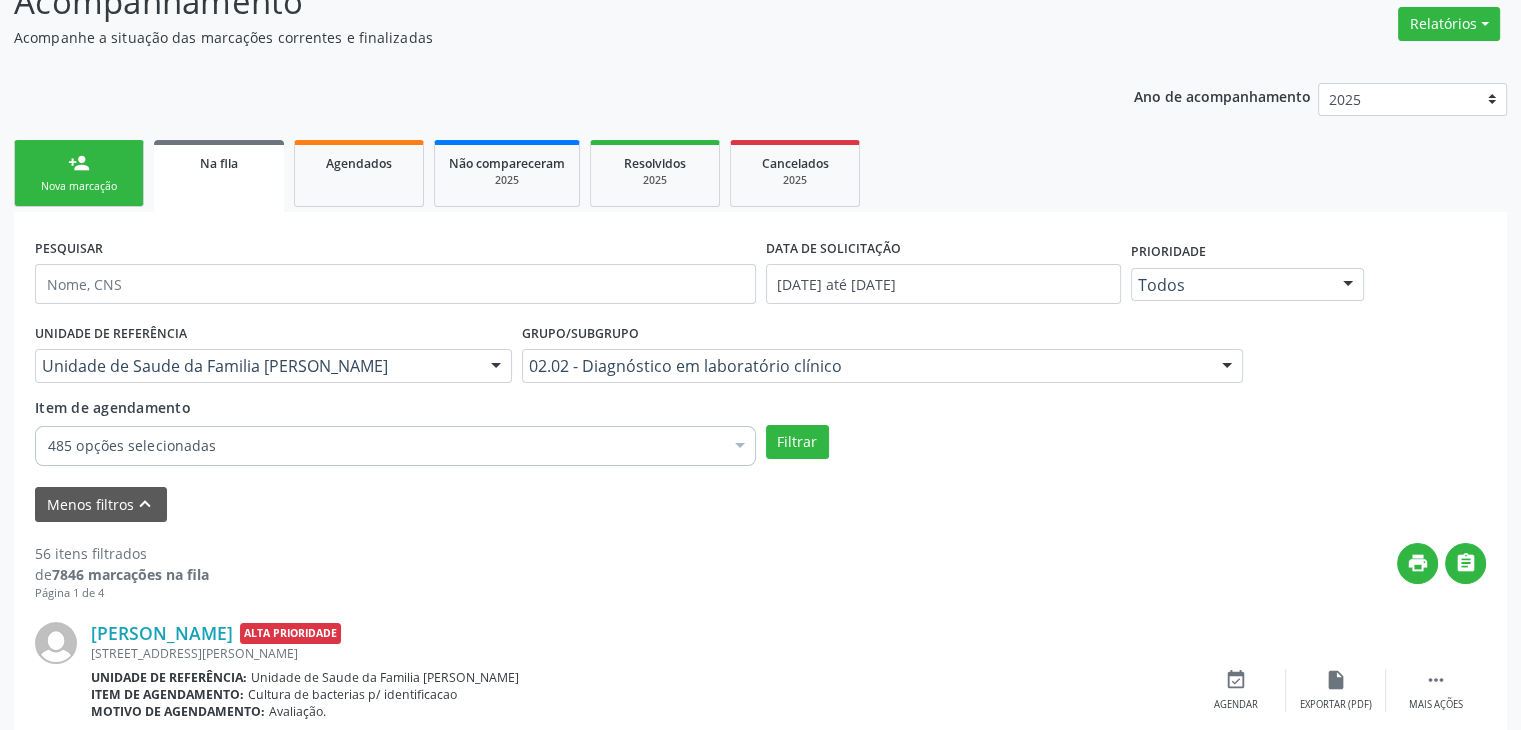 scroll, scrollTop: 0, scrollLeft: 0, axis: both 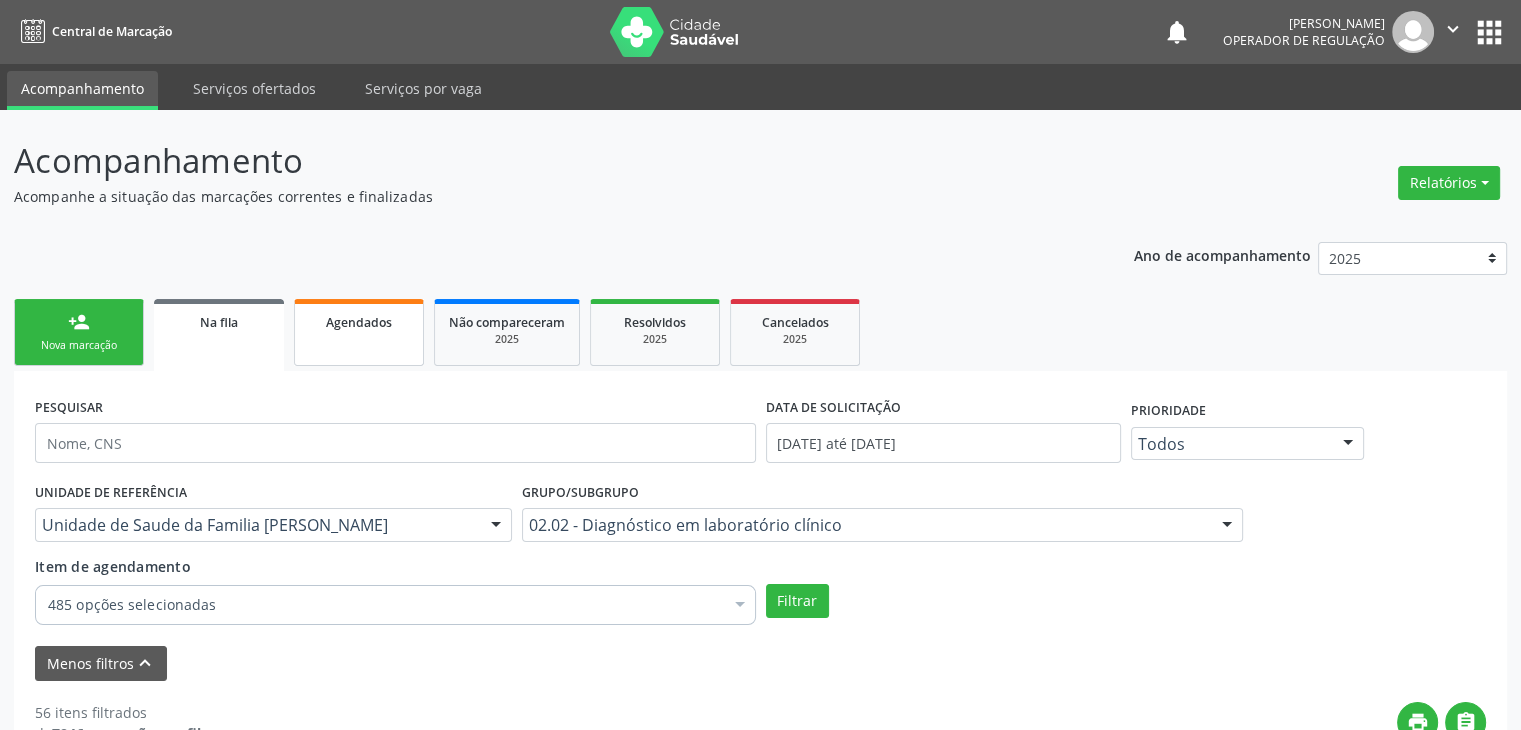 click on "Agendados" at bounding box center [359, 332] 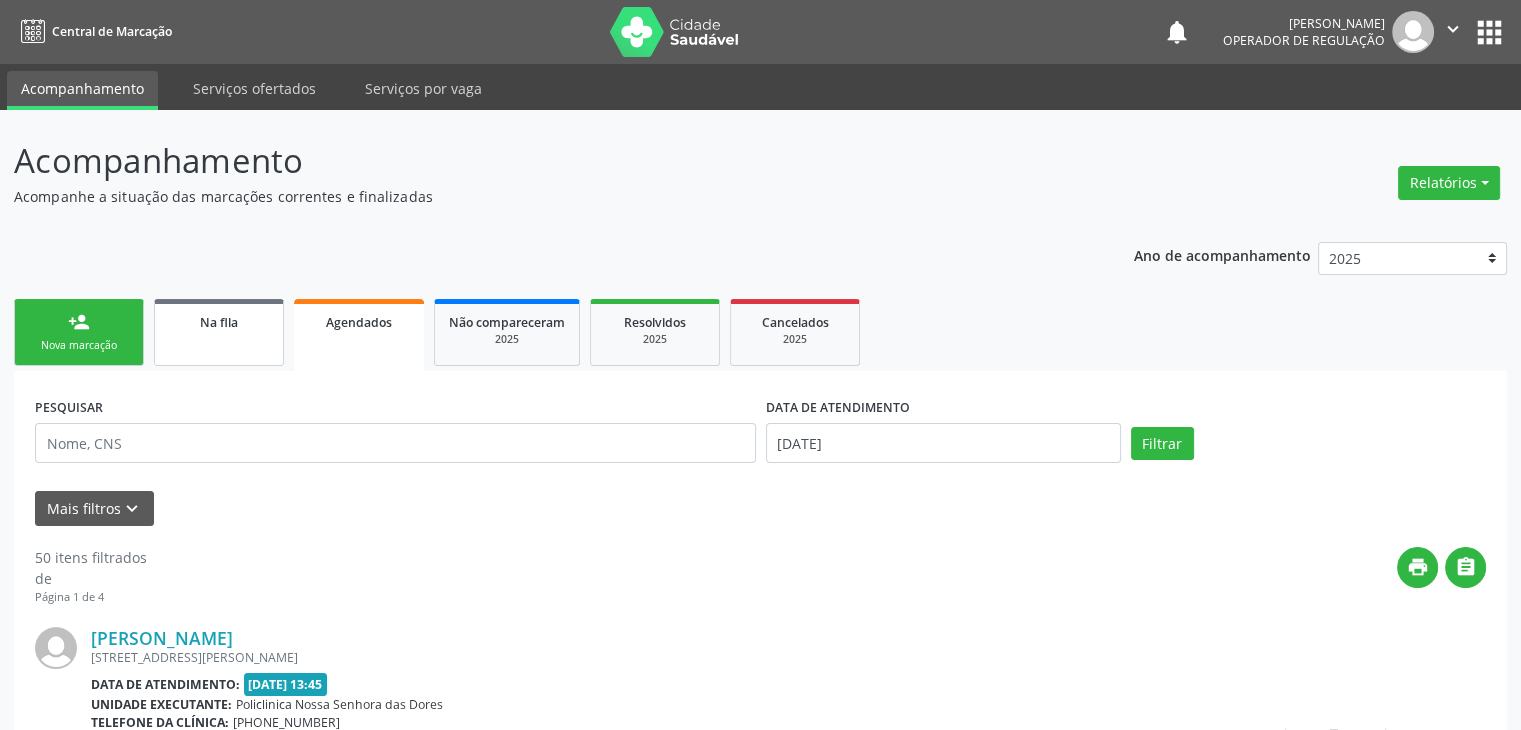 click on "Na fila" at bounding box center [219, 332] 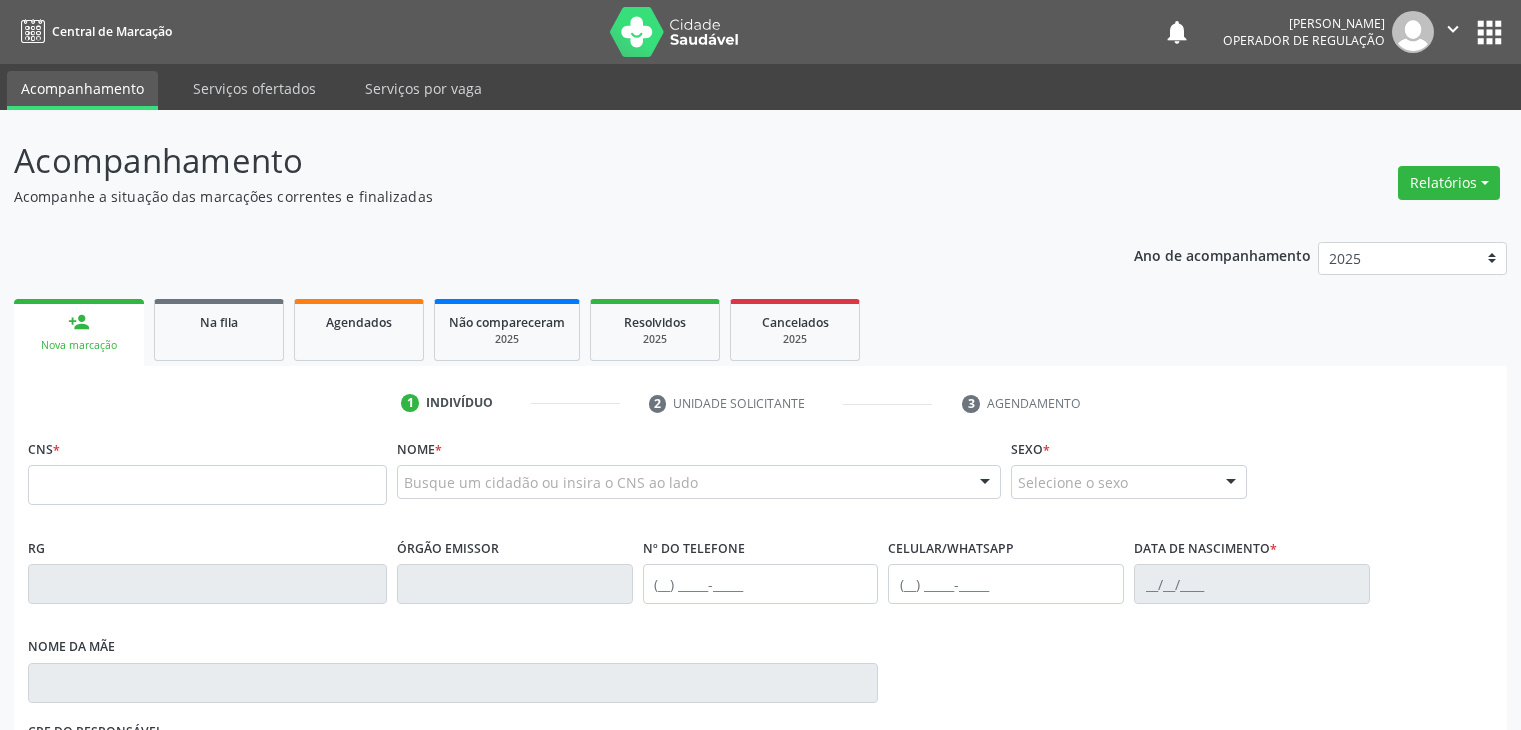 scroll, scrollTop: 0, scrollLeft: 0, axis: both 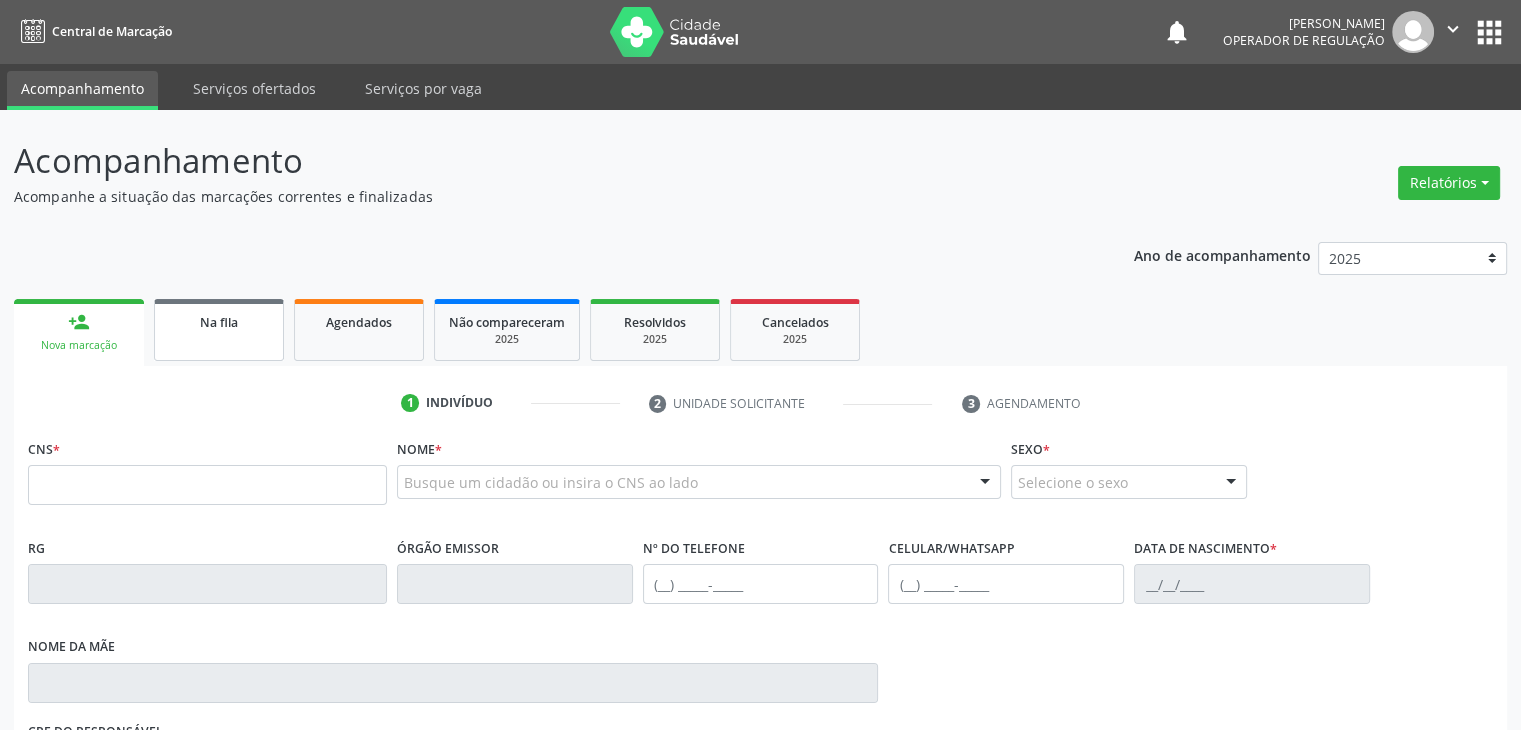 click on "Na fila" at bounding box center [219, 330] 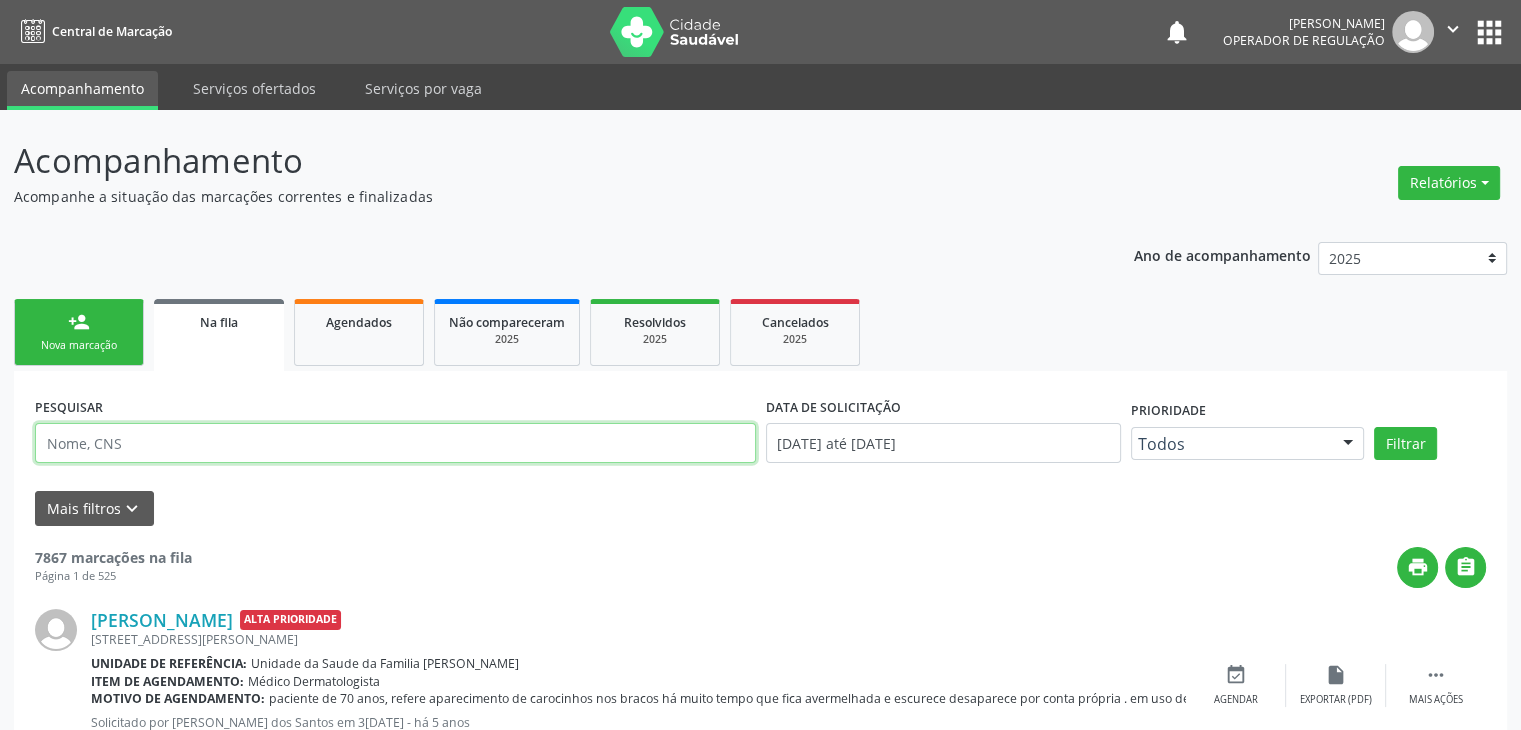 click at bounding box center (395, 443) 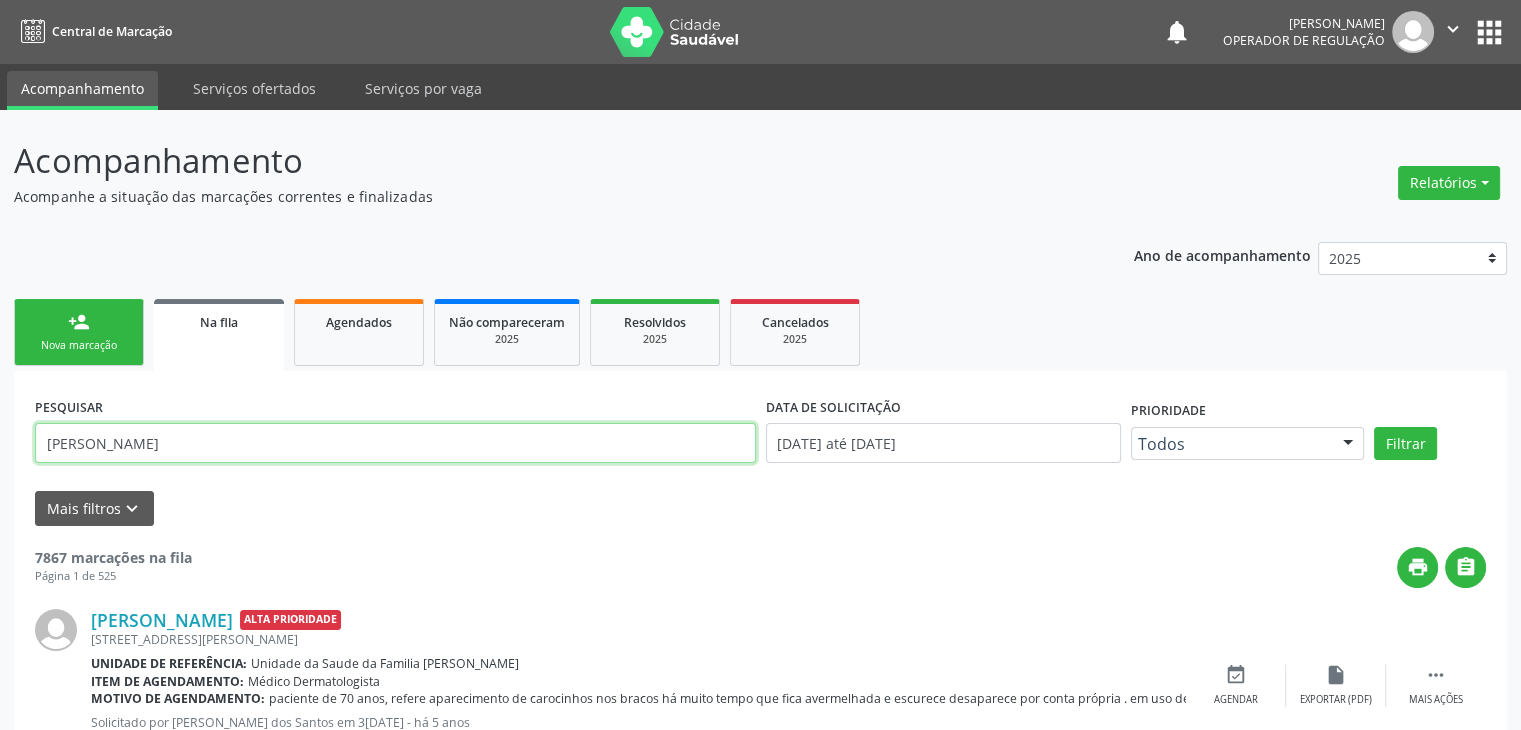 click on "Filtrar" at bounding box center [1405, 444] 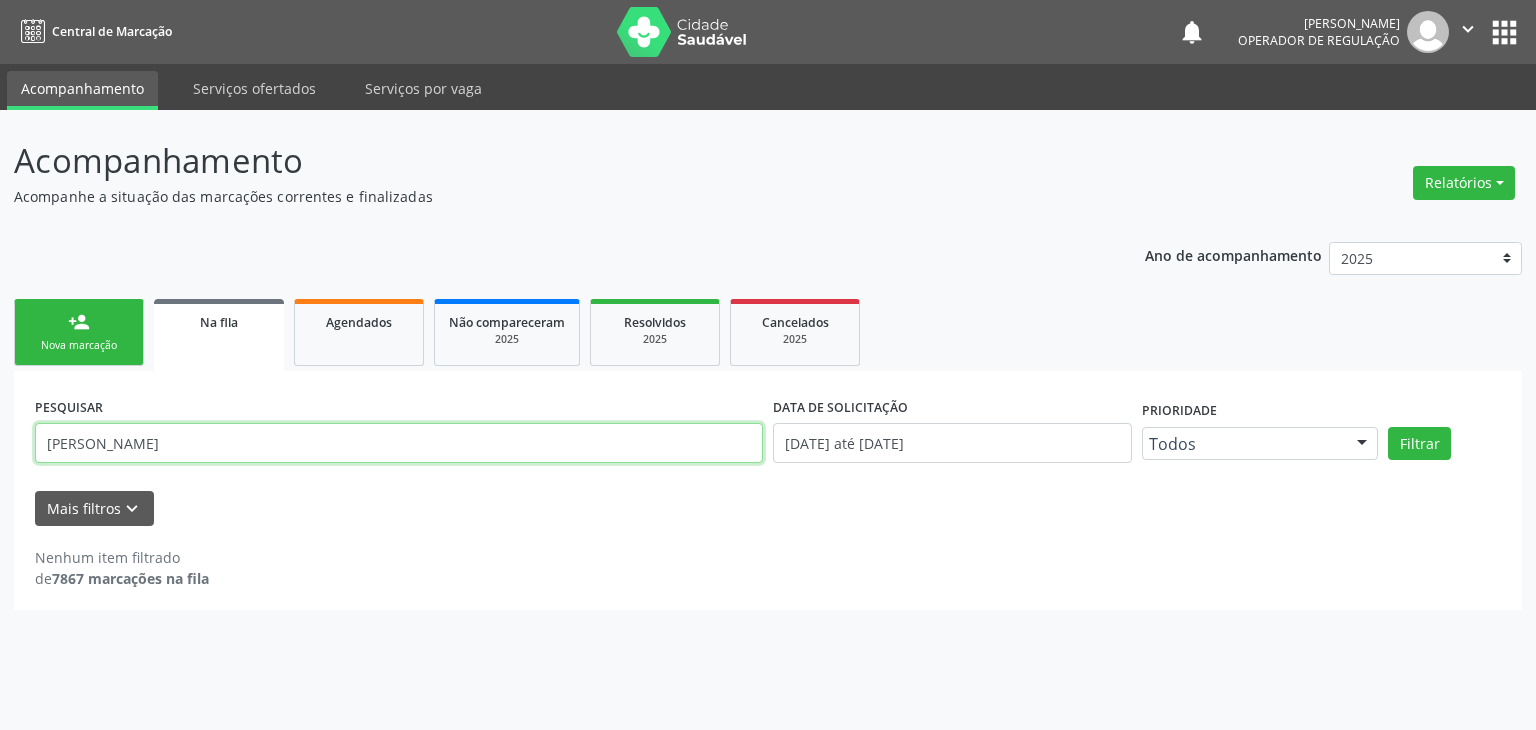 drag, startPoint x: 326, startPoint y: 442, endPoint x: 8, endPoint y: 489, distance: 321.4545 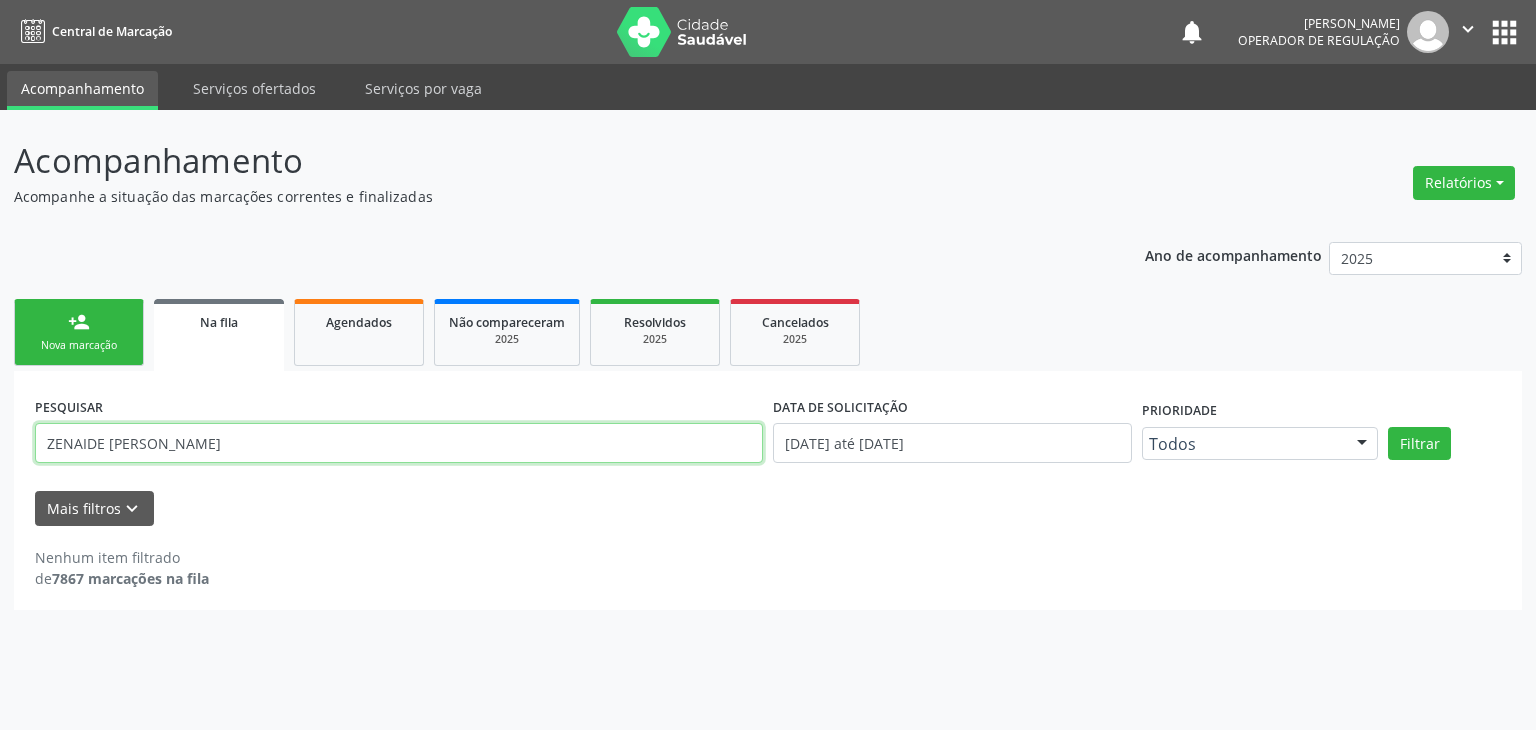 type on "ZENAIDE [PERSON_NAME]" 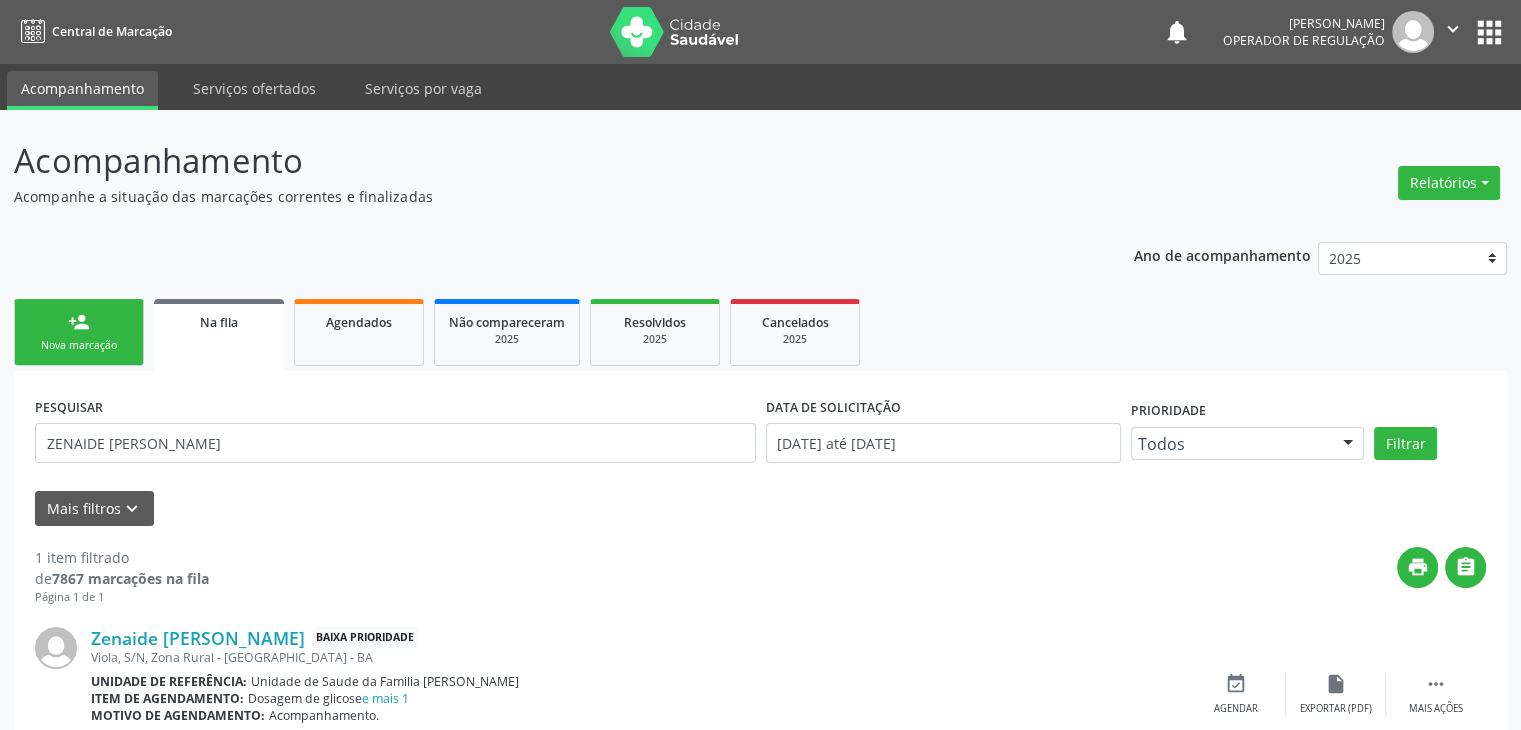 scroll, scrollTop: 88, scrollLeft: 0, axis: vertical 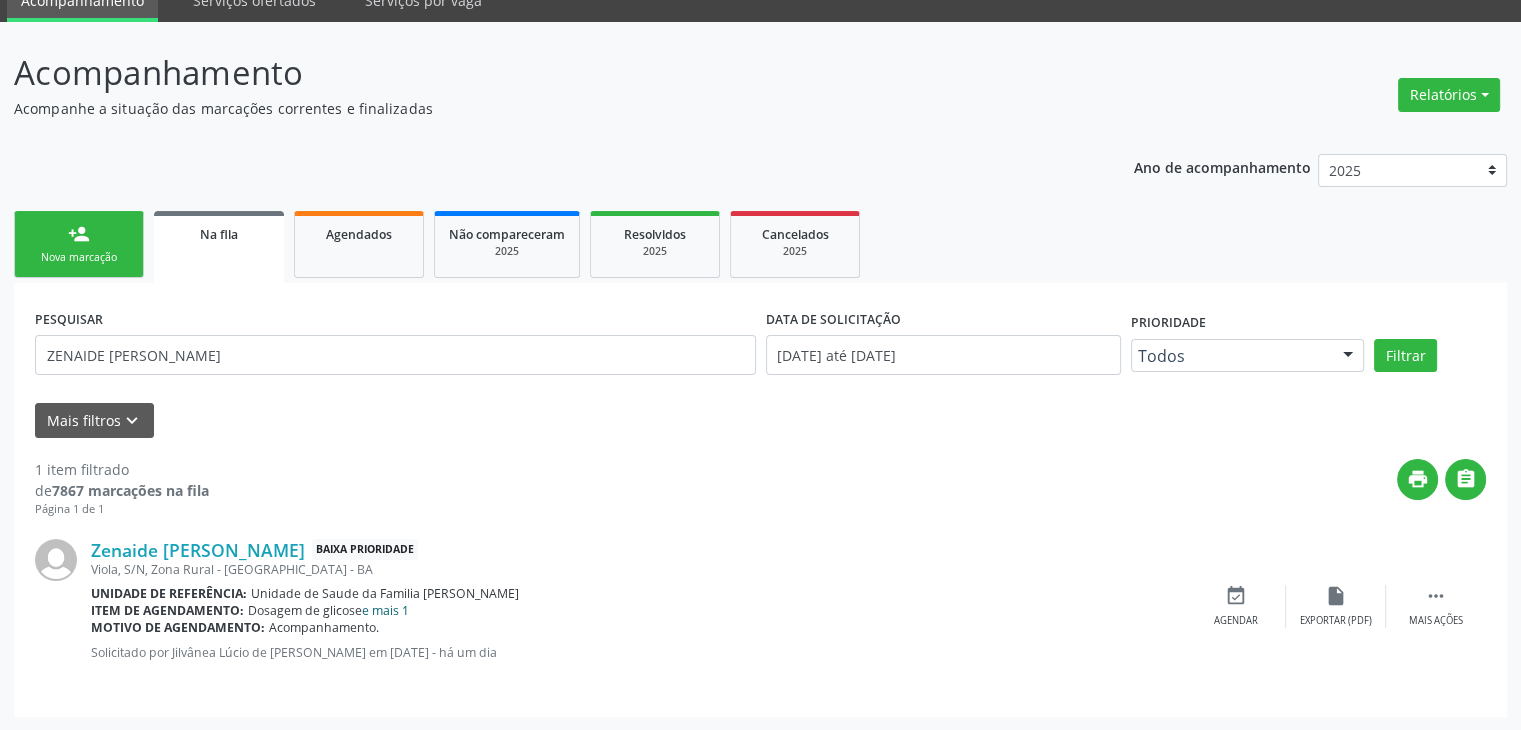 click on "e mais 1" at bounding box center [385, 610] 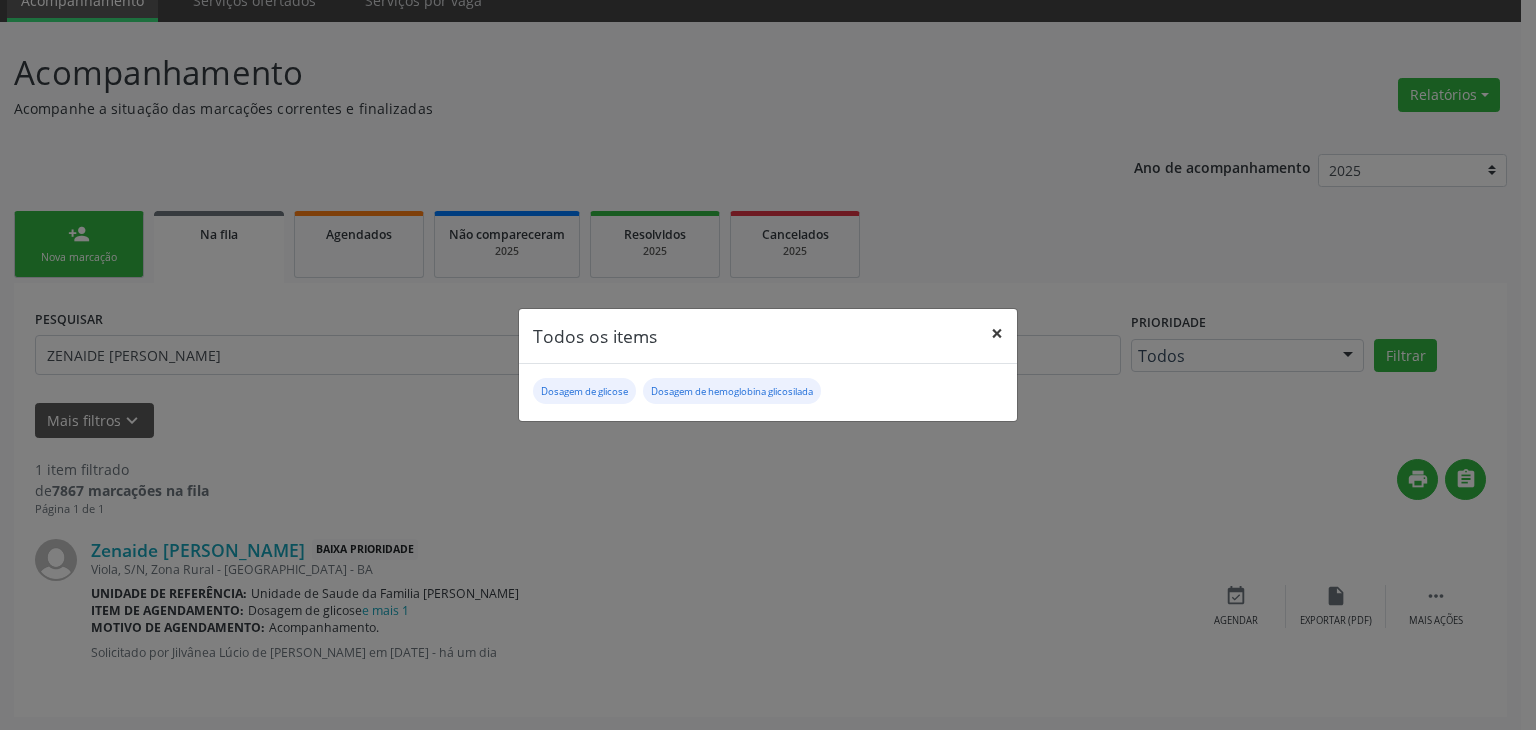 click on "×" at bounding box center [997, 333] 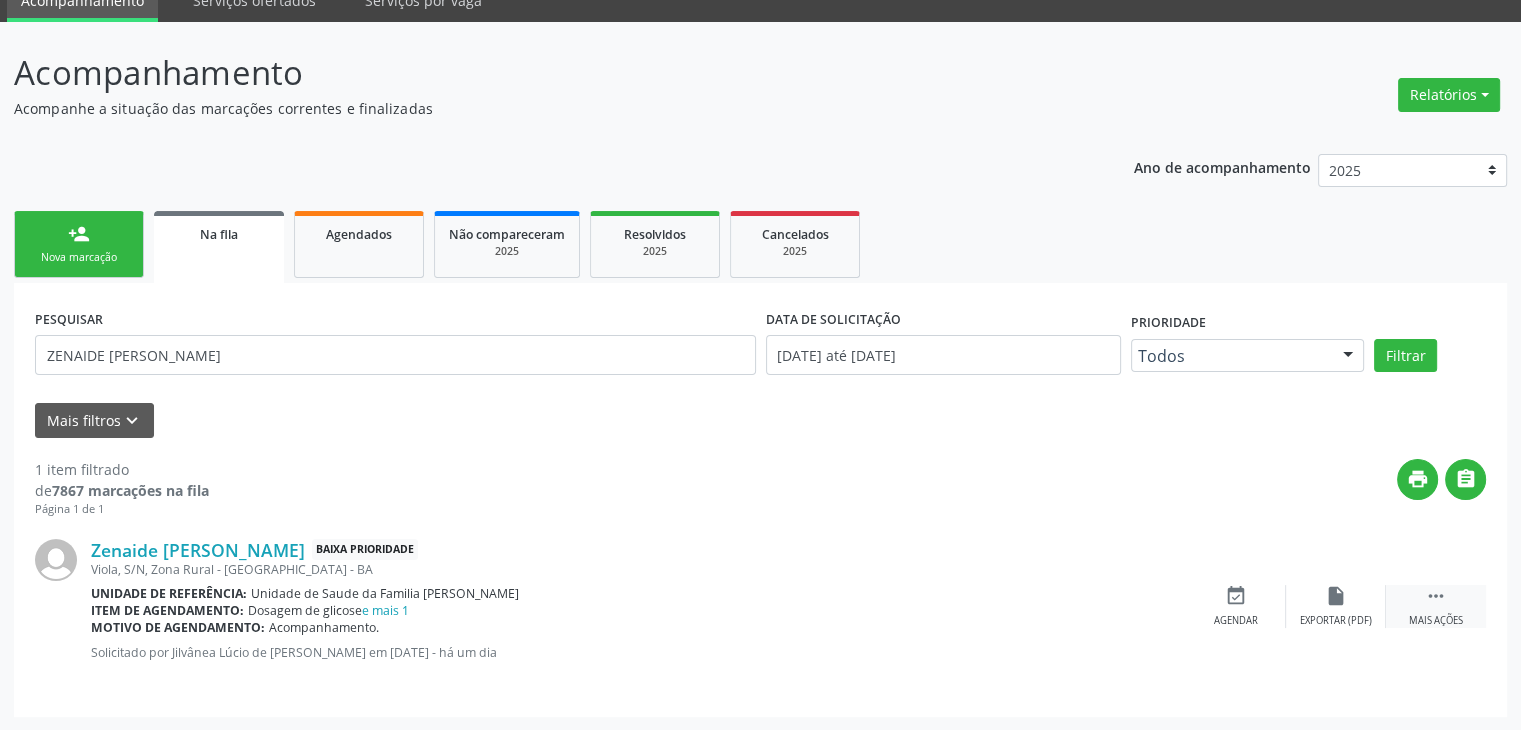 click on "" at bounding box center (1436, 596) 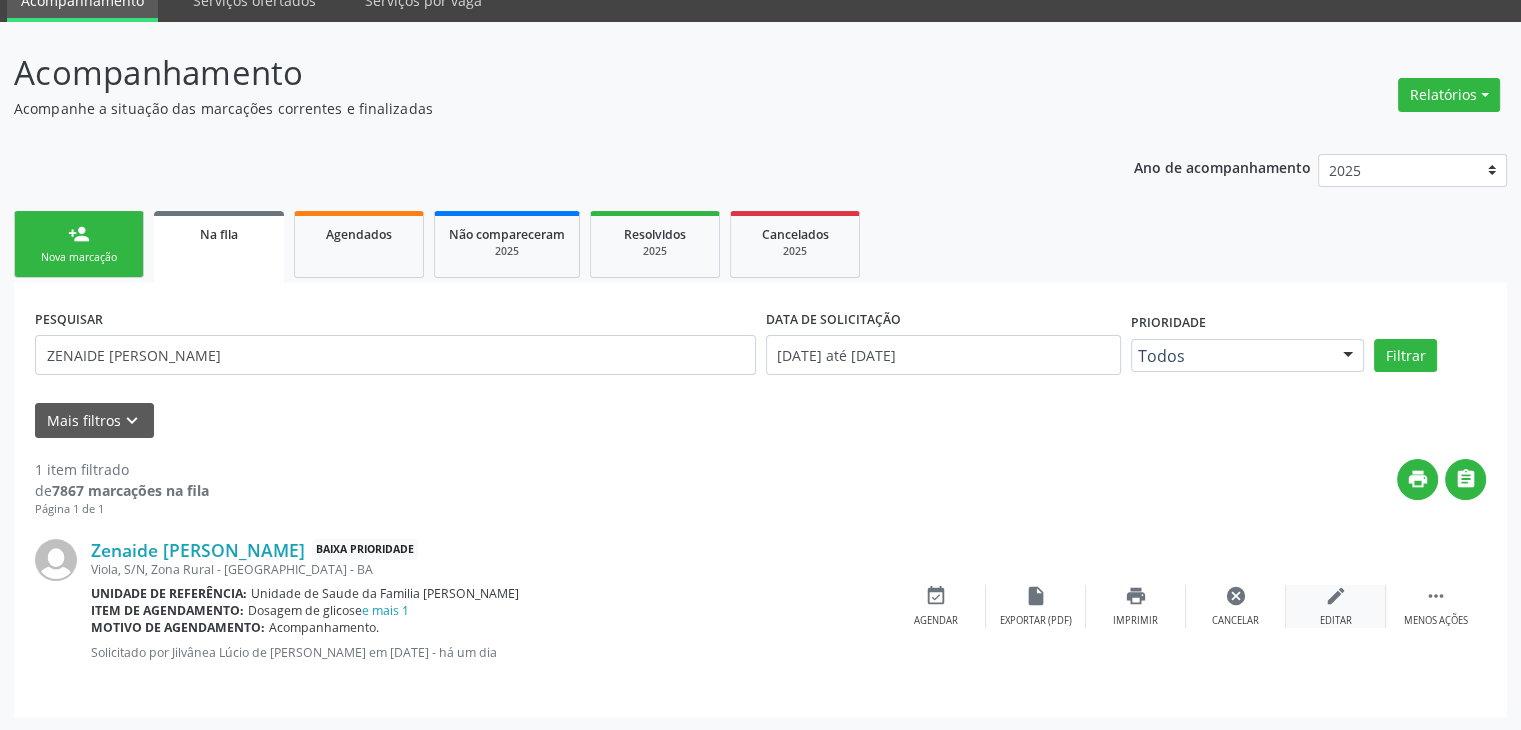 click on "edit
Editar" at bounding box center (1336, 606) 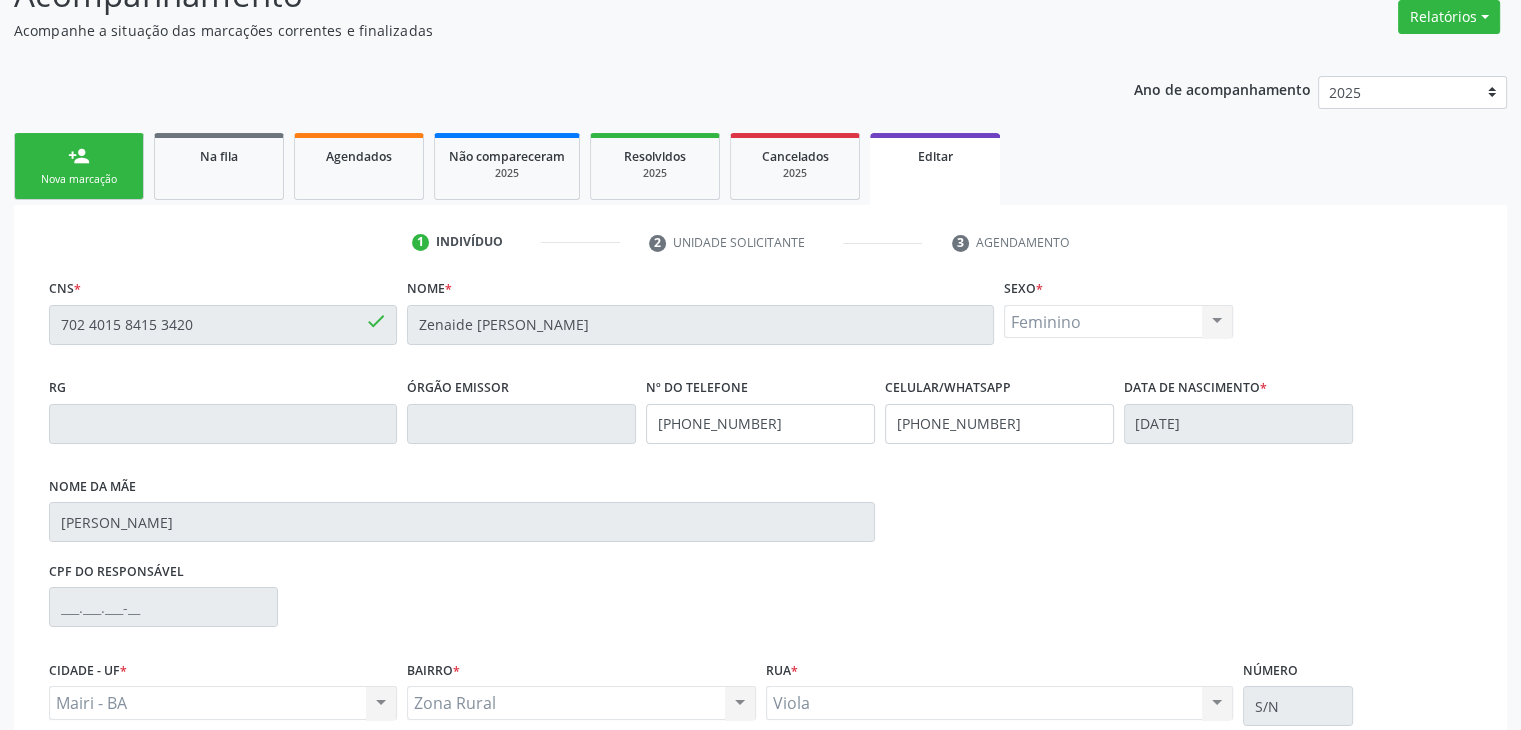 scroll, scrollTop: 365, scrollLeft: 0, axis: vertical 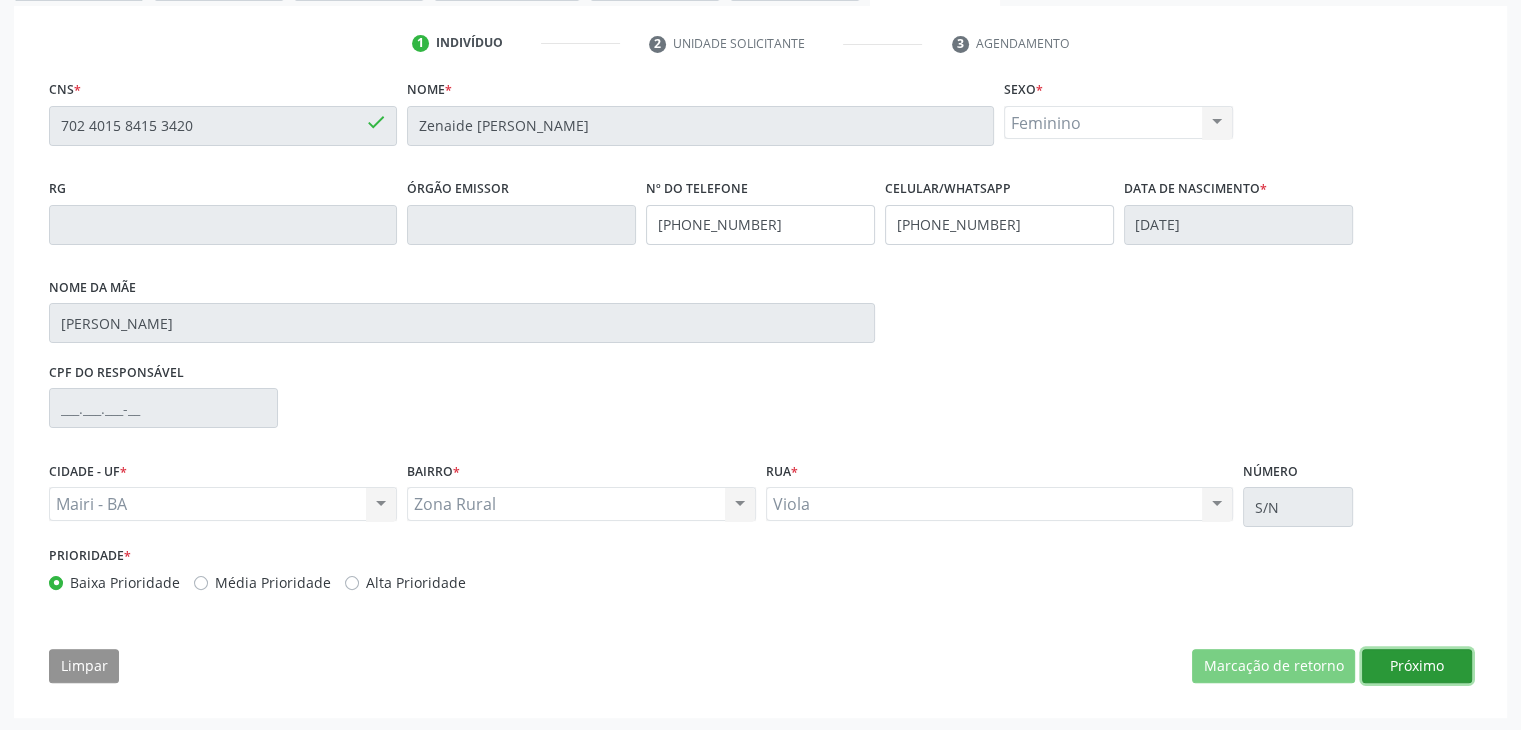 click on "Próximo" at bounding box center [1417, 666] 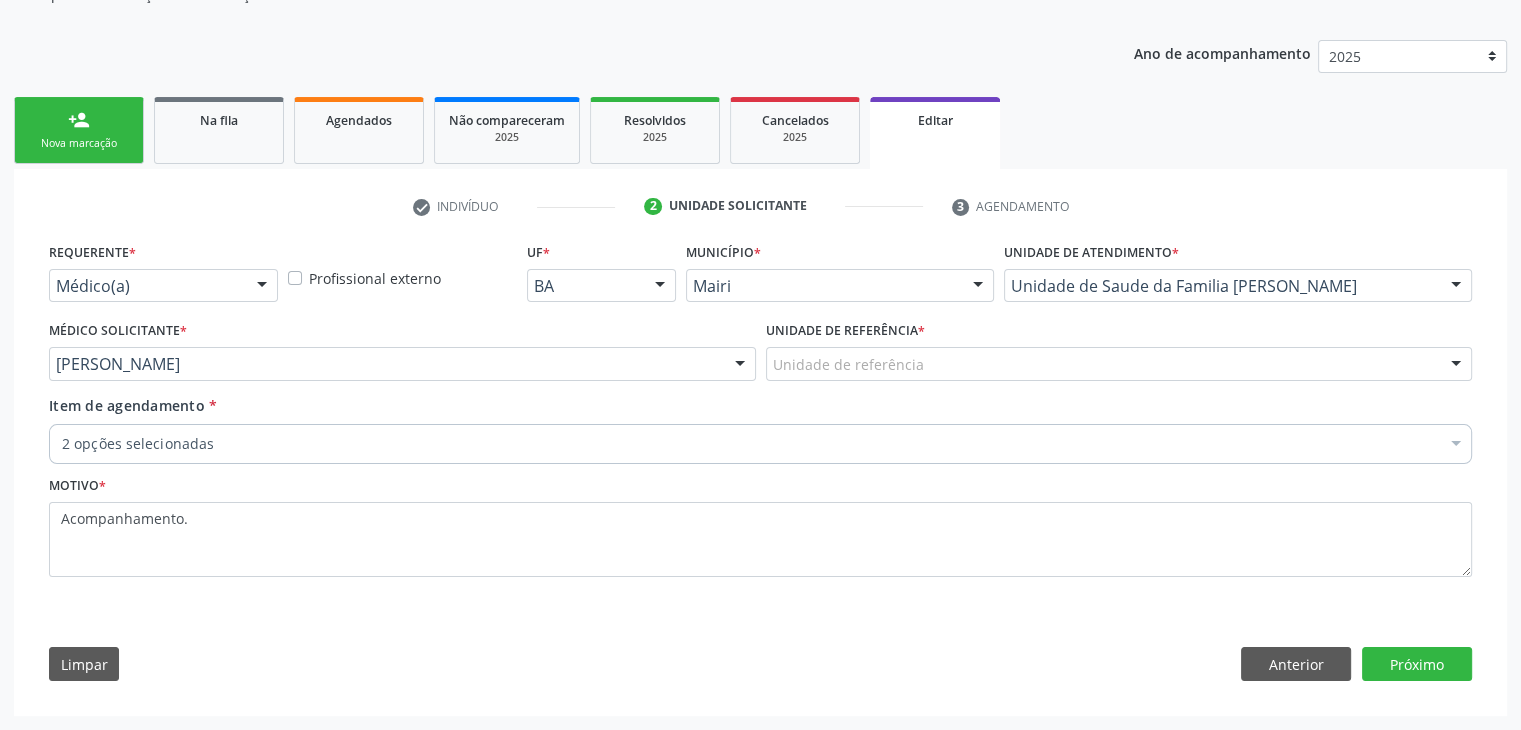 scroll, scrollTop: 200, scrollLeft: 0, axis: vertical 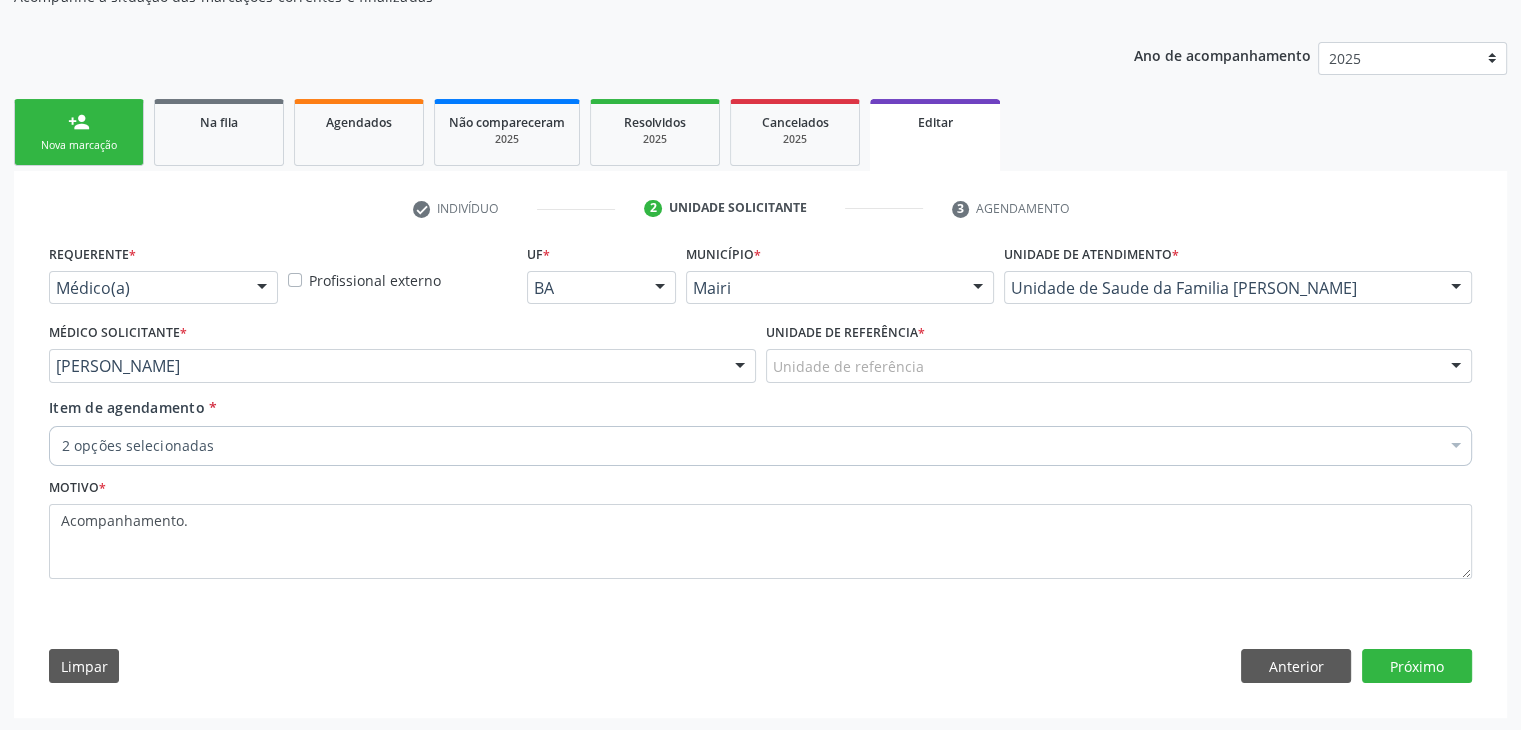 click on "Unidade de referência" at bounding box center (1119, 366) 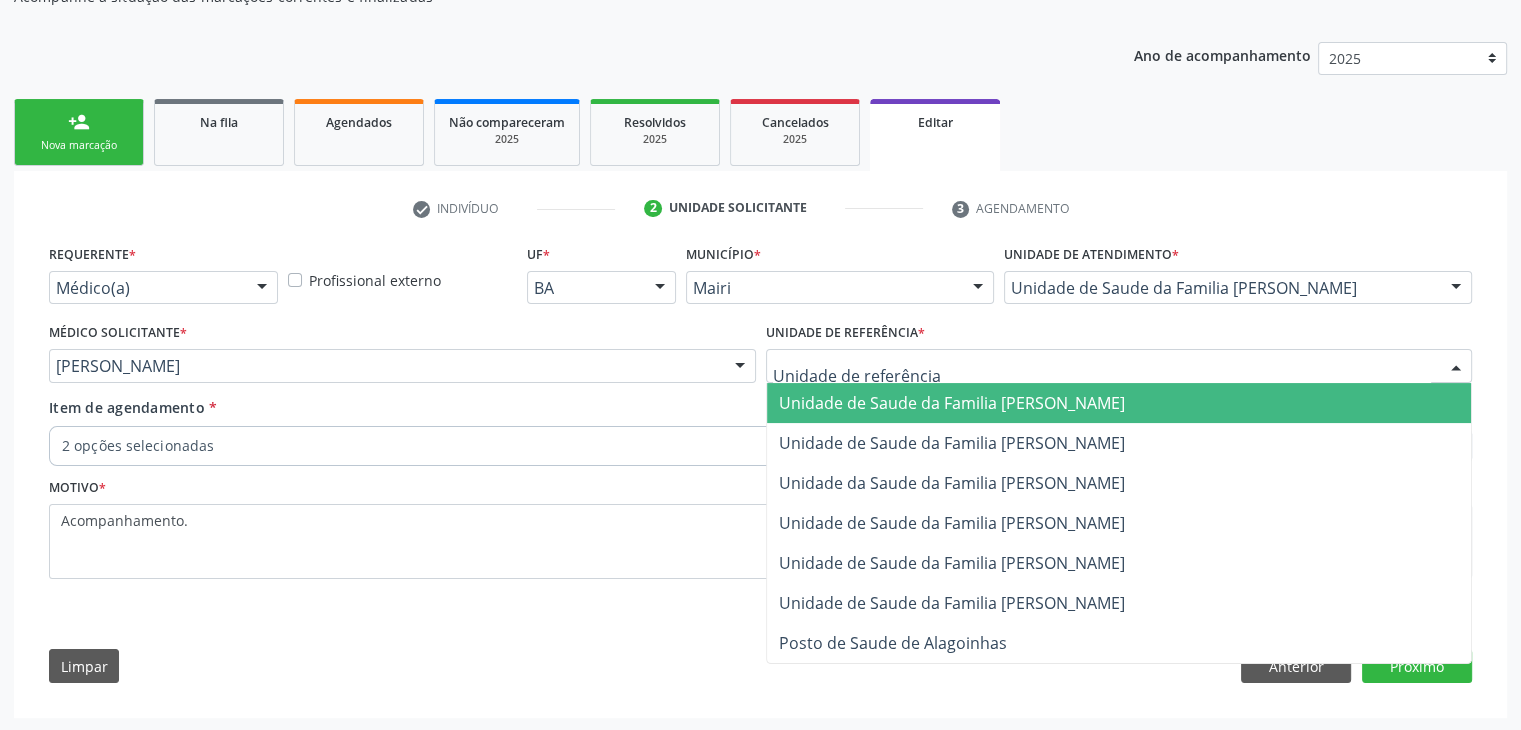 click on "Unidade de Saude da Familia [PERSON_NAME]" at bounding box center [952, 403] 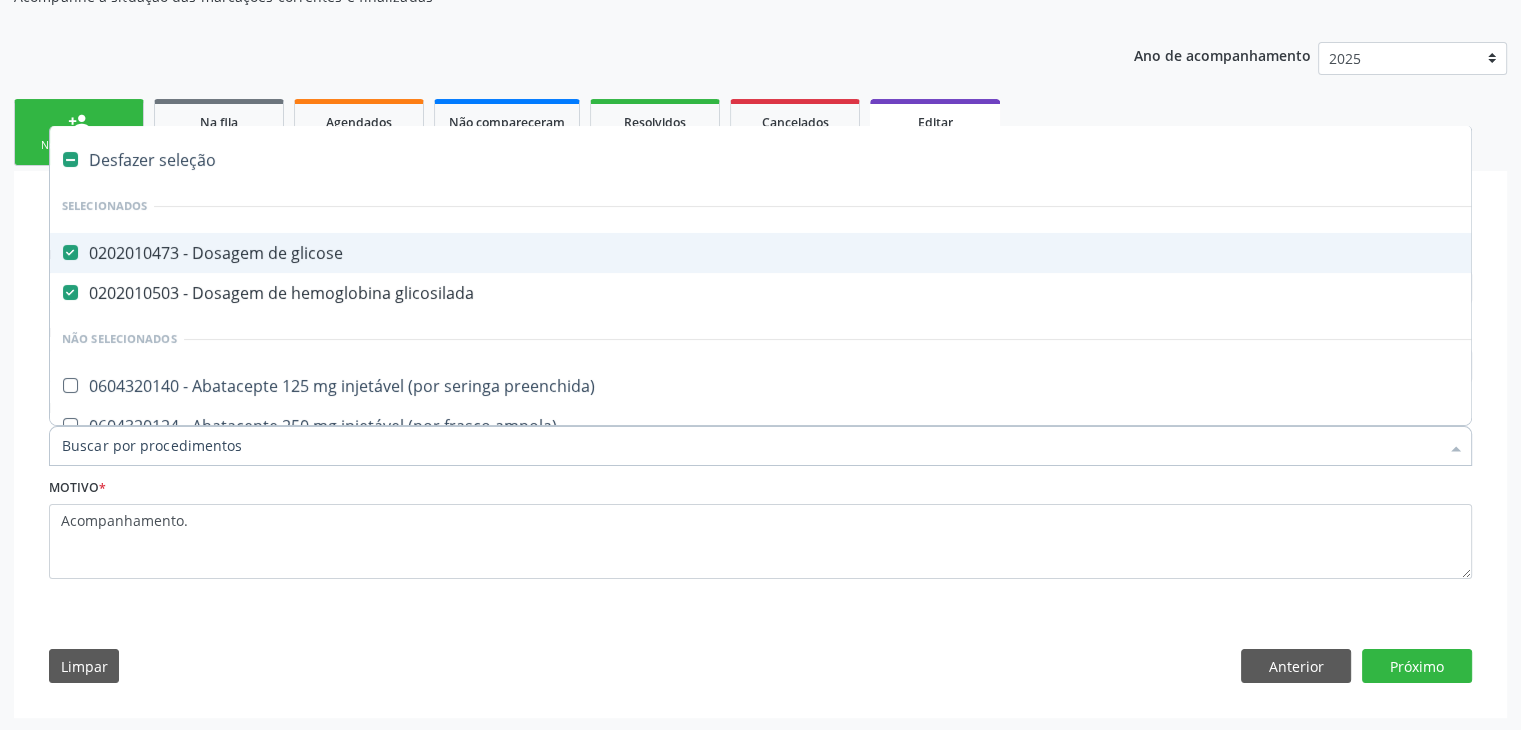 click on "Desfazer seleção" at bounding box center [831, 160] 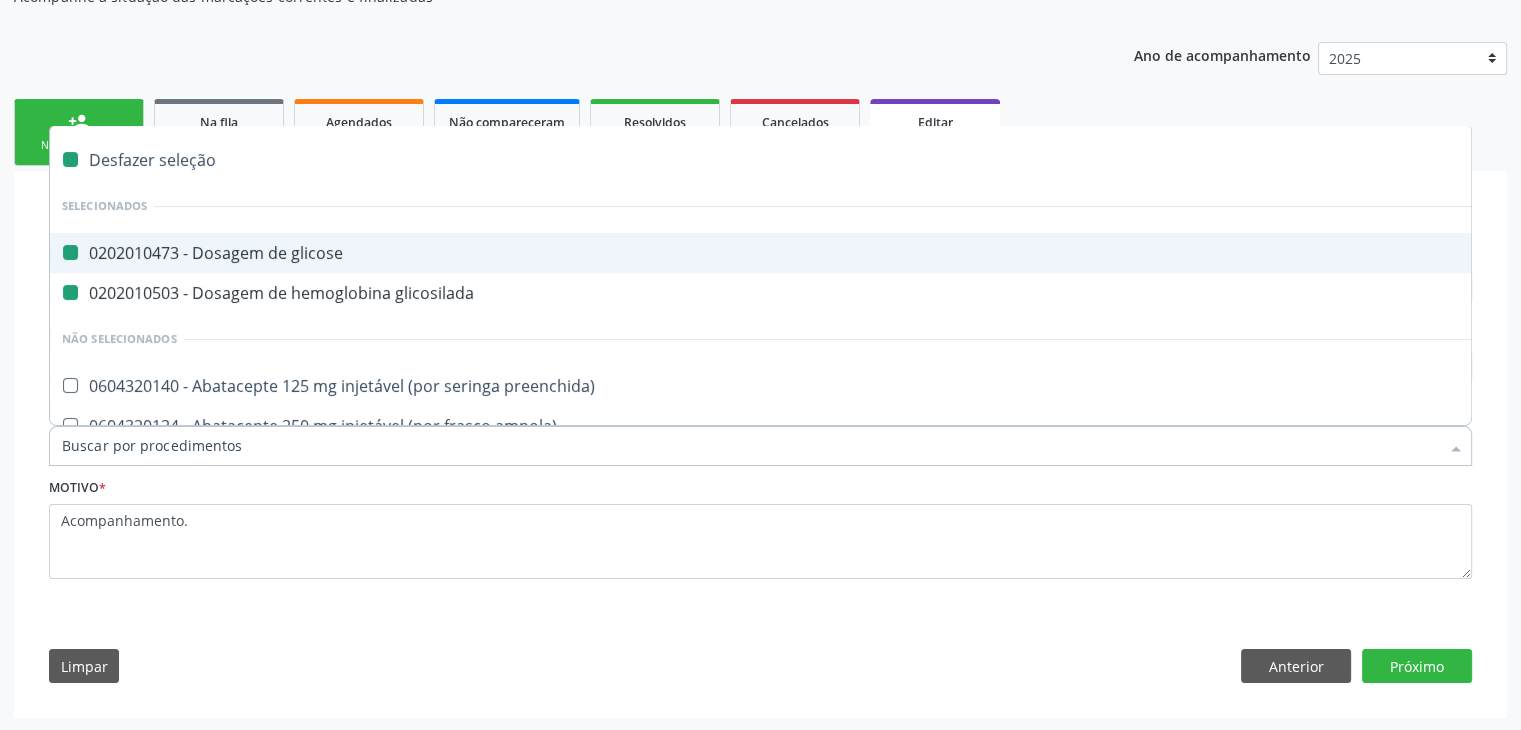 checkbox on "false" 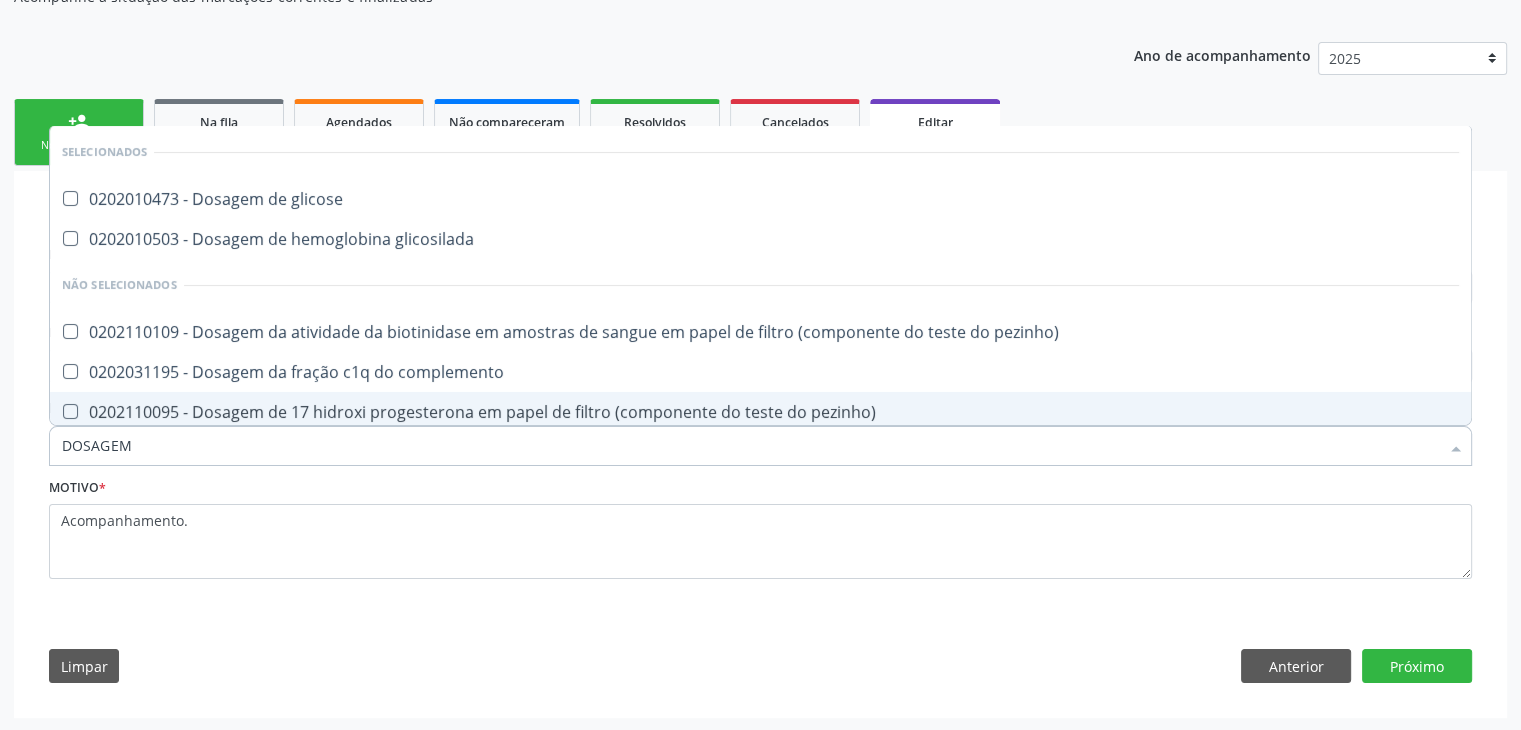 type on "DOSAGEM DE TSH" 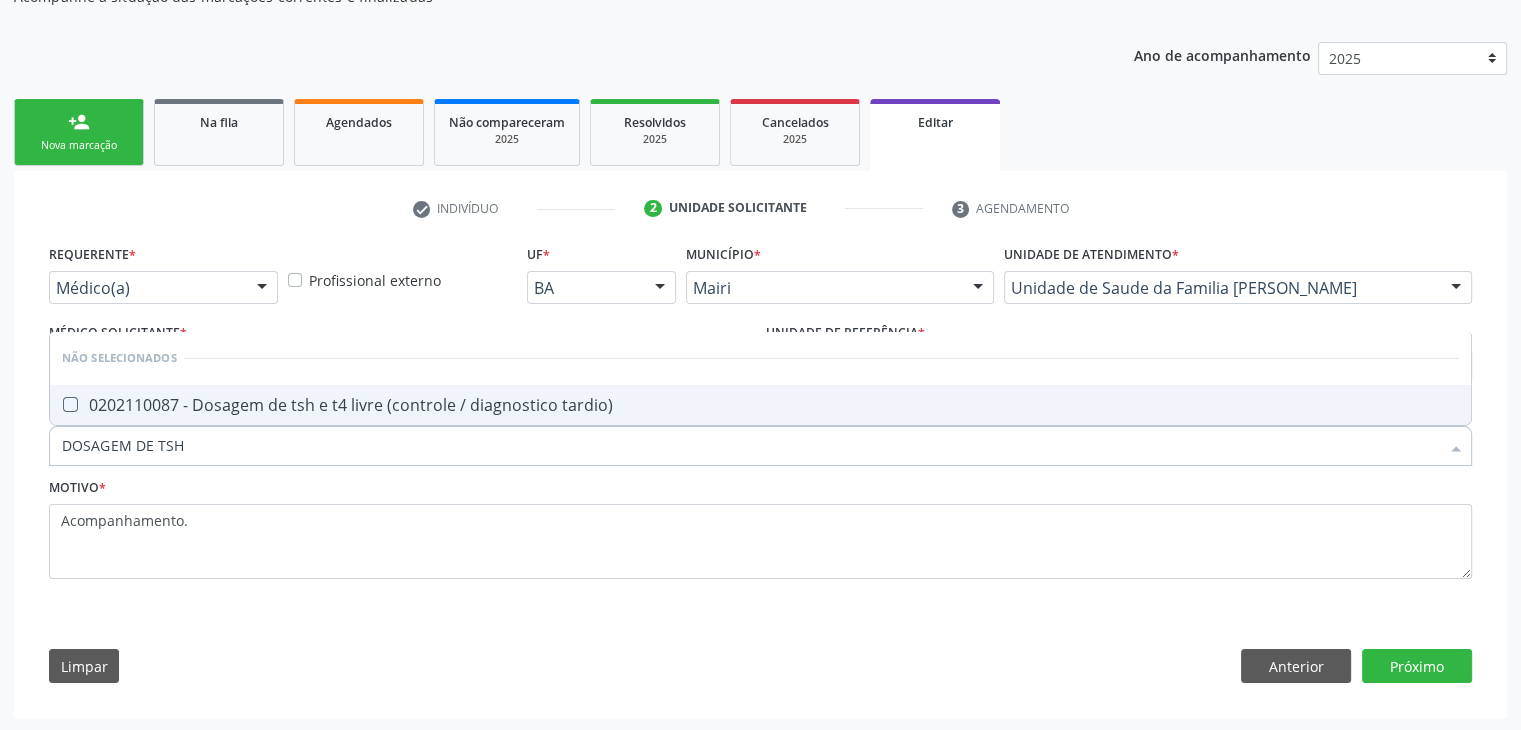 click on "0202110087 - Dosagem de tsh e t4 livre (controle / diagnostico tardio)" at bounding box center (760, 405) 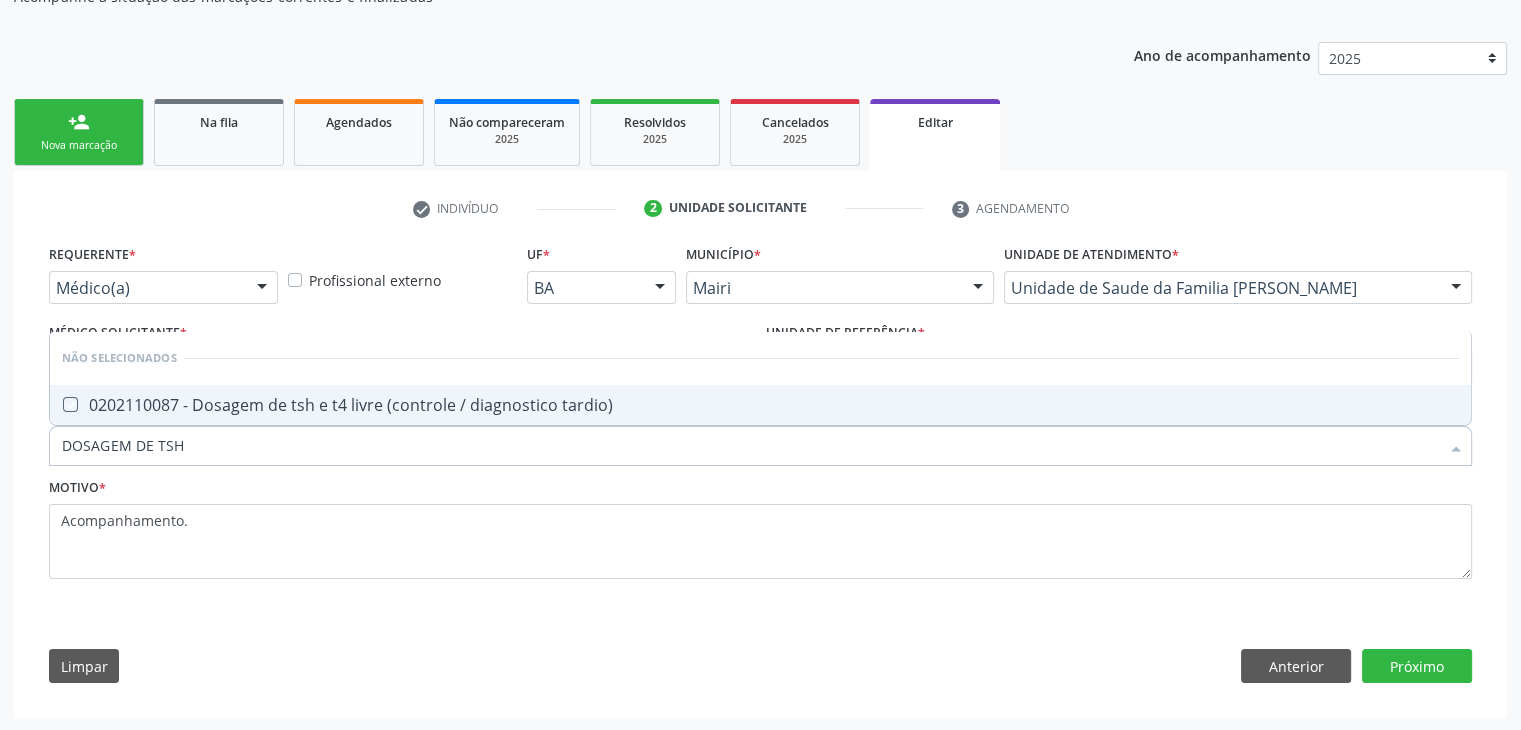 checkbox on "true" 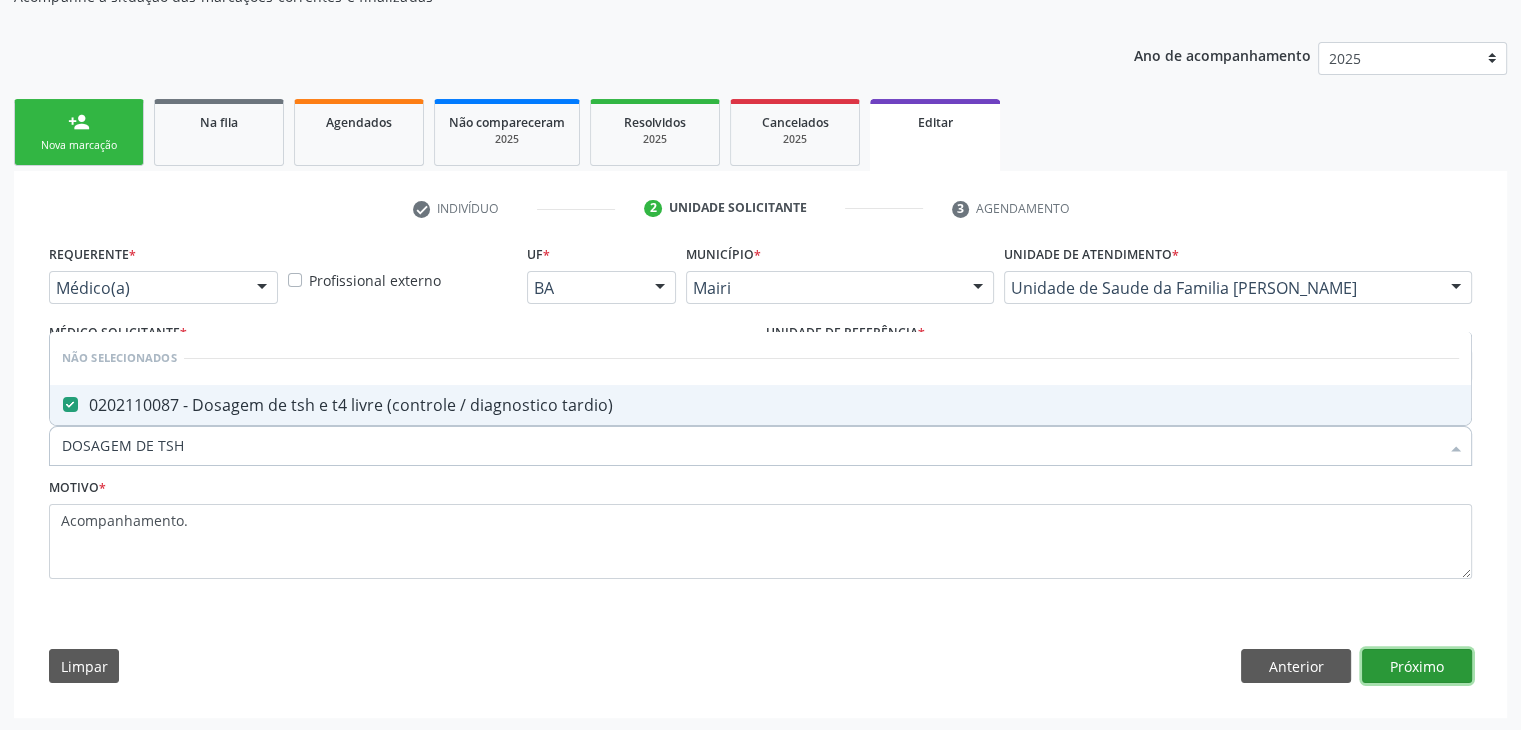 click on "Próximo" at bounding box center [1417, 666] 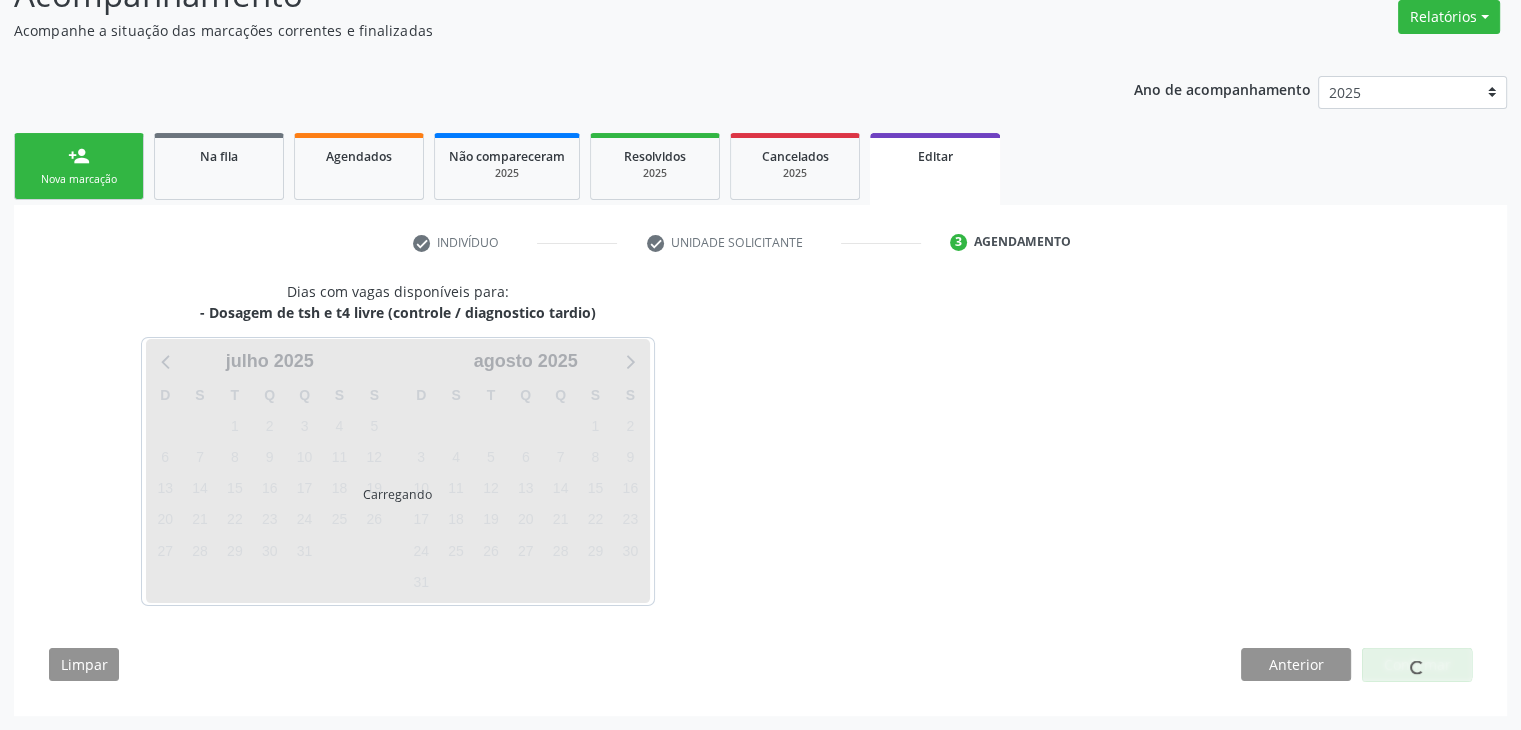 scroll, scrollTop: 165, scrollLeft: 0, axis: vertical 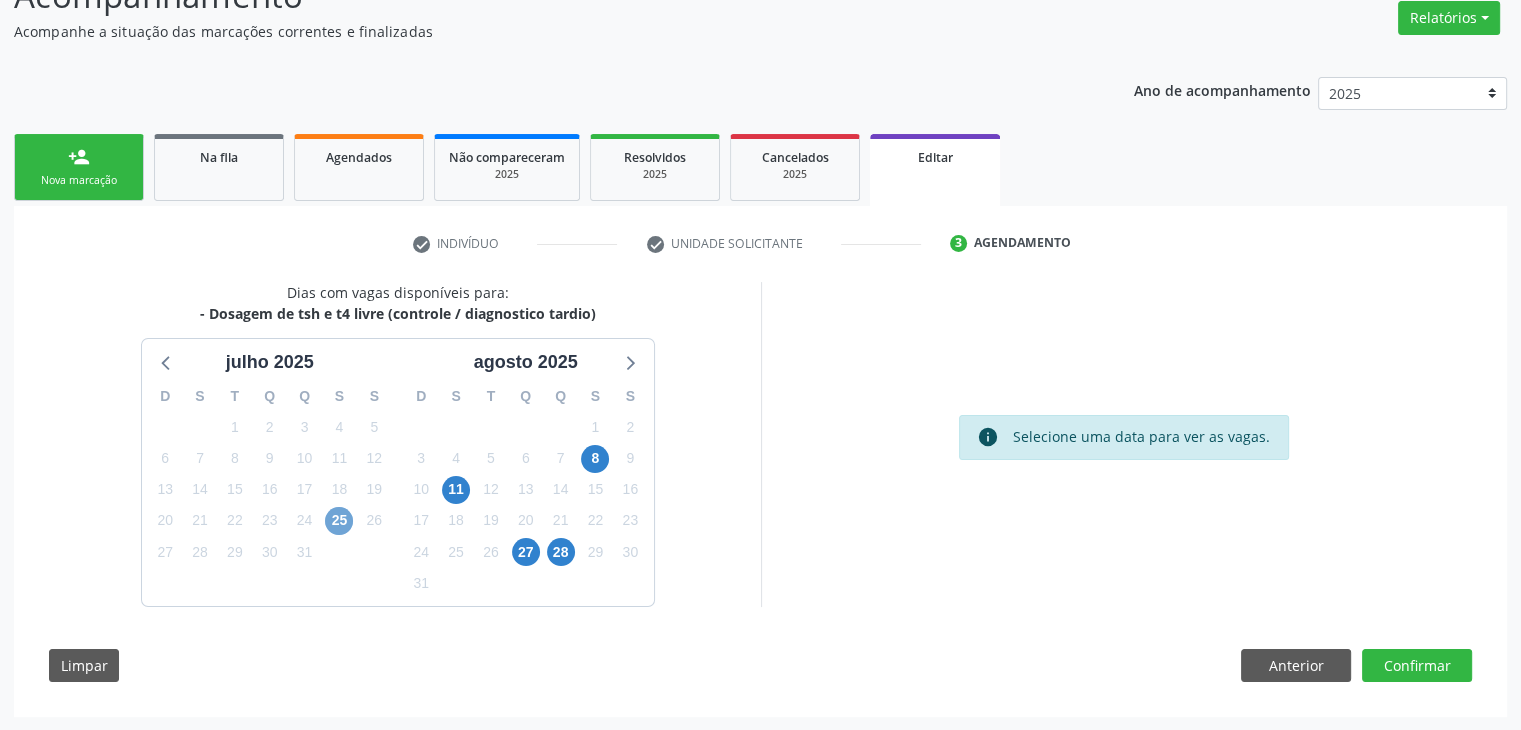 click on "25" at bounding box center [339, 521] 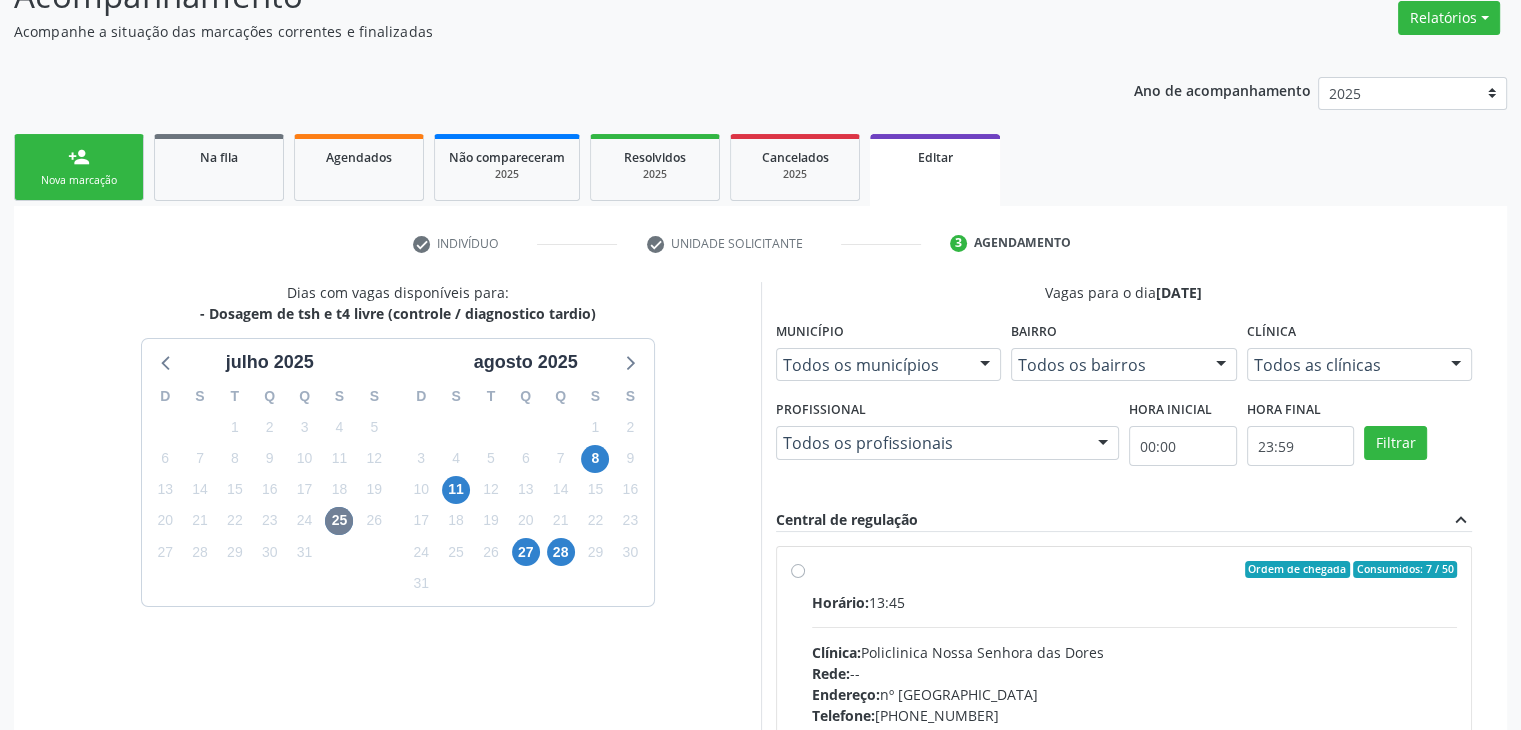 click on "Horário:   13:45" at bounding box center [1135, 602] 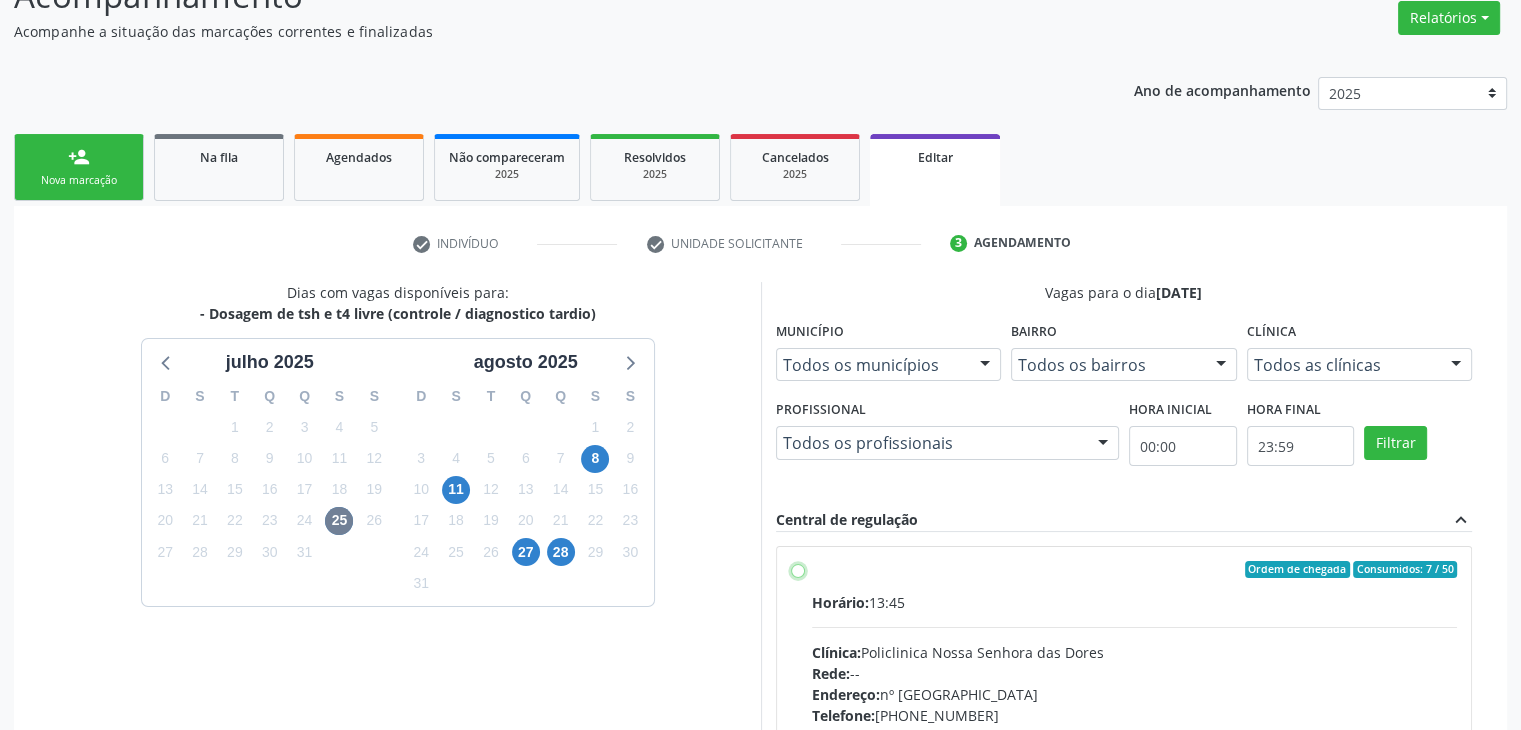 click on "Ordem de chegada
Consumidos: 7 / 50
Horário:   13:45
Clínica:  Policlinica [GEOGRAPHIC_DATA]
Rede:
--
Endereço:   [STREET_ADDRESS]
Telefone:   [PHONE_NUMBER]
Profissional:
--
Informações adicionais sobre o atendimento
Idade de atendimento:
Sem restrição
Gênero(s) atendido(s):
Sem restrição
Informações adicionais:
--" at bounding box center [798, 570] 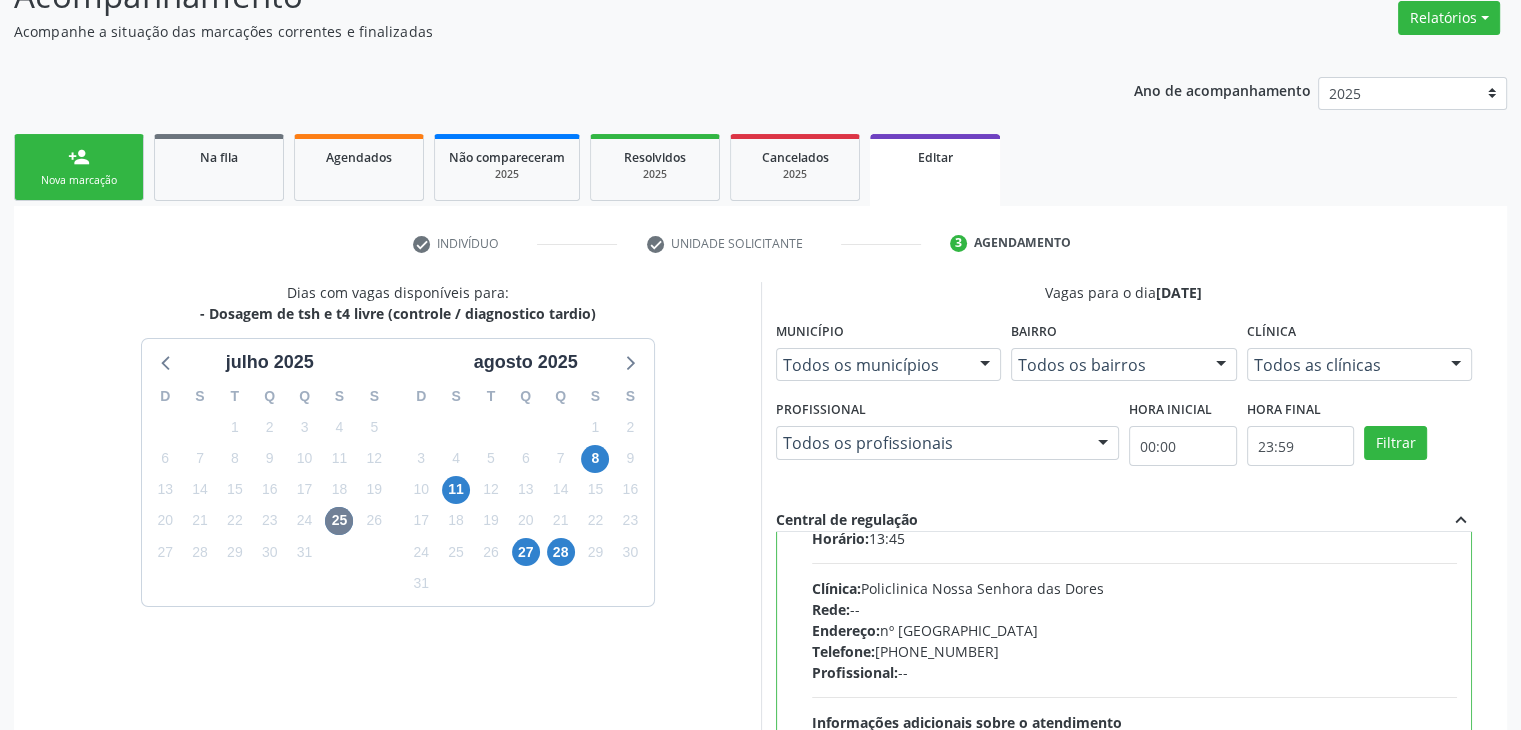 scroll, scrollTop: 98, scrollLeft: 0, axis: vertical 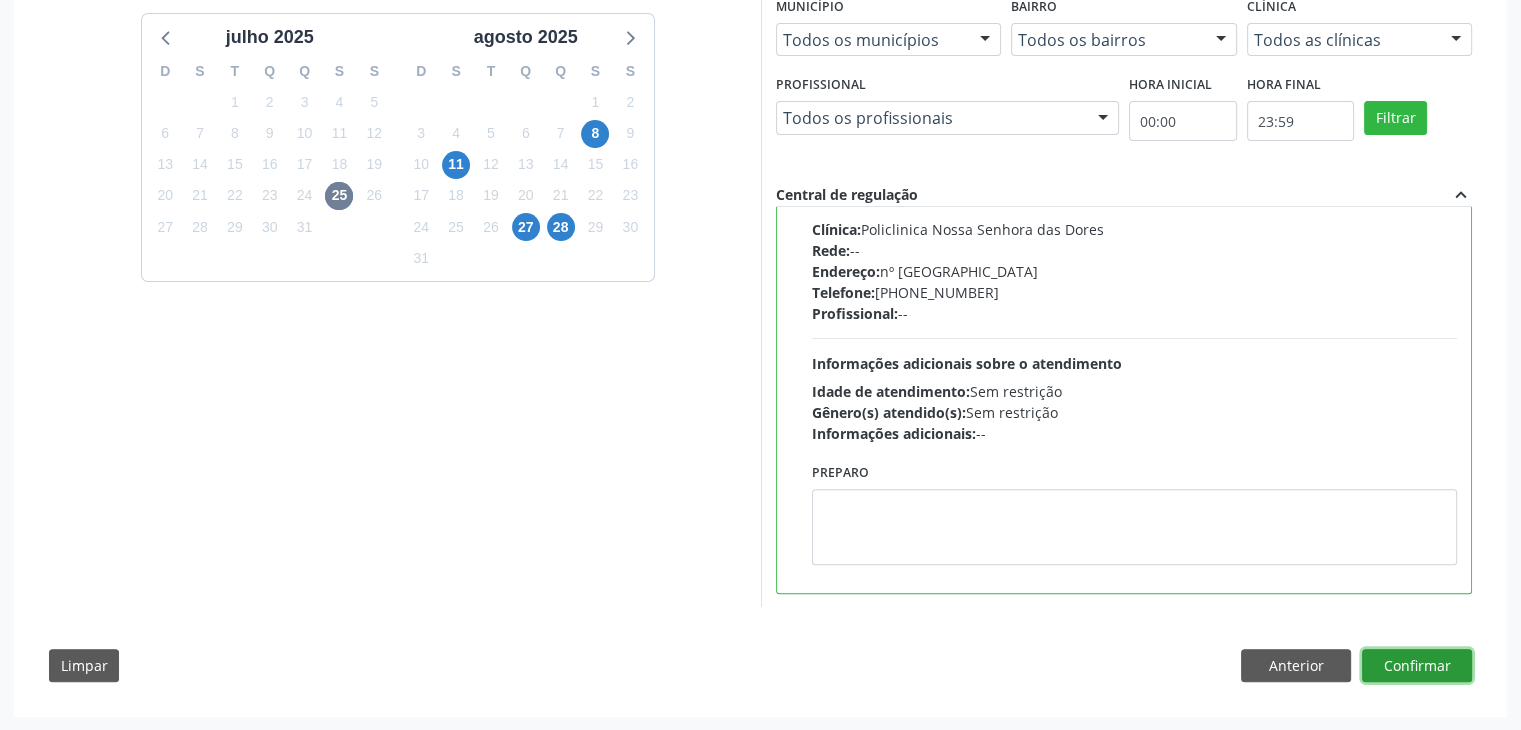 click on "Confirmar" at bounding box center (1417, 666) 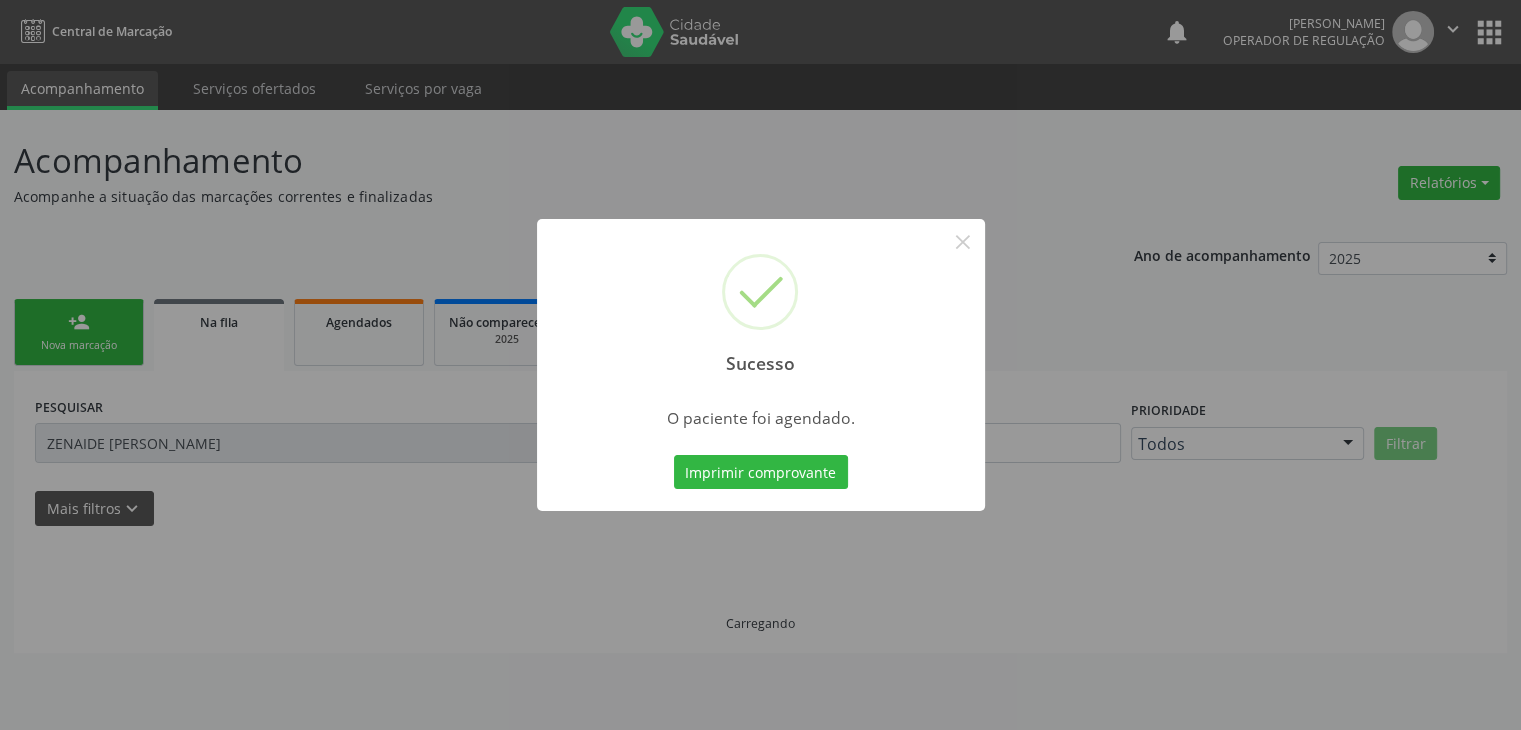 scroll, scrollTop: 0, scrollLeft: 0, axis: both 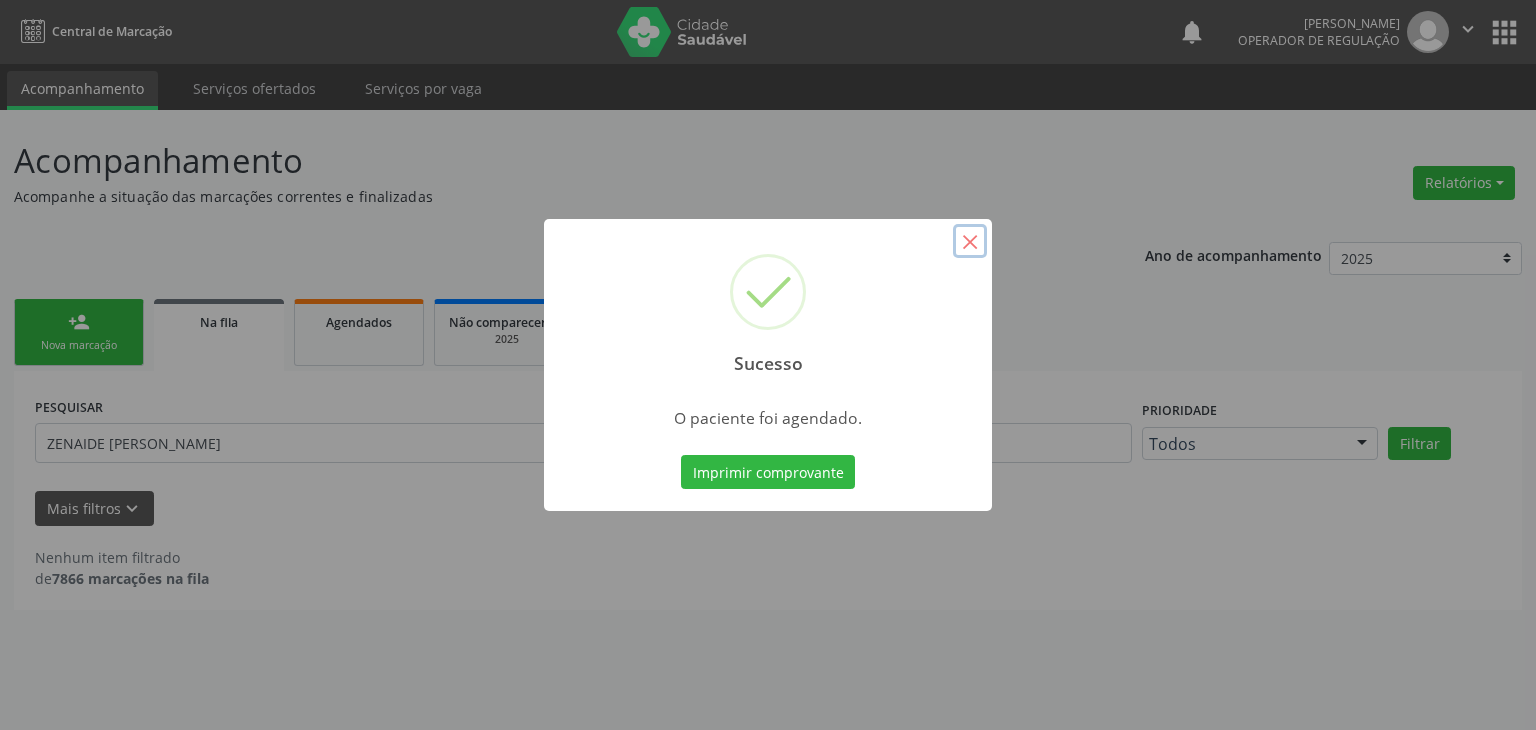 click on "×" at bounding box center (970, 241) 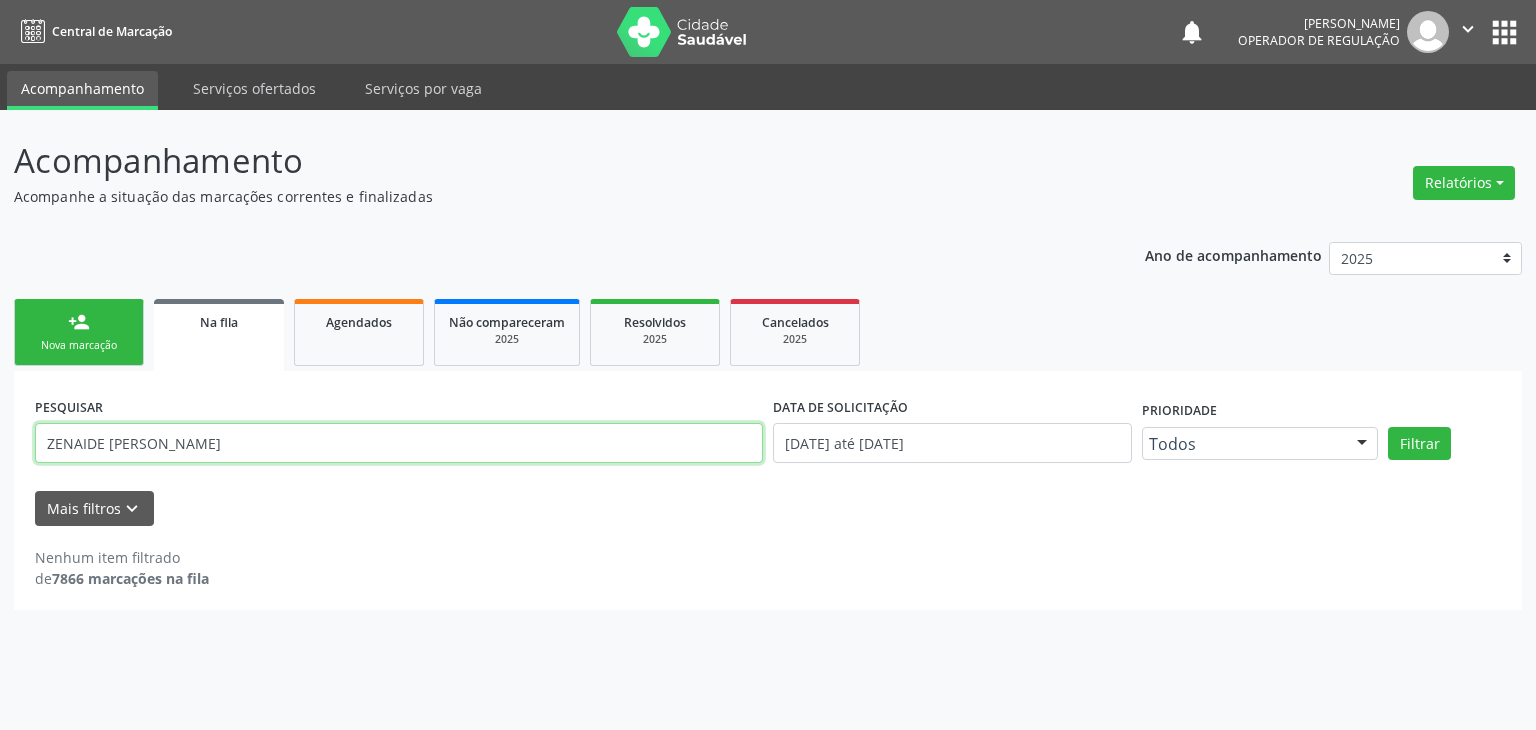 drag, startPoint x: 403, startPoint y: 436, endPoint x: 32, endPoint y: 467, distance: 372.2929 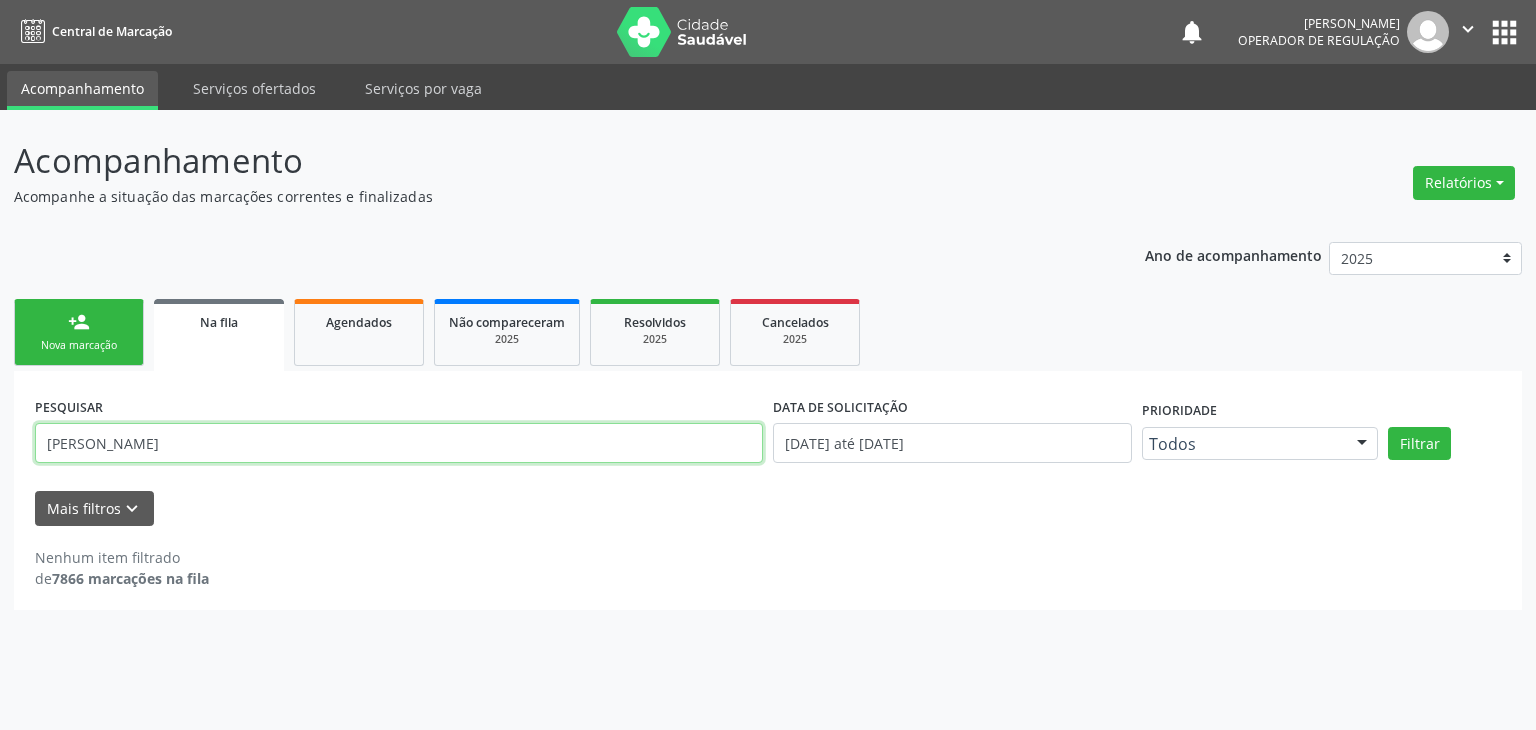click on "Filtrar" at bounding box center [1419, 444] 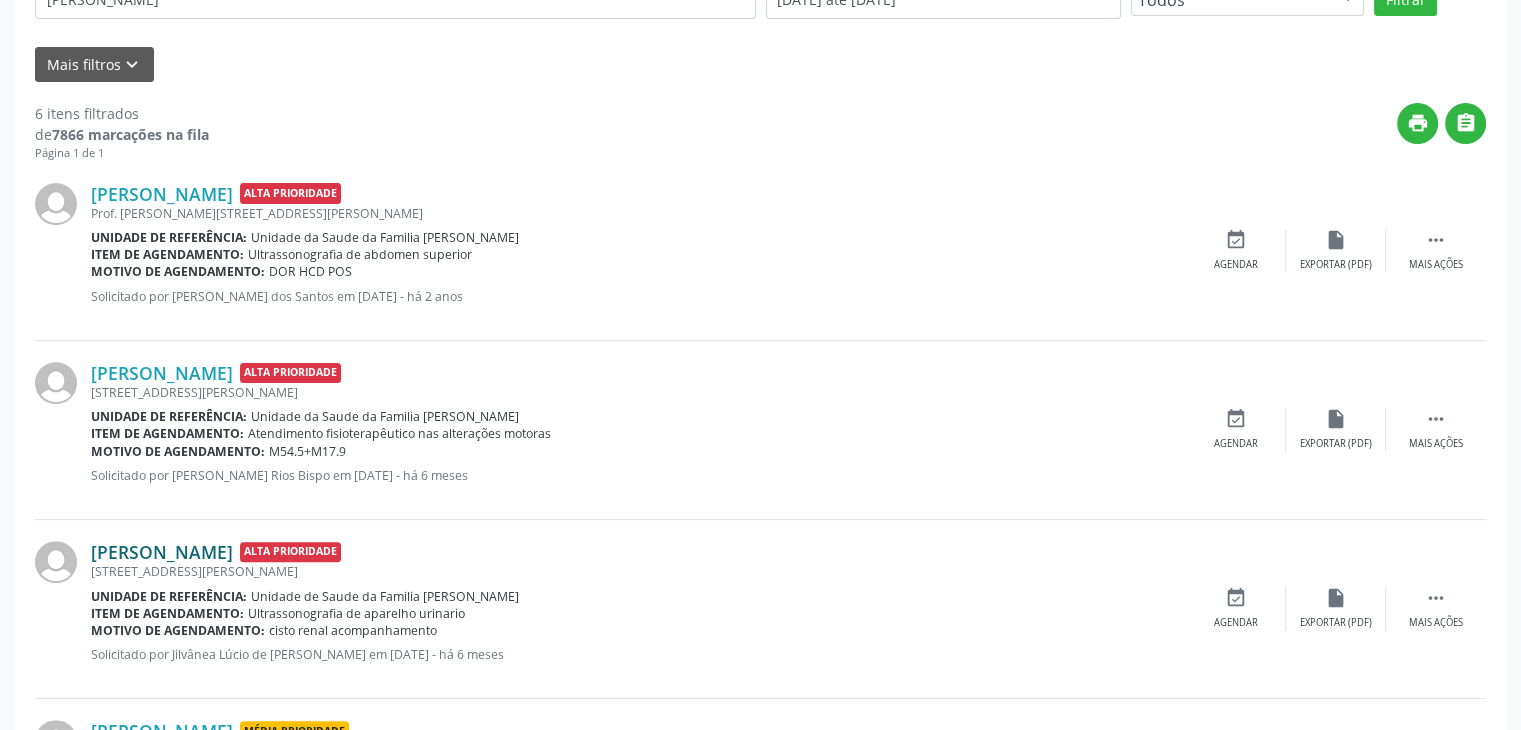 scroll, scrollTop: 200, scrollLeft: 0, axis: vertical 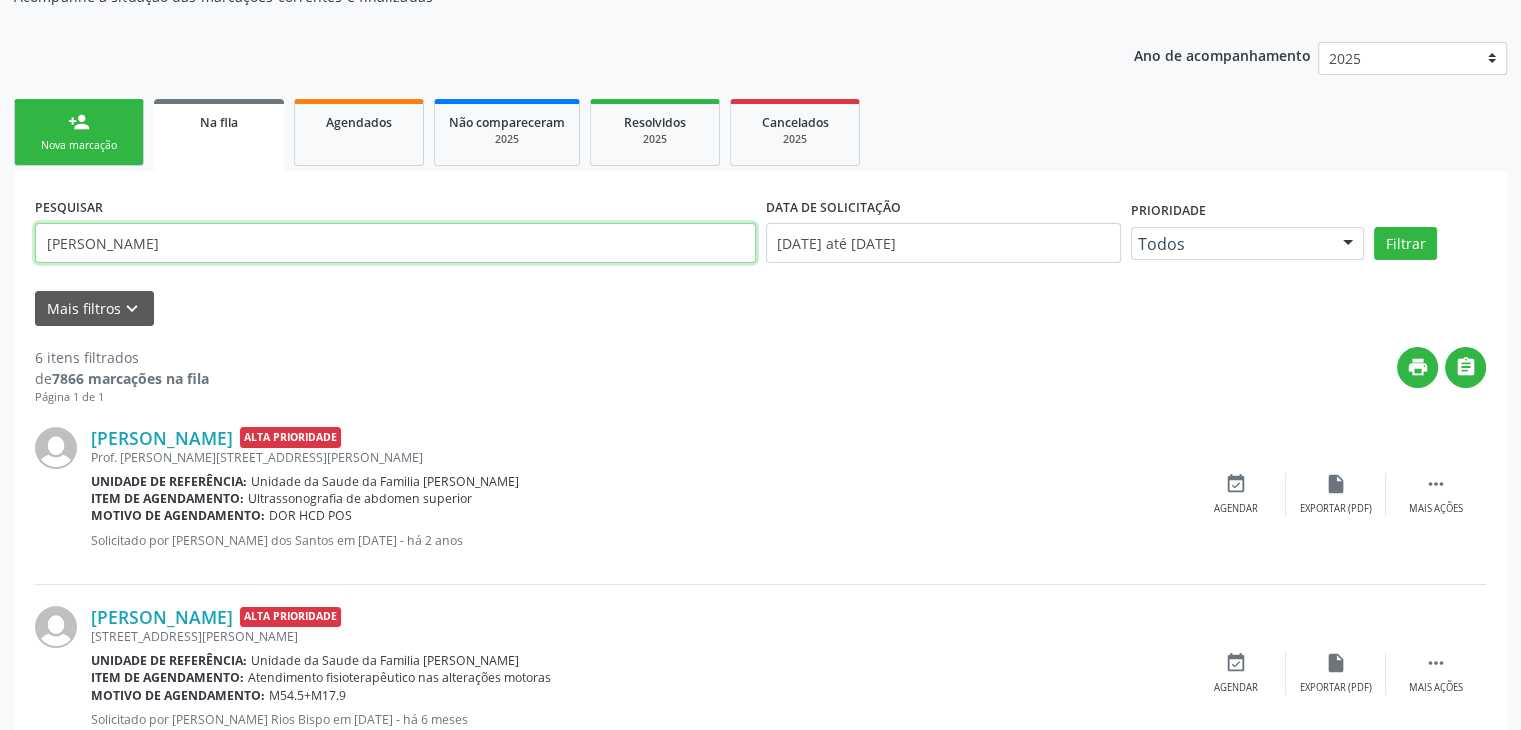 click on "[PERSON_NAME]" at bounding box center [395, 243] 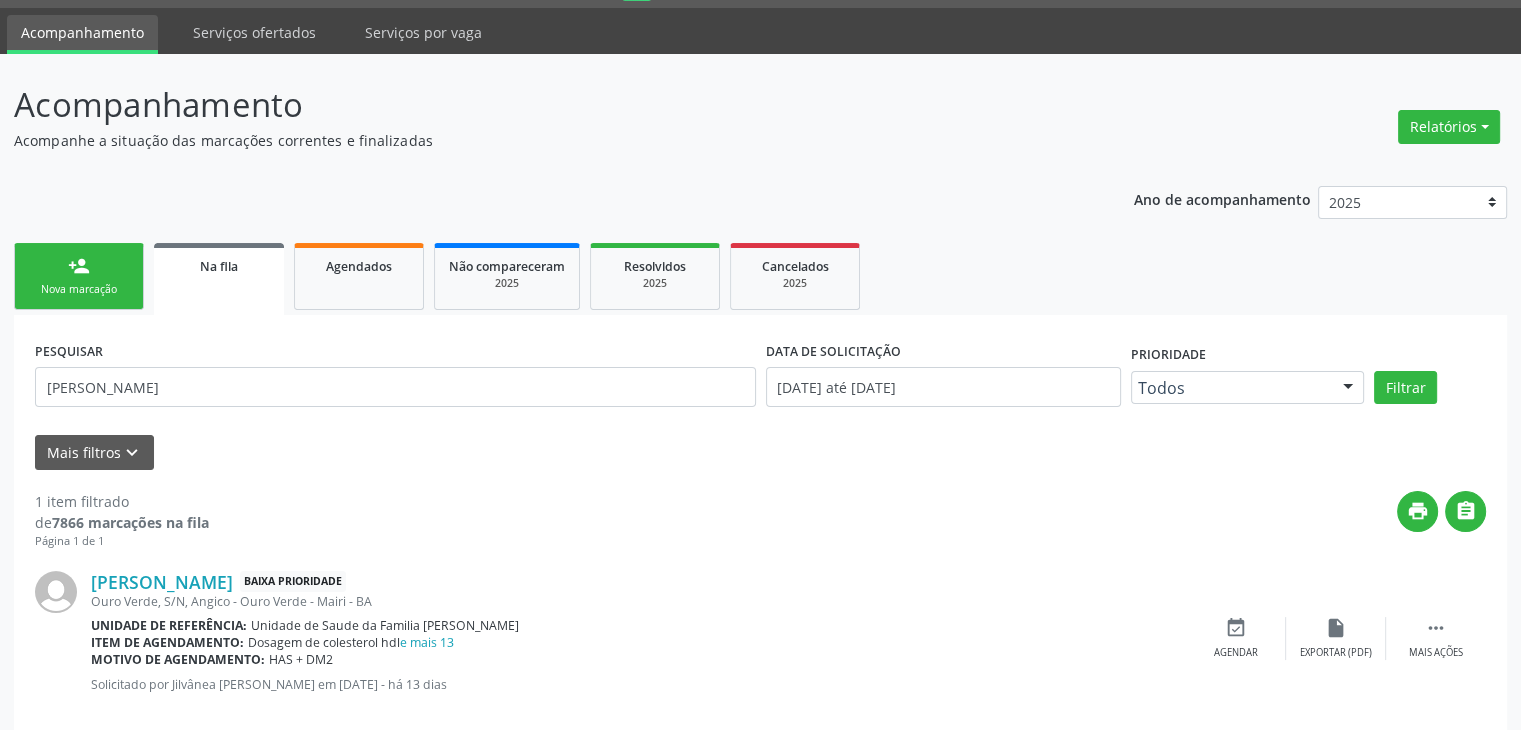 scroll, scrollTop: 88, scrollLeft: 0, axis: vertical 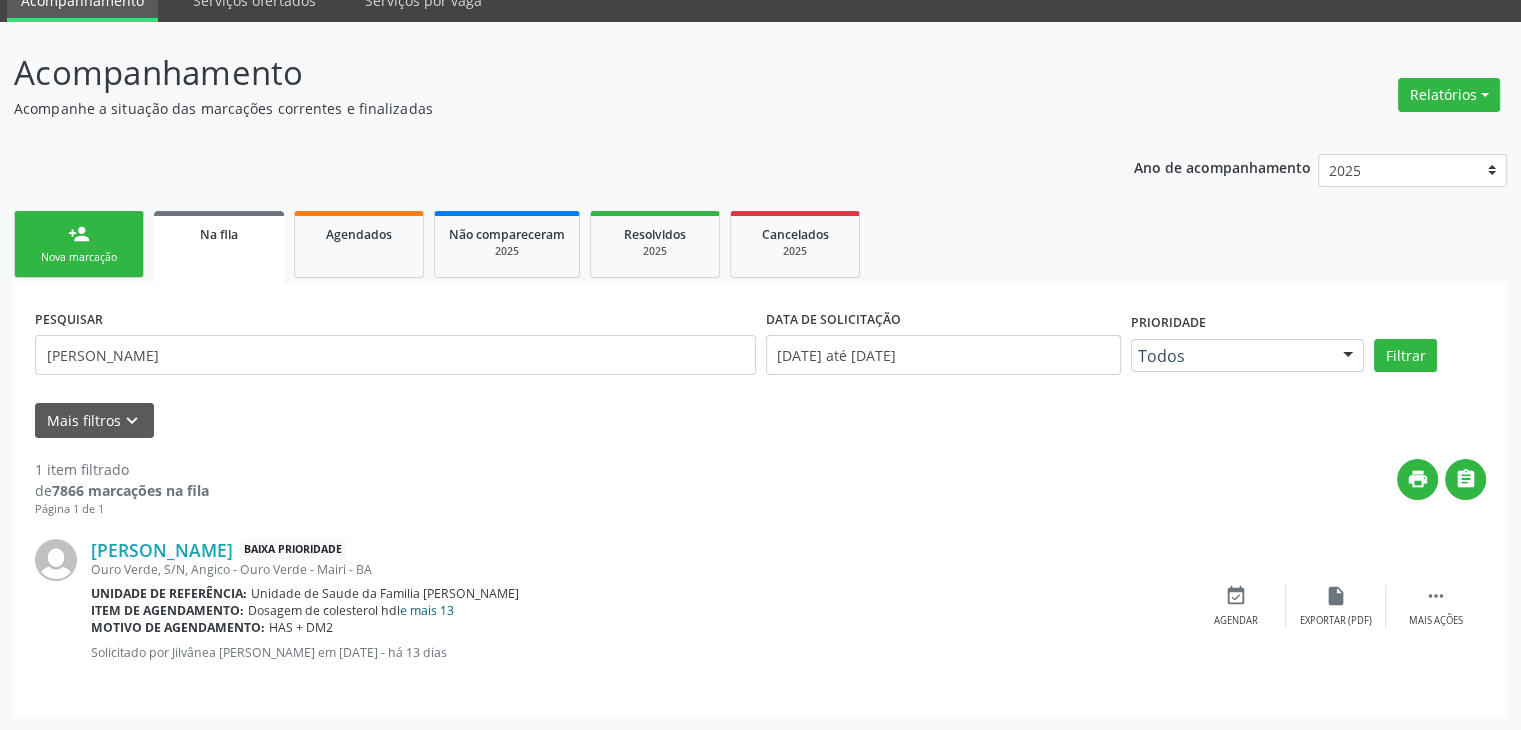 click on "e mais 13" at bounding box center (427, 610) 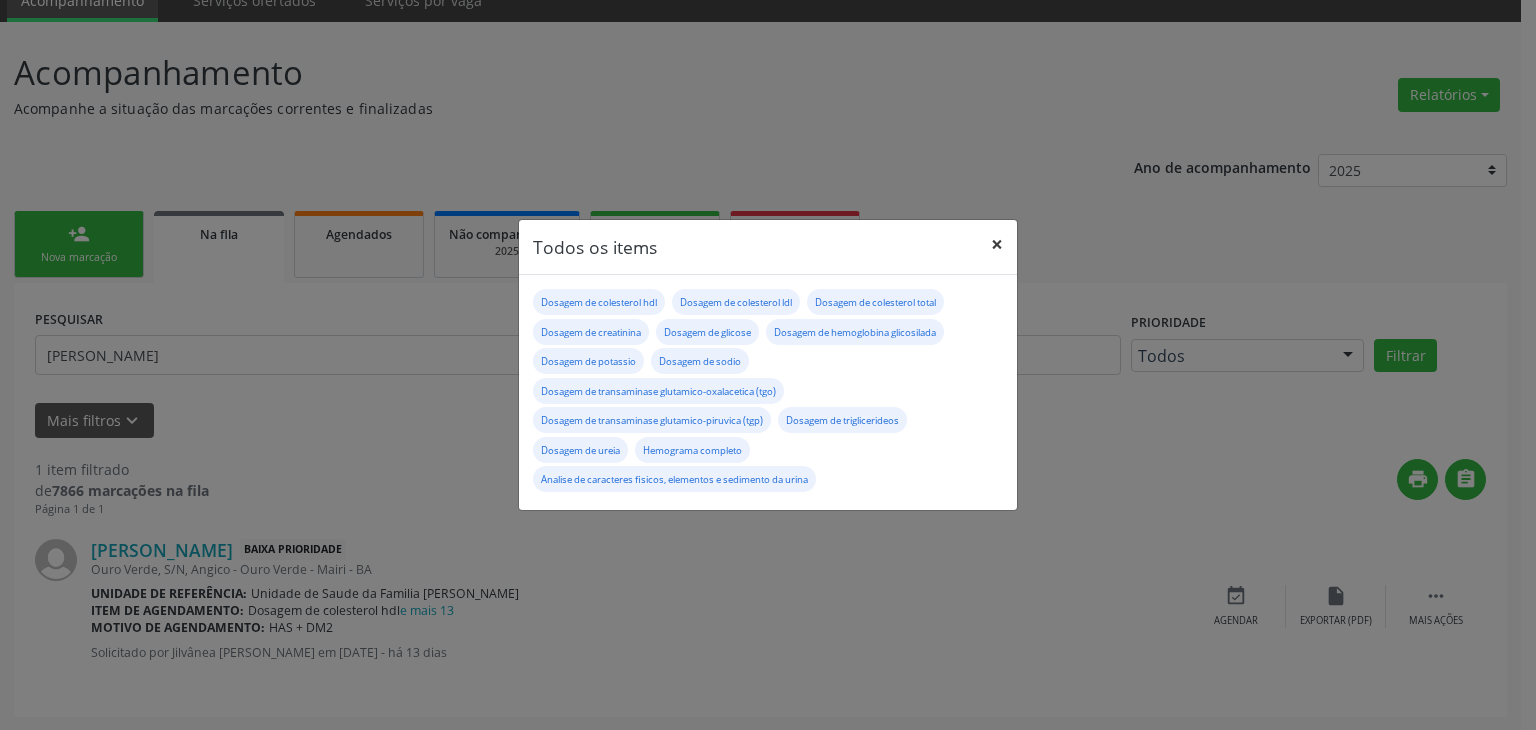 click on "×" at bounding box center [997, 244] 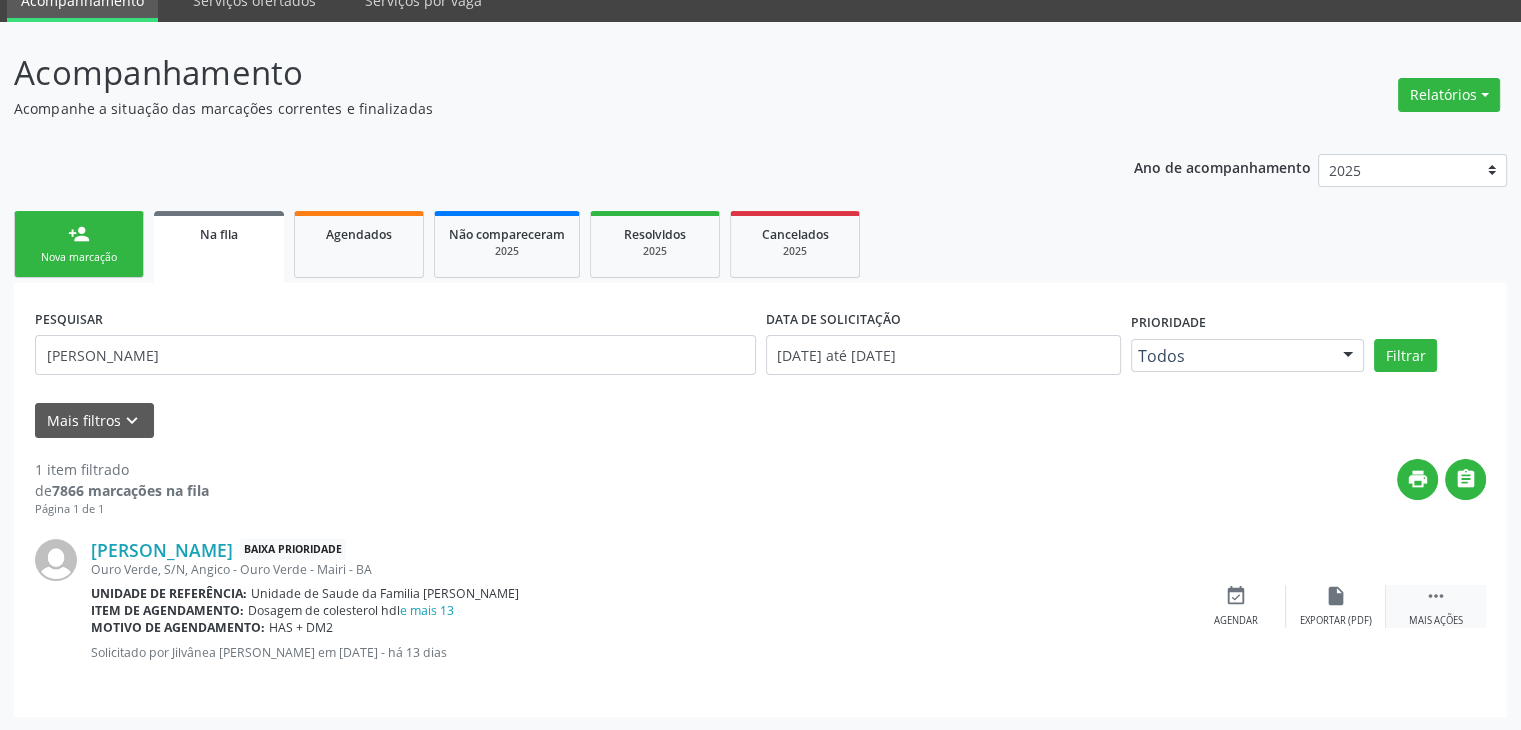 click on "
Mais ações" at bounding box center [1436, 606] 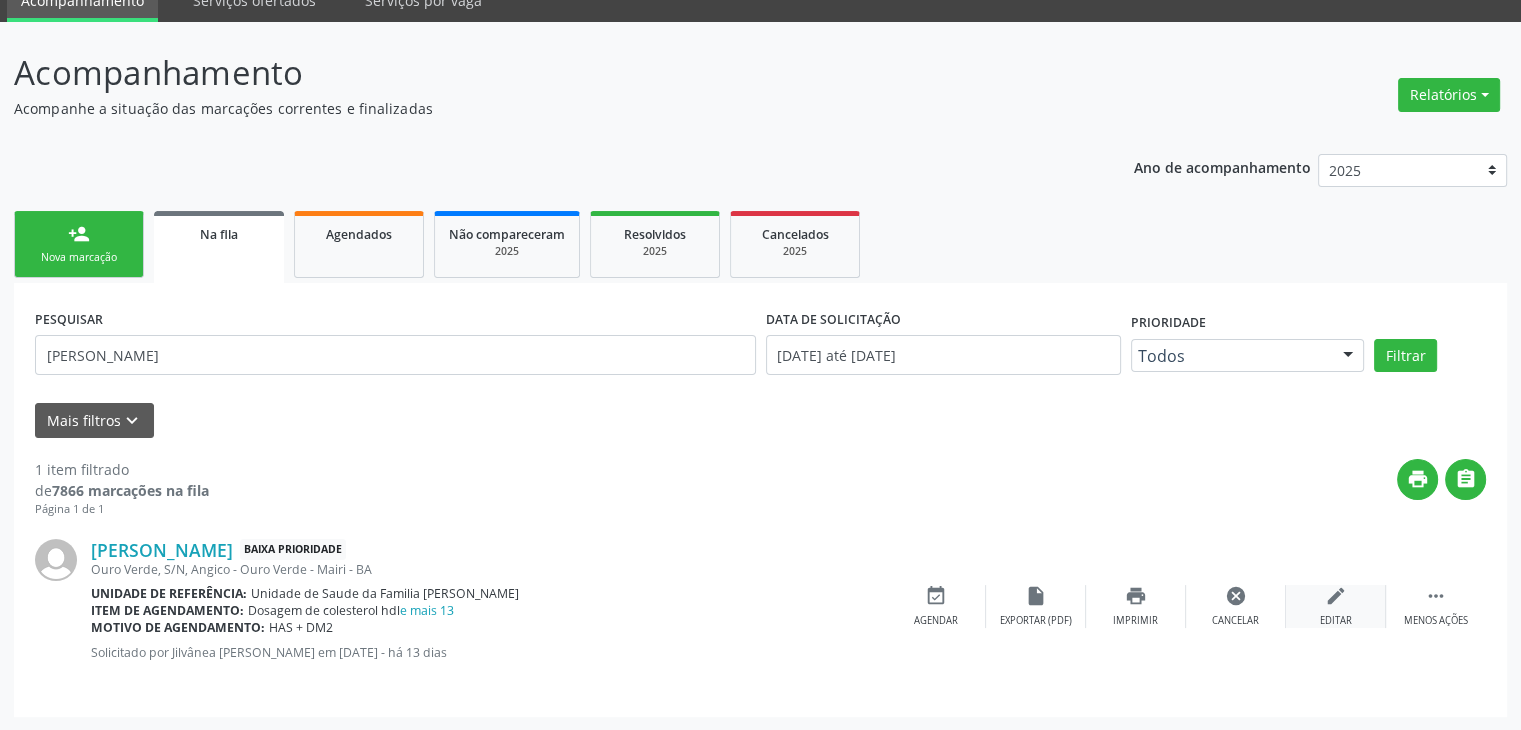 click on "edit
Editar" at bounding box center (1336, 606) 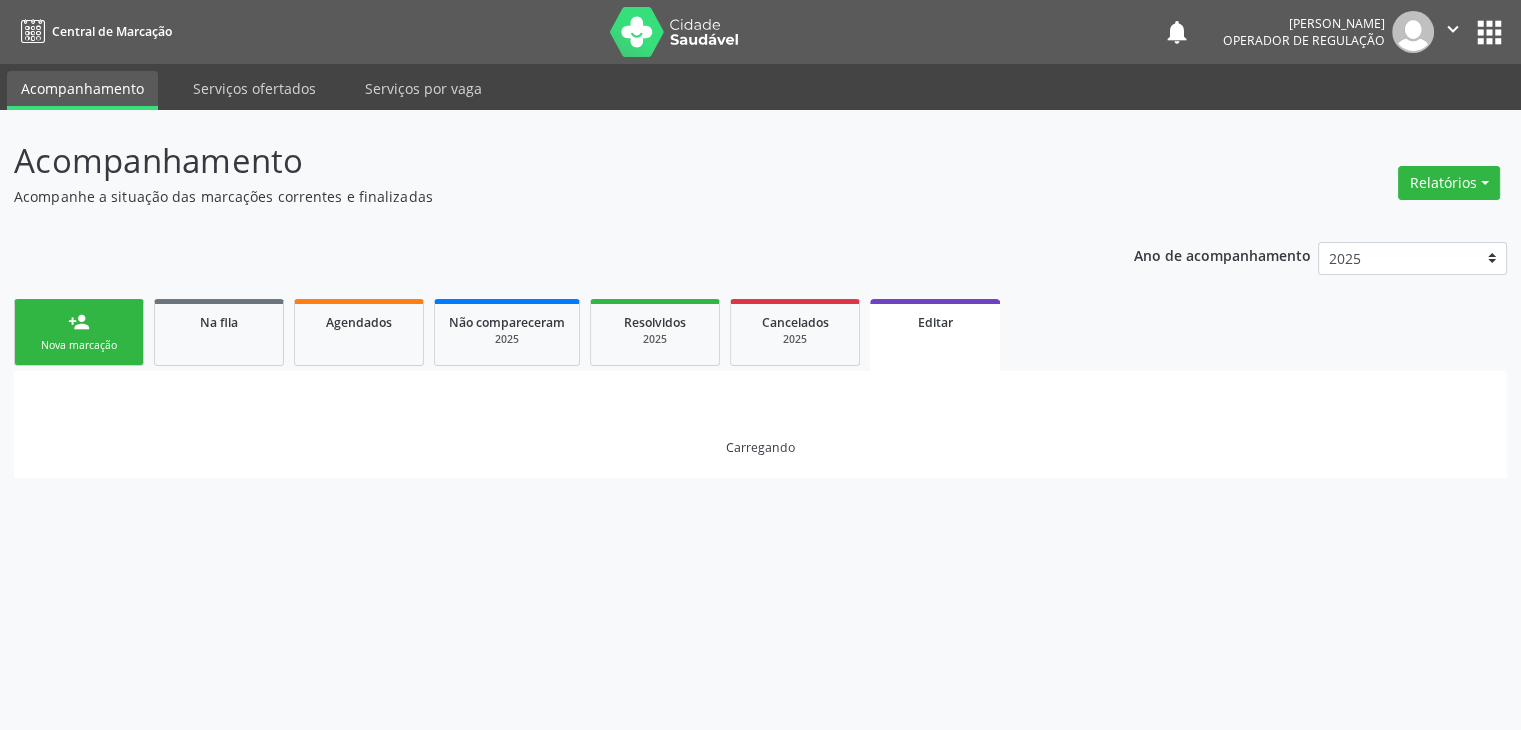 scroll, scrollTop: 0, scrollLeft: 0, axis: both 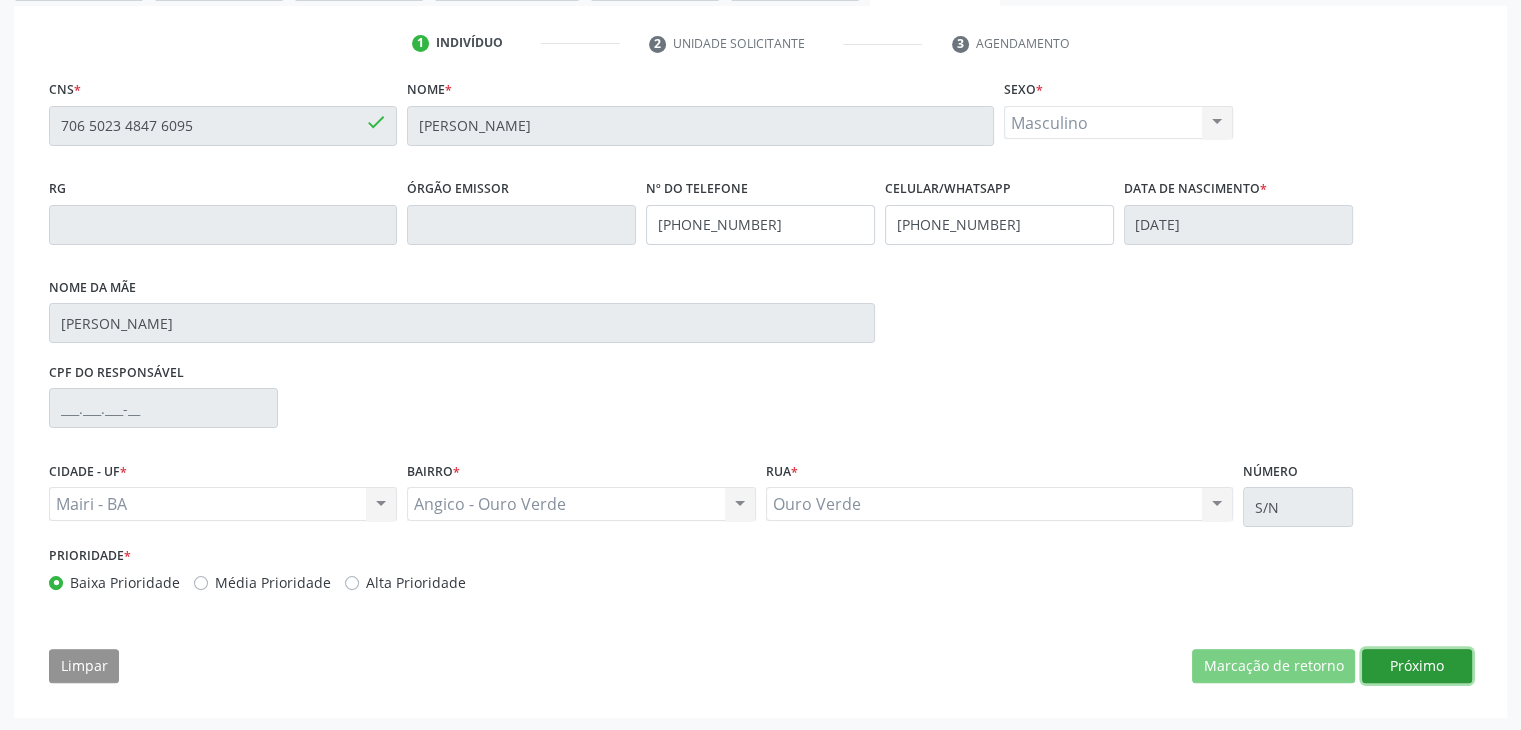 click on "Próximo" at bounding box center [1417, 666] 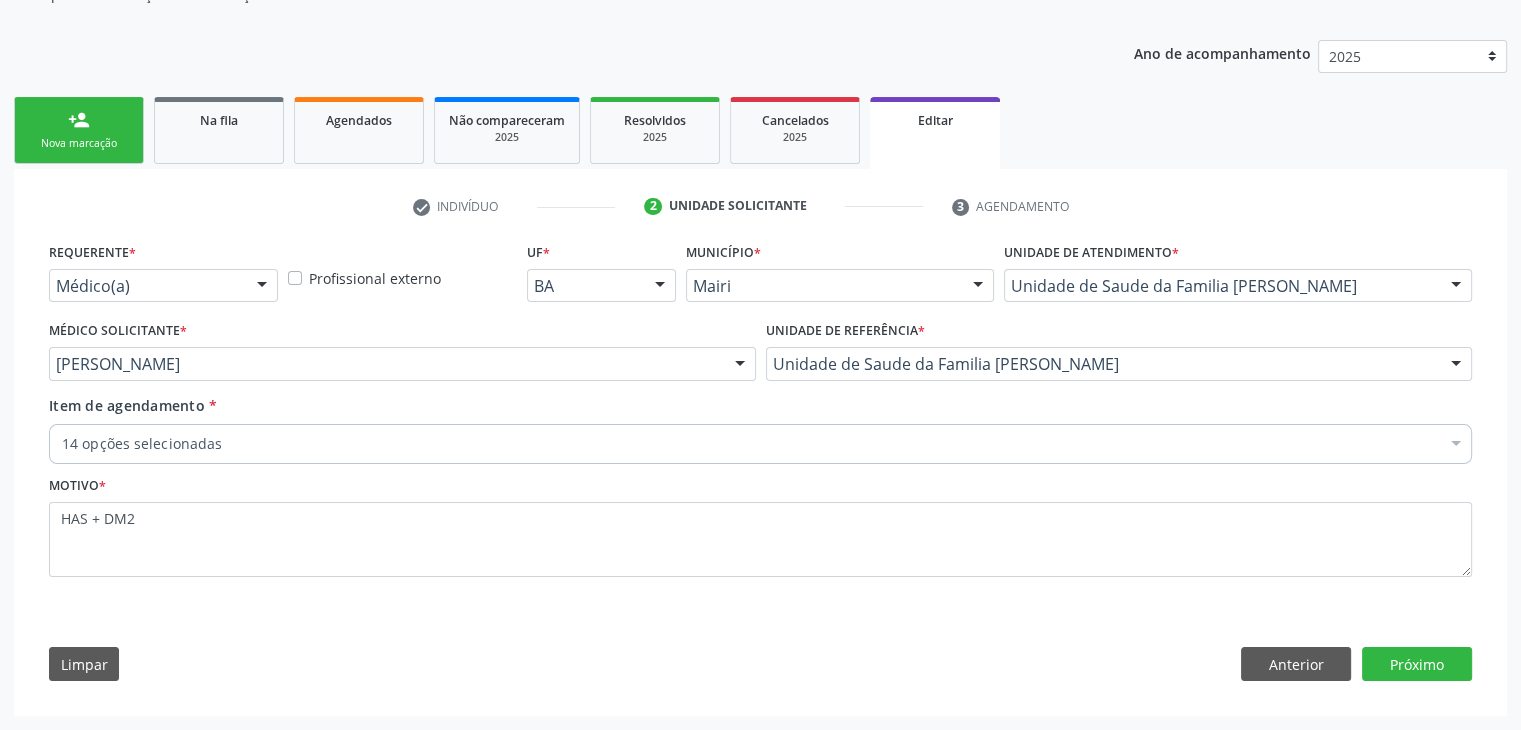 scroll, scrollTop: 200, scrollLeft: 0, axis: vertical 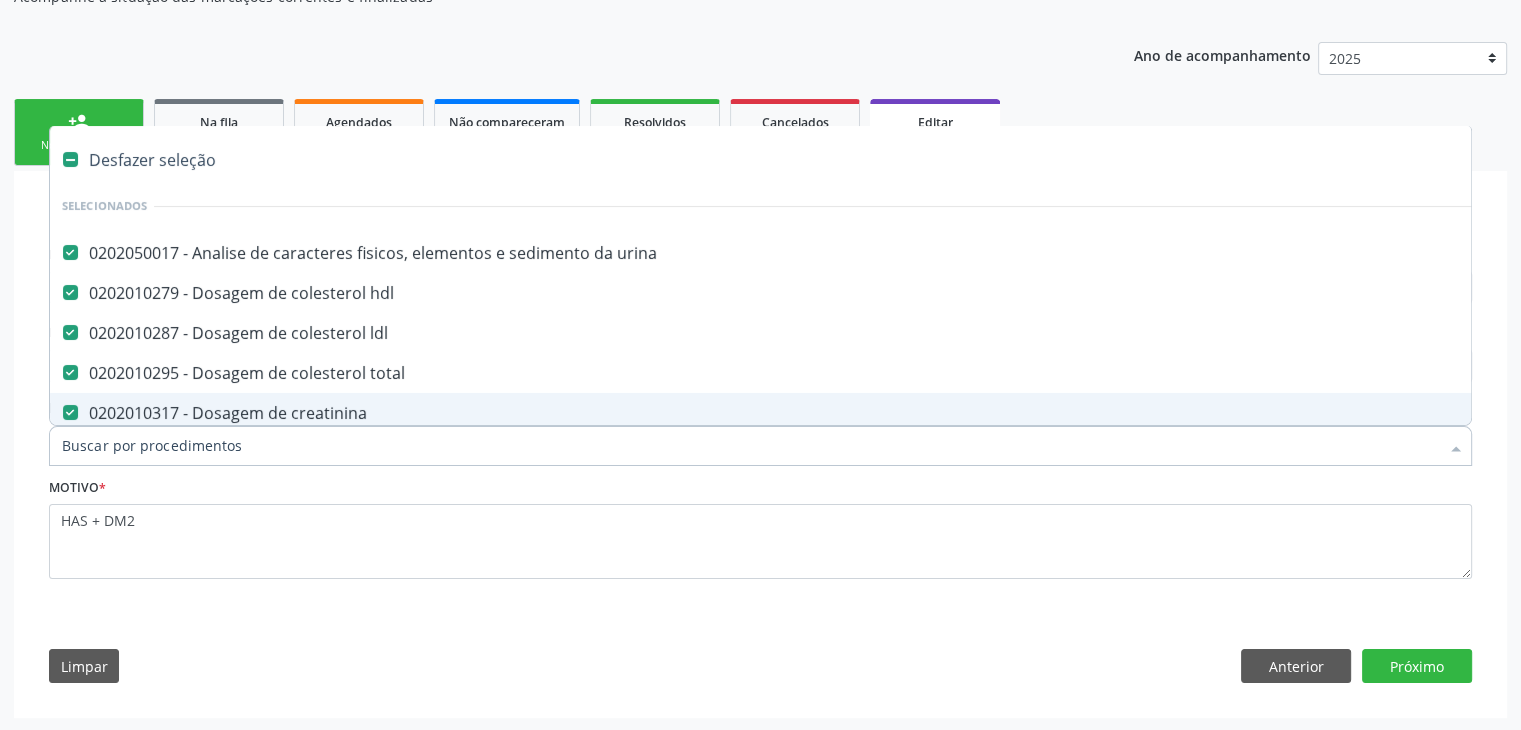 click on "Desfazer seleção" at bounding box center [831, 160] 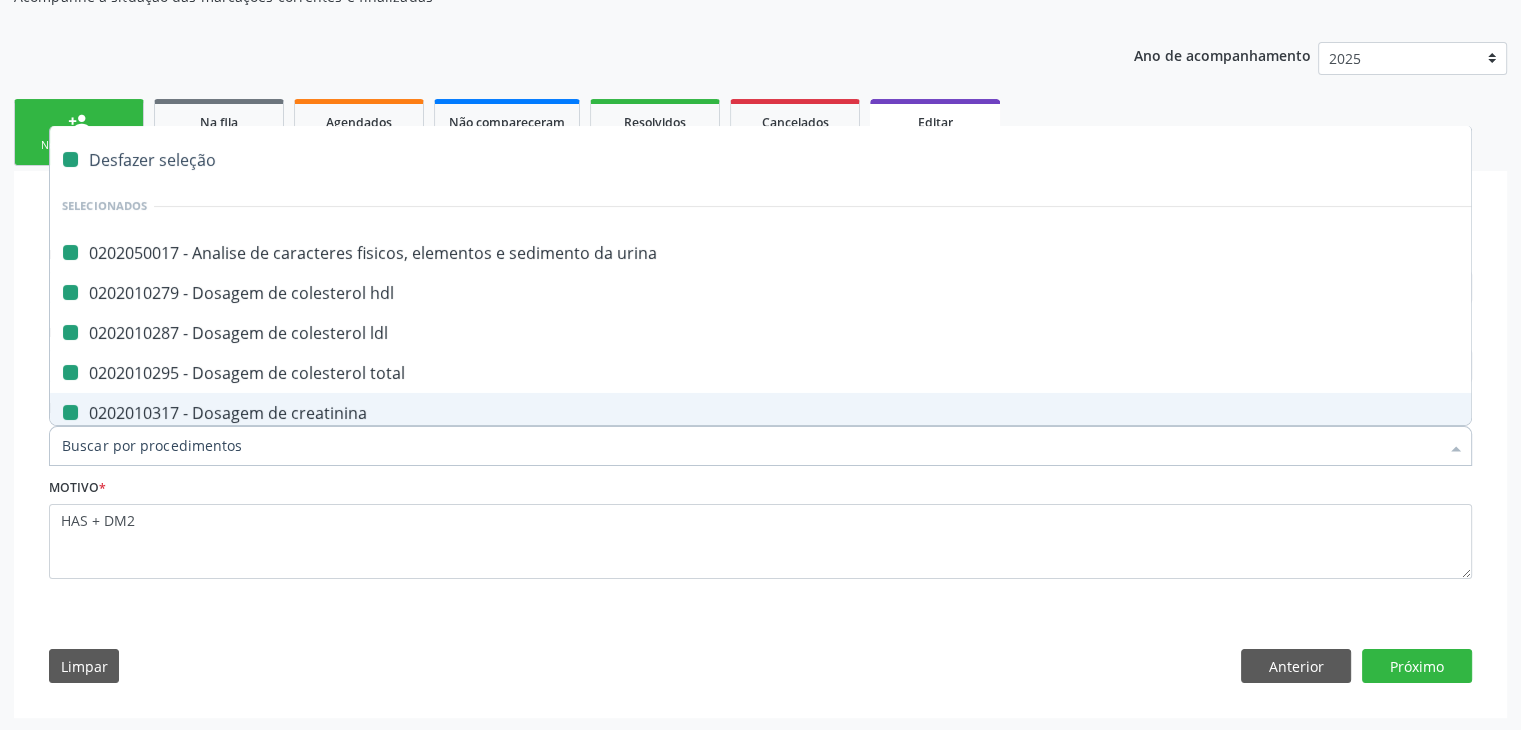checkbox on "false" 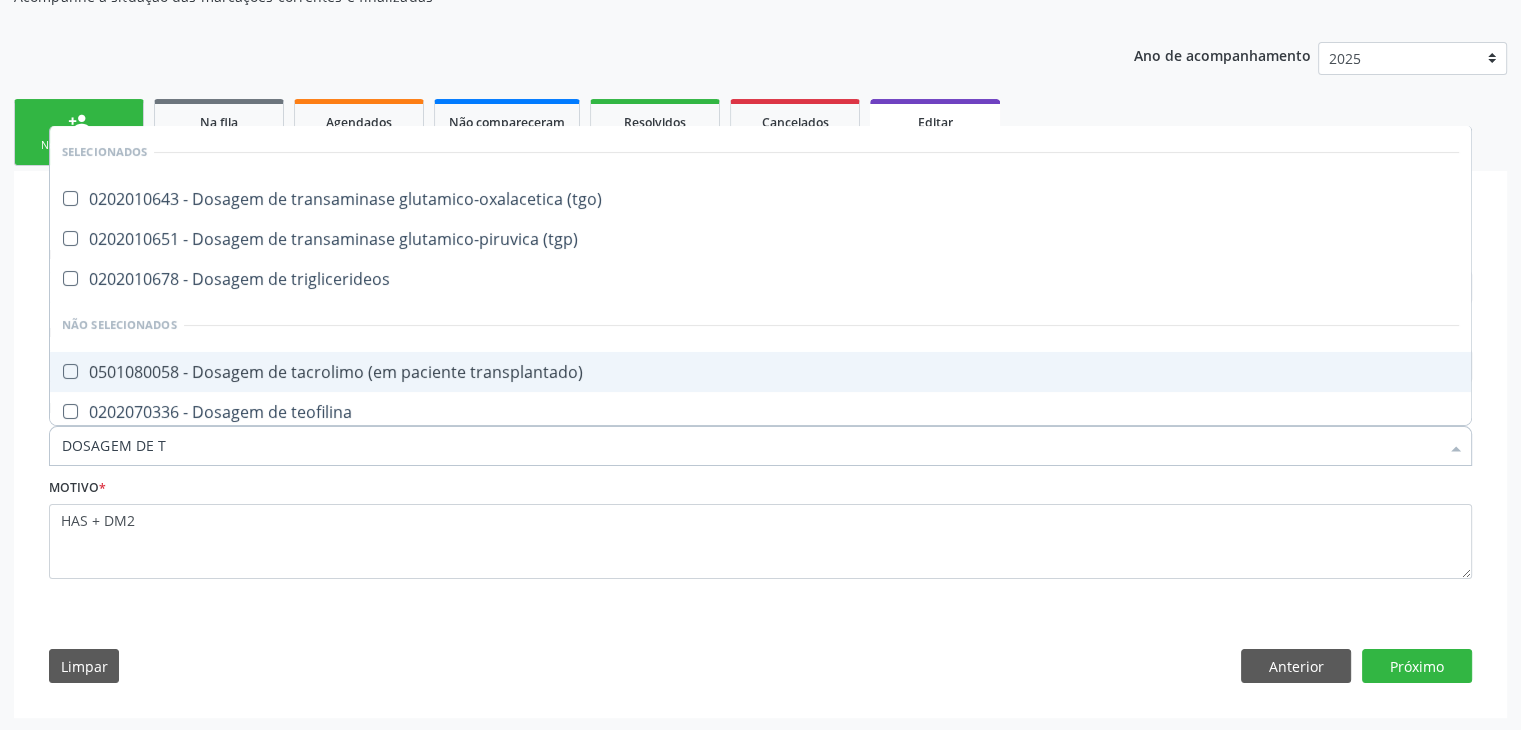 type on "DOSAGEM DE TS" 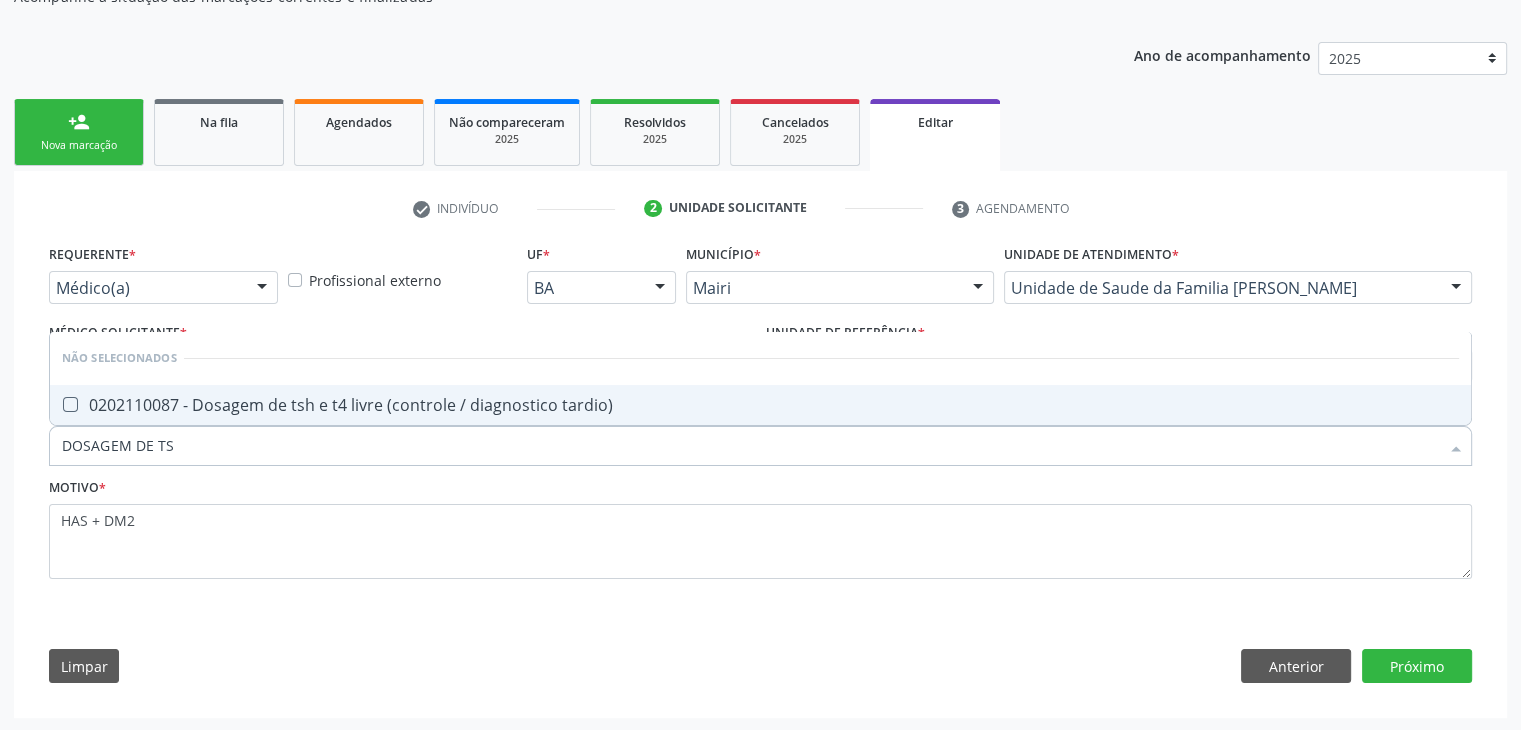 click on "0202110087 - Dosagem de tsh e t4 livre (controle / diagnostico tardio)" at bounding box center (760, 405) 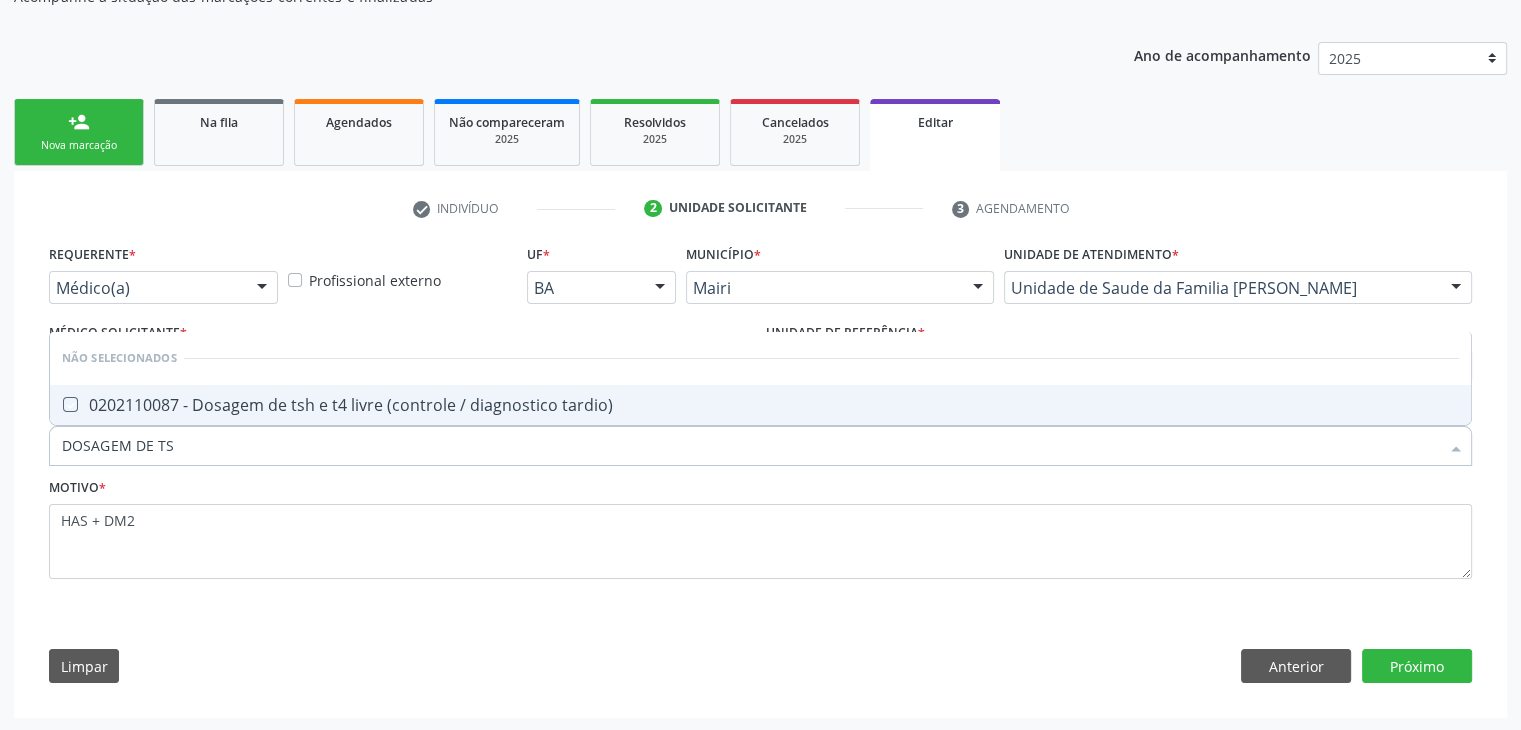 checkbox on "true" 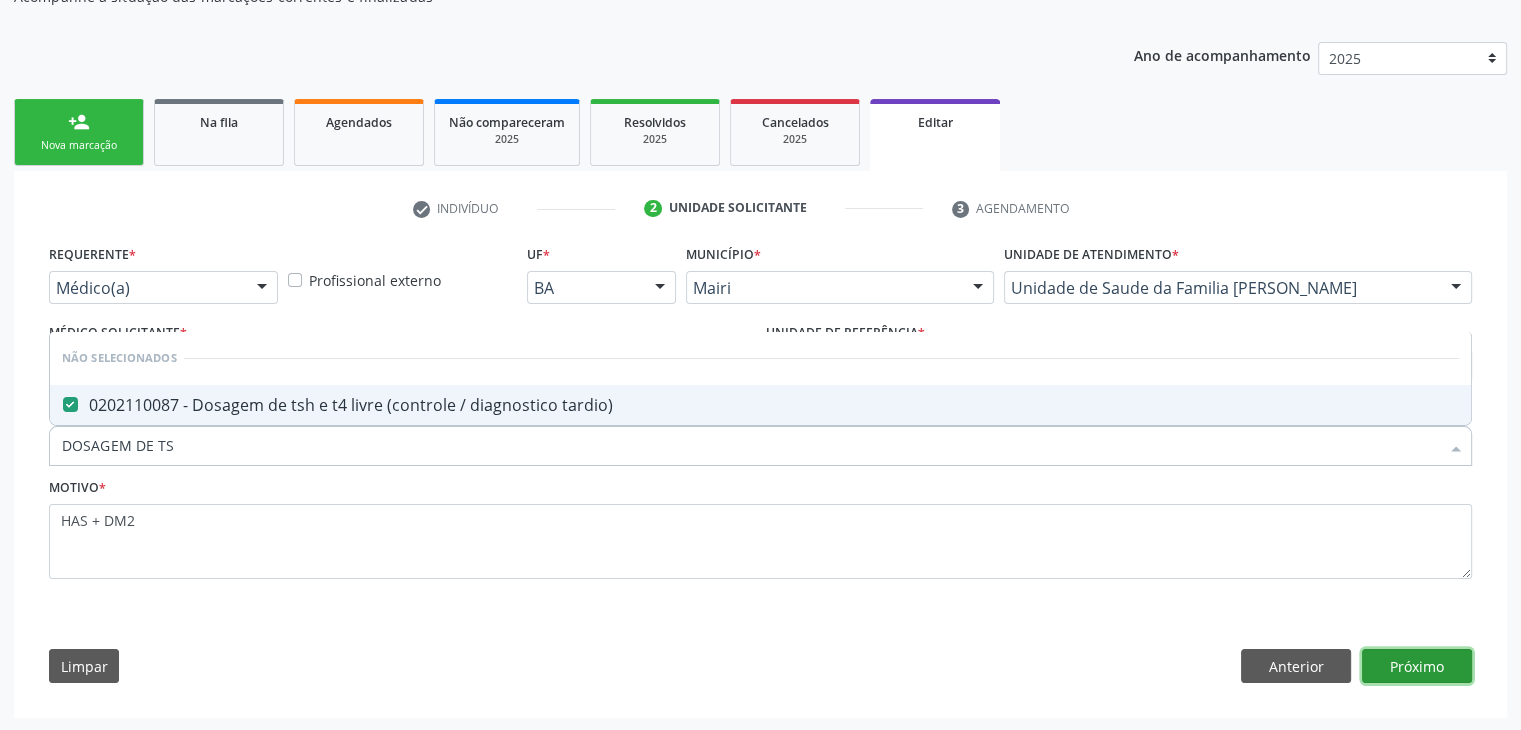 click on "Próximo" at bounding box center (1417, 666) 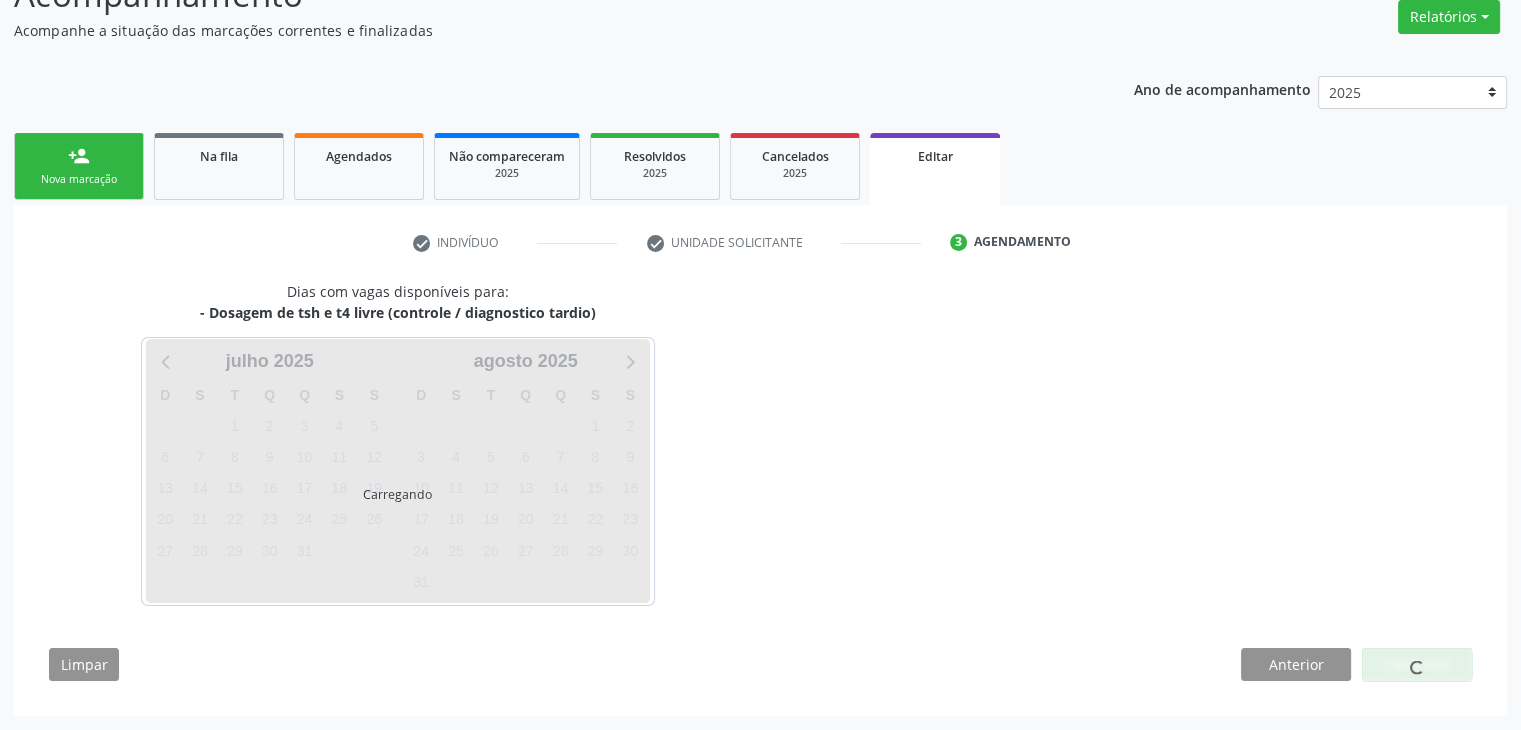 scroll, scrollTop: 165, scrollLeft: 0, axis: vertical 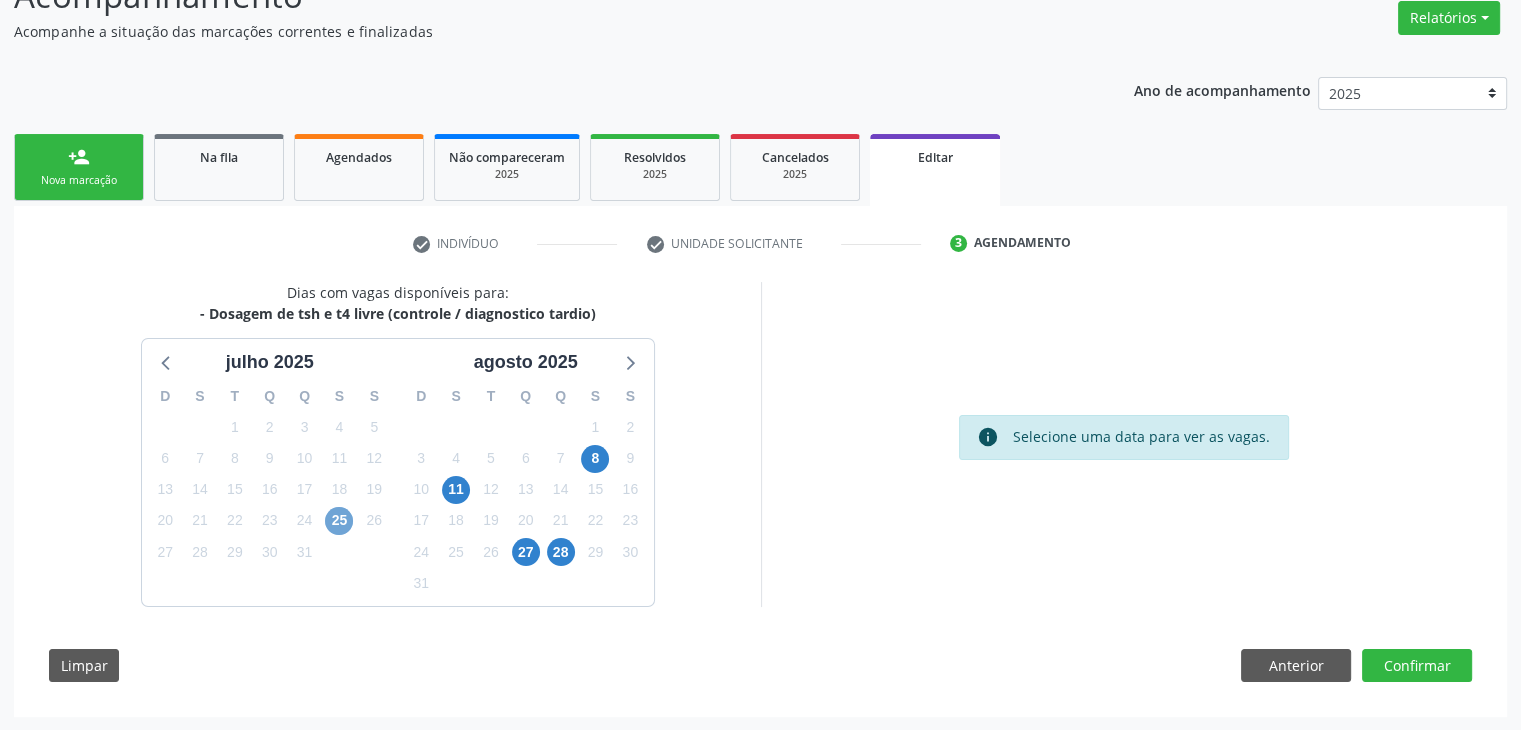 click on "25" at bounding box center [339, 521] 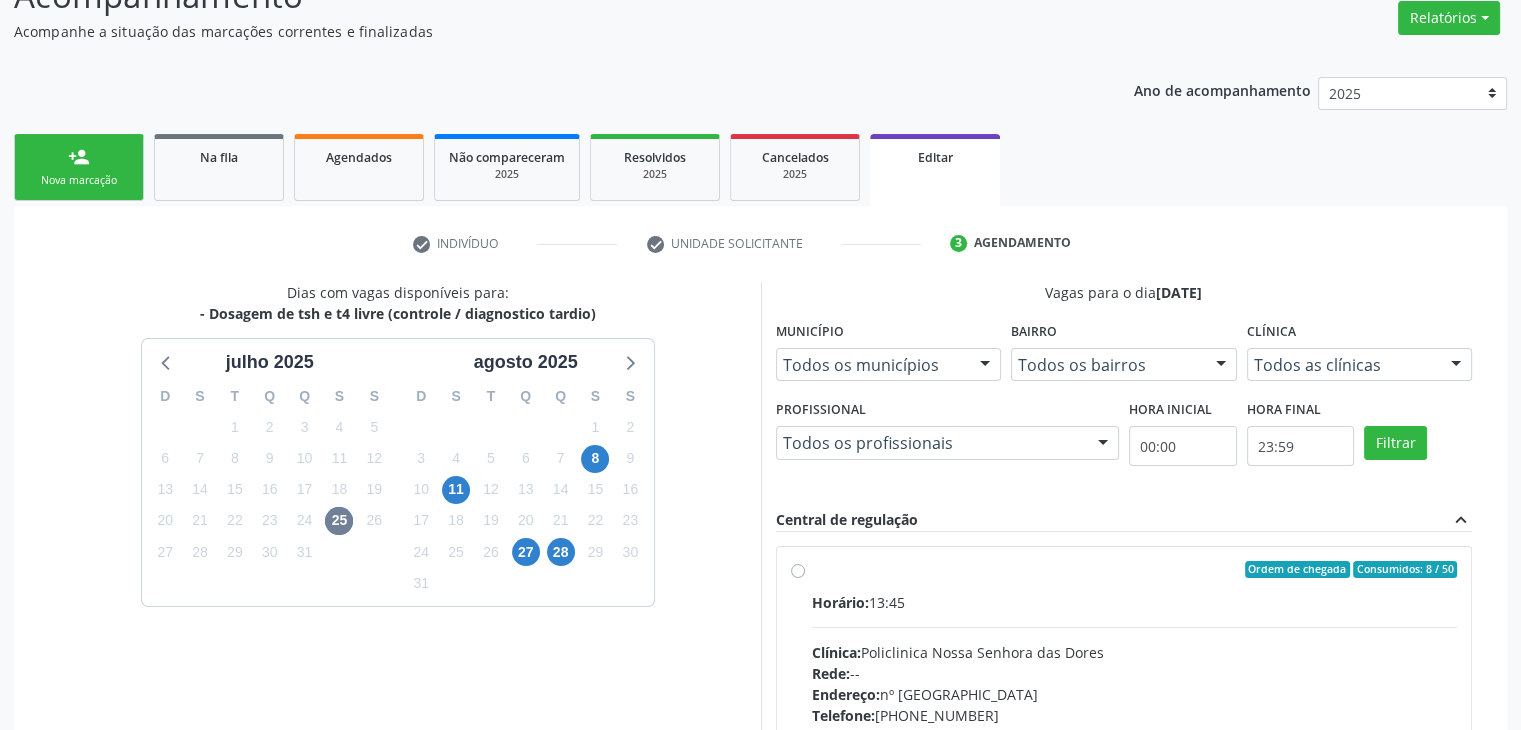 click on "Ordem de chegada
Consumidos: 8 / 50
Horário:   13:45
Clínica:  Policlinica [GEOGRAPHIC_DATA]
Rede:
--
Endereço:   [STREET_ADDRESS]
Telefone:   [PHONE_NUMBER]
Profissional:
--
Informações adicionais sobre o atendimento
Idade de atendimento:
Sem restrição
Gênero(s) atendido(s):
Sem restrição
Informações adicionais:
--" at bounding box center [1135, 714] 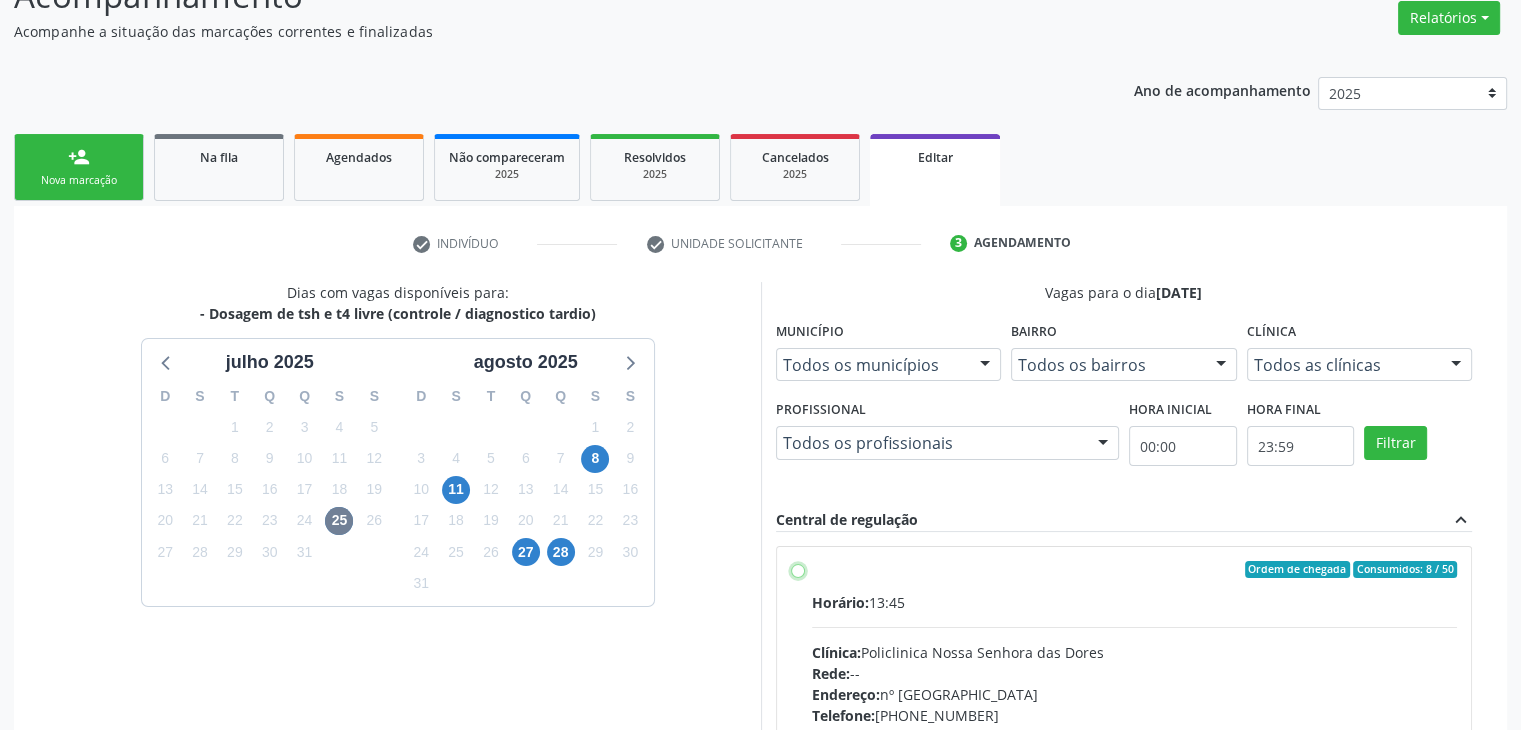 click on "Ordem de chegada
Consumidos: 8 / 50
Horário:   13:45
Clínica:  Policlinica [GEOGRAPHIC_DATA]
Rede:
--
Endereço:   [STREET_ADDRESS]
Telefone:   [PHONE_NUMBER]
Profissional:
--
Informações adicionais sobre o atendimento
Idade de atendimento:
Sem restrição
Gênero(s) atendido(s):
Sem restrição
Informações adicionais:
--" at bounding box center [798, 570] 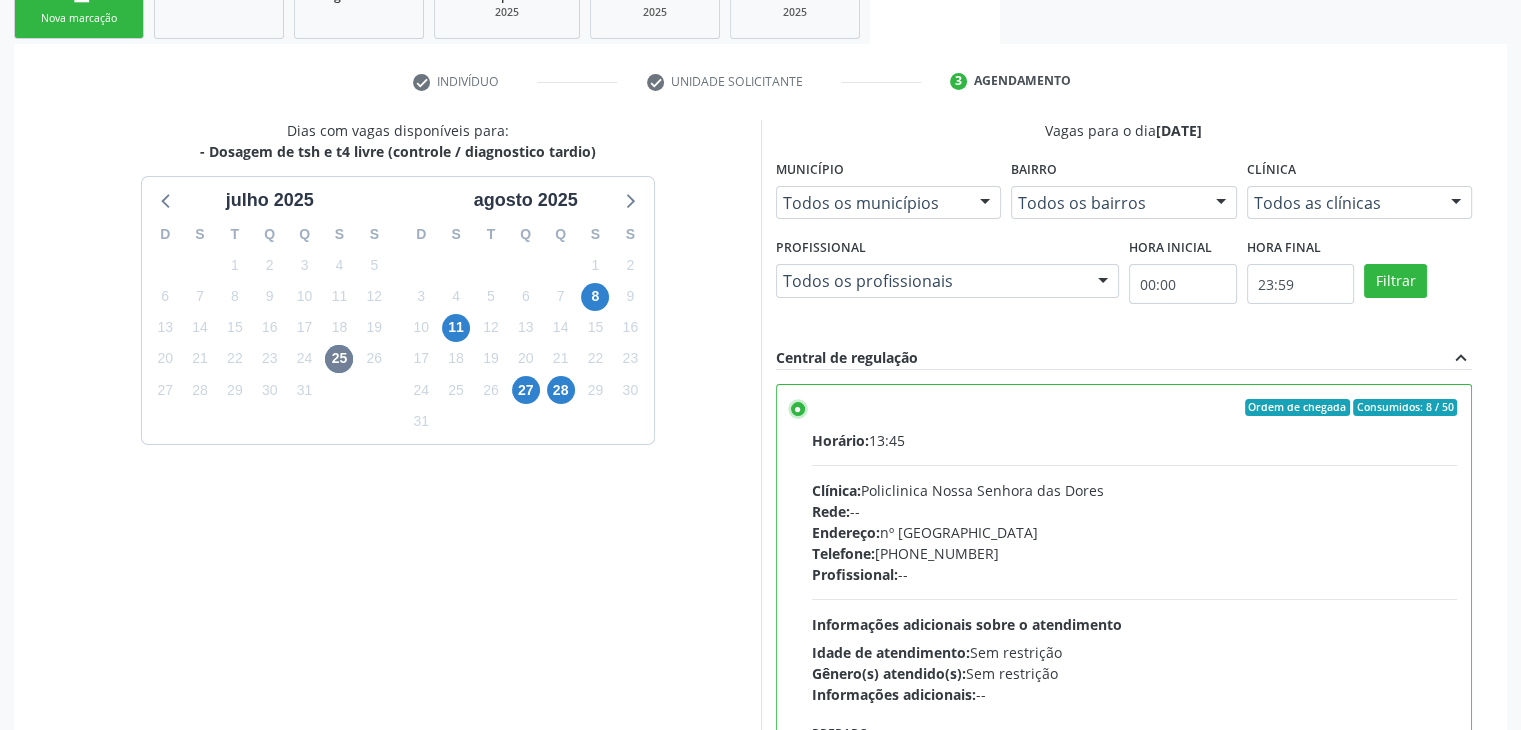 scroll, scrollTop: 490, scrollLeft: 0, axis: vertical 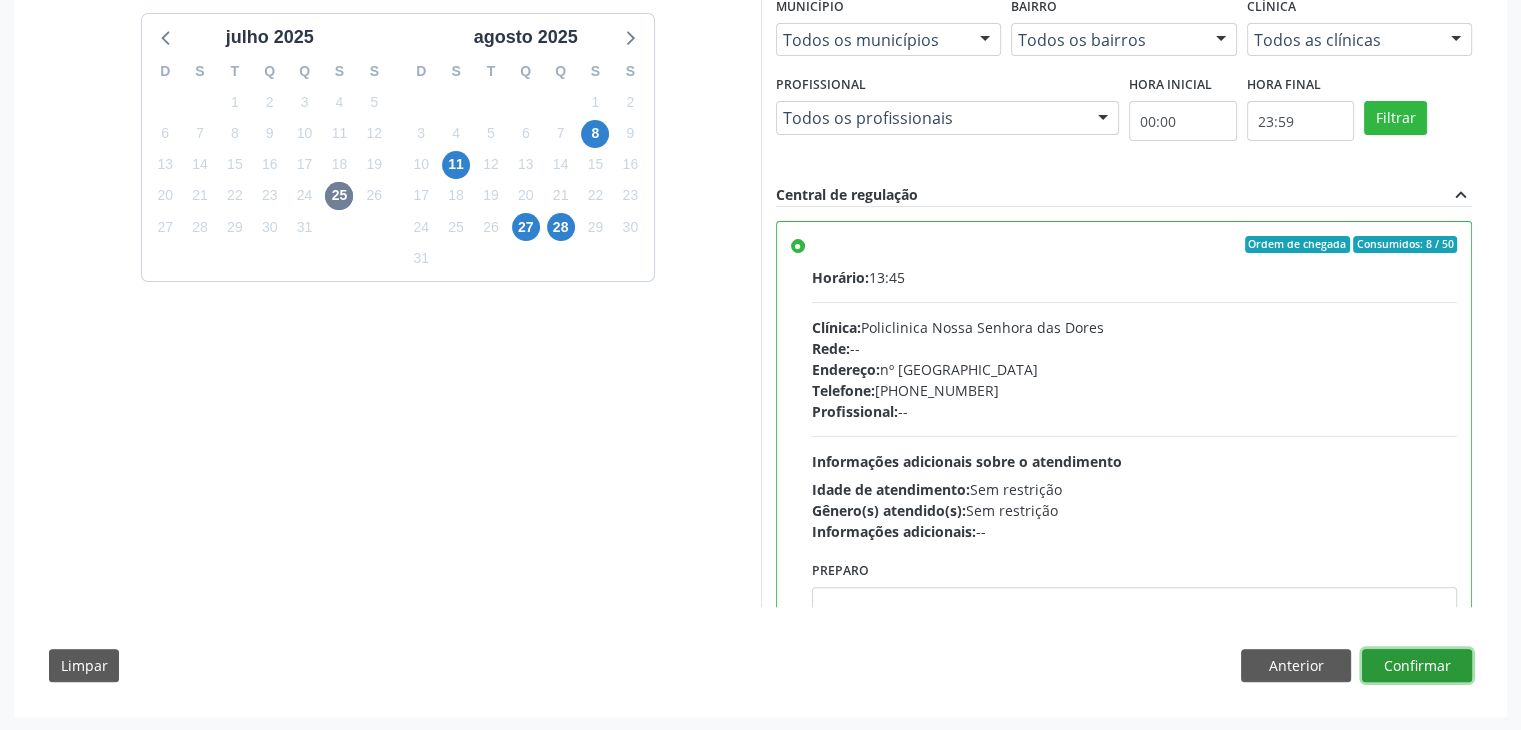 click on "Confirmar" at bounding box center [1417, 666] 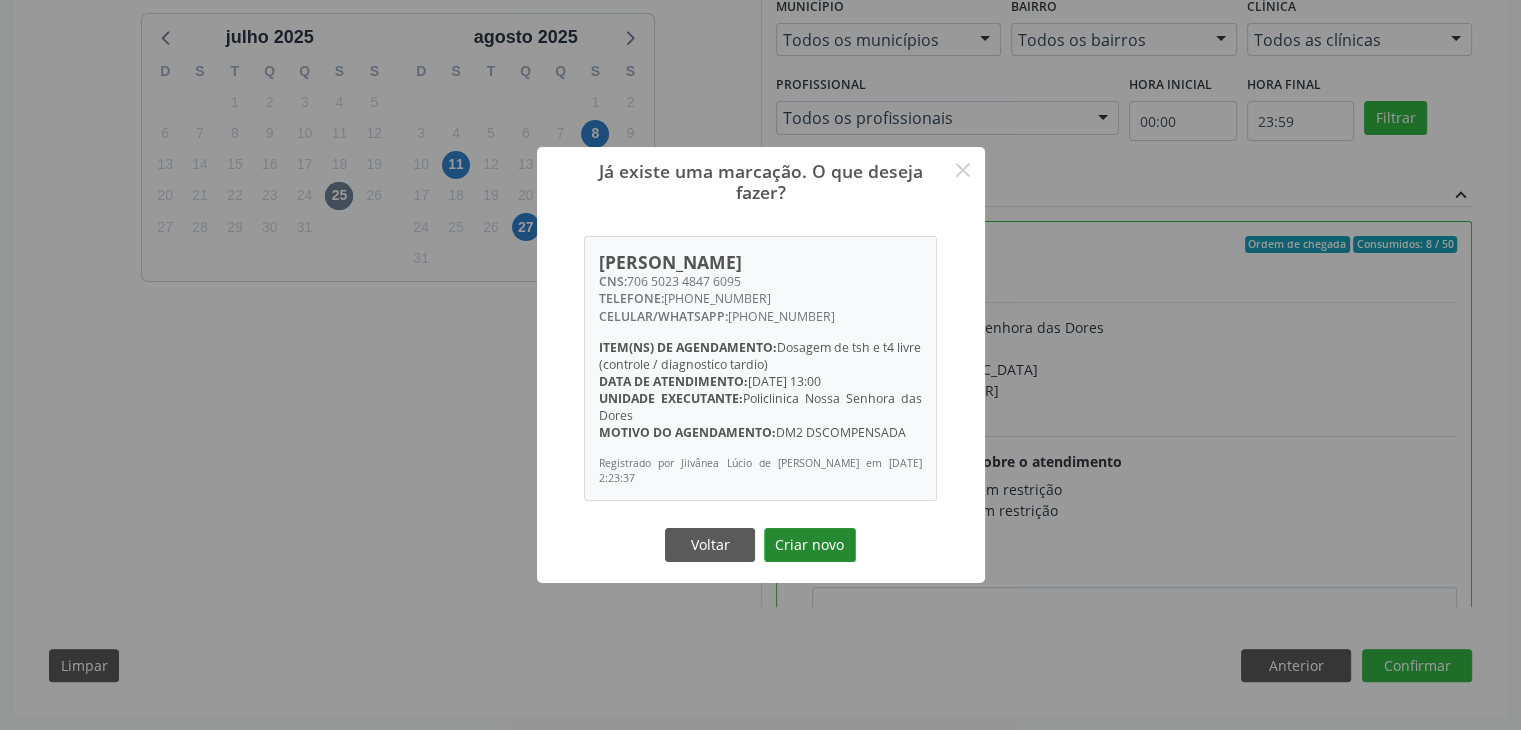 click on "Criar novo" at bounding box center [810, 545] 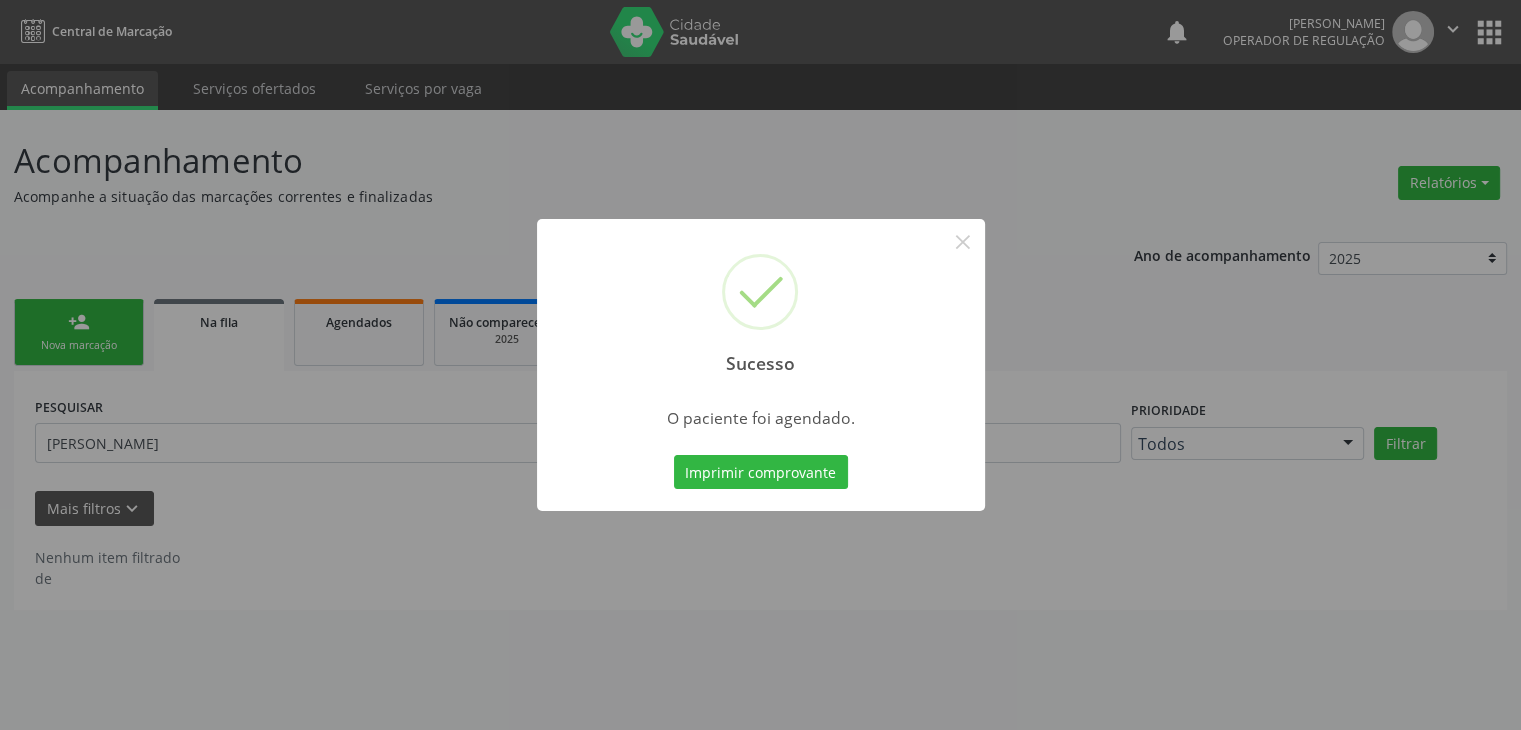 scroll, scrollTop: 0, scrollLeft: 0, axis: both 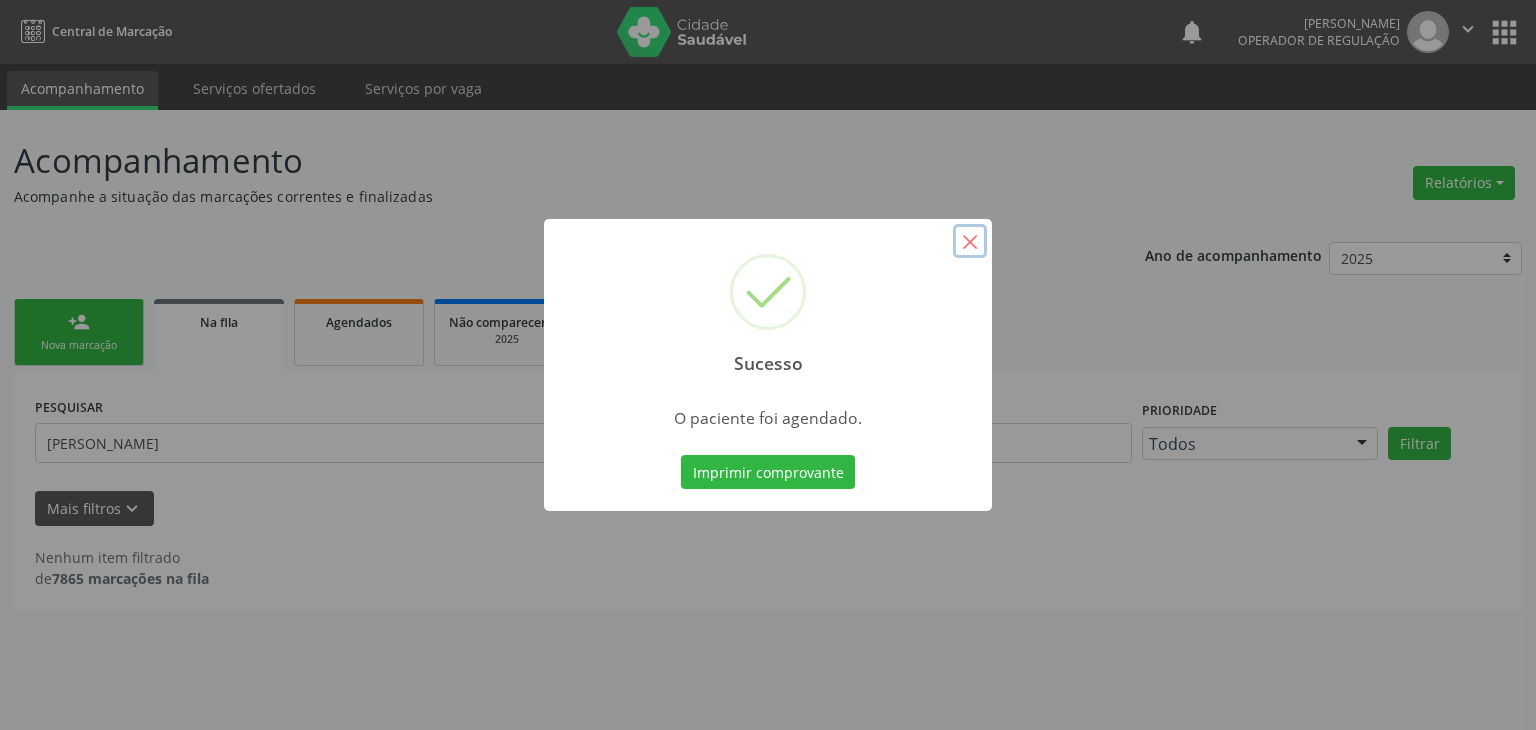 click on "×" at bounding box center [970, 241] 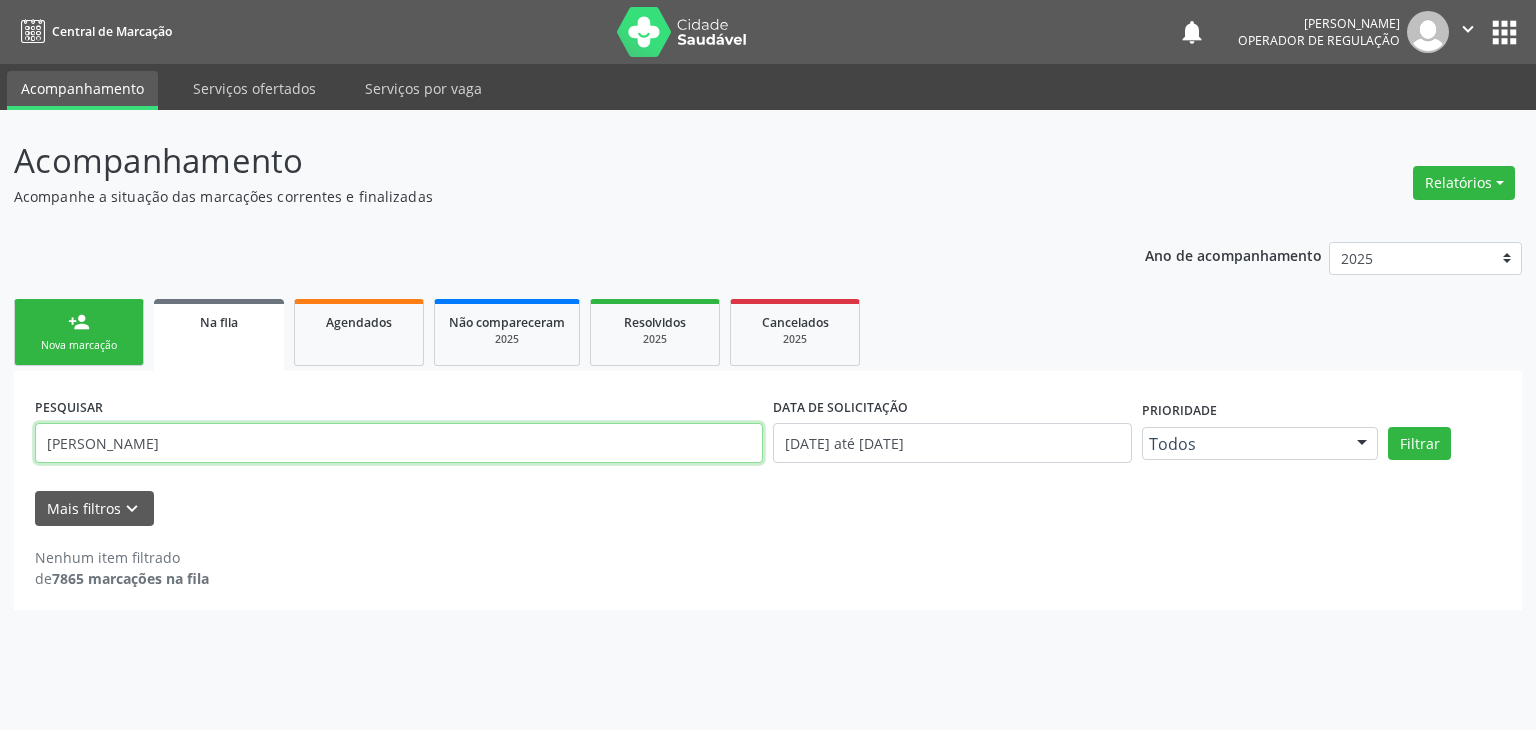 drag, startPoint x: 64, startPoint y: 450, endPoint x: 0, endPoint y: 459, distance: 64.629715 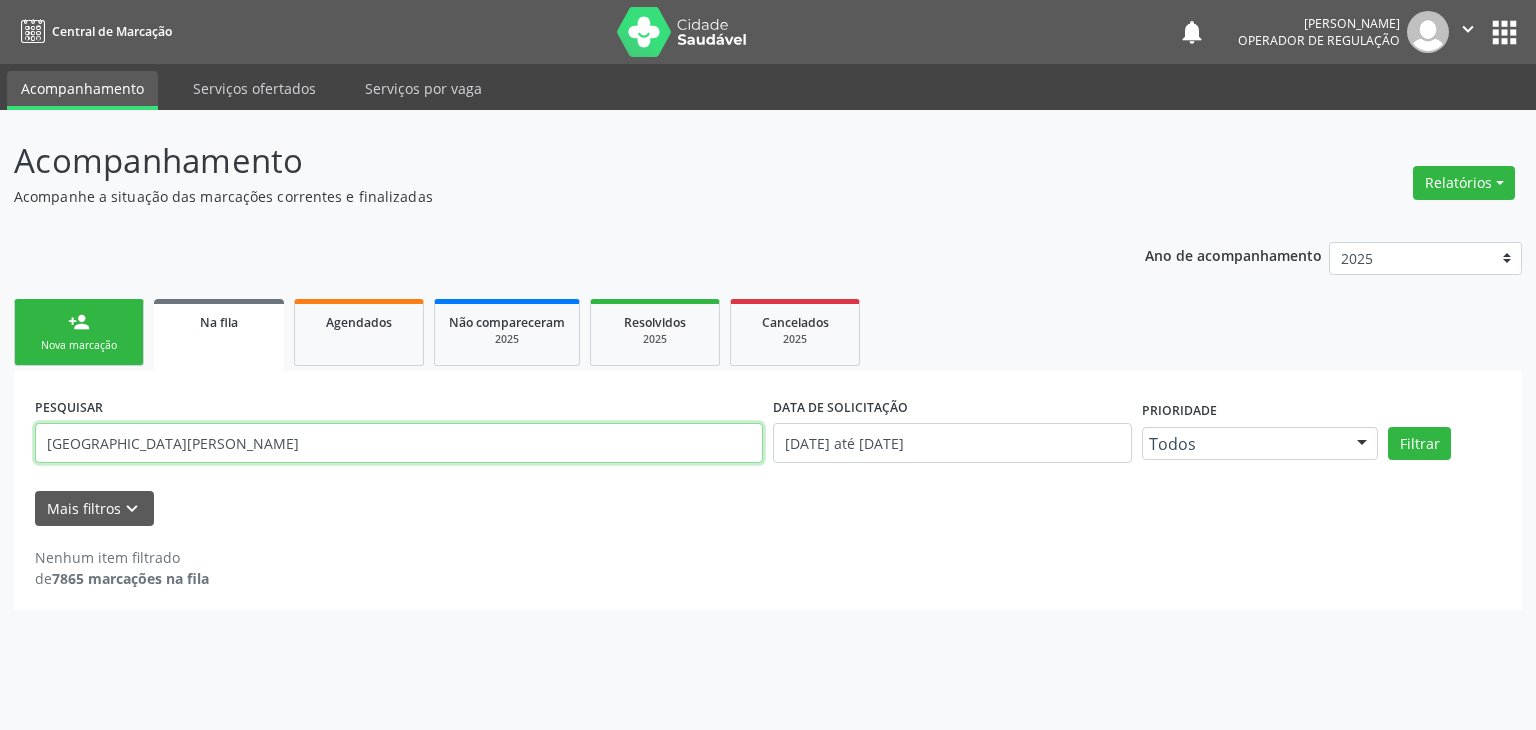 type on "[GEOGRAPHIC_DATA][PERSON_NAME]" 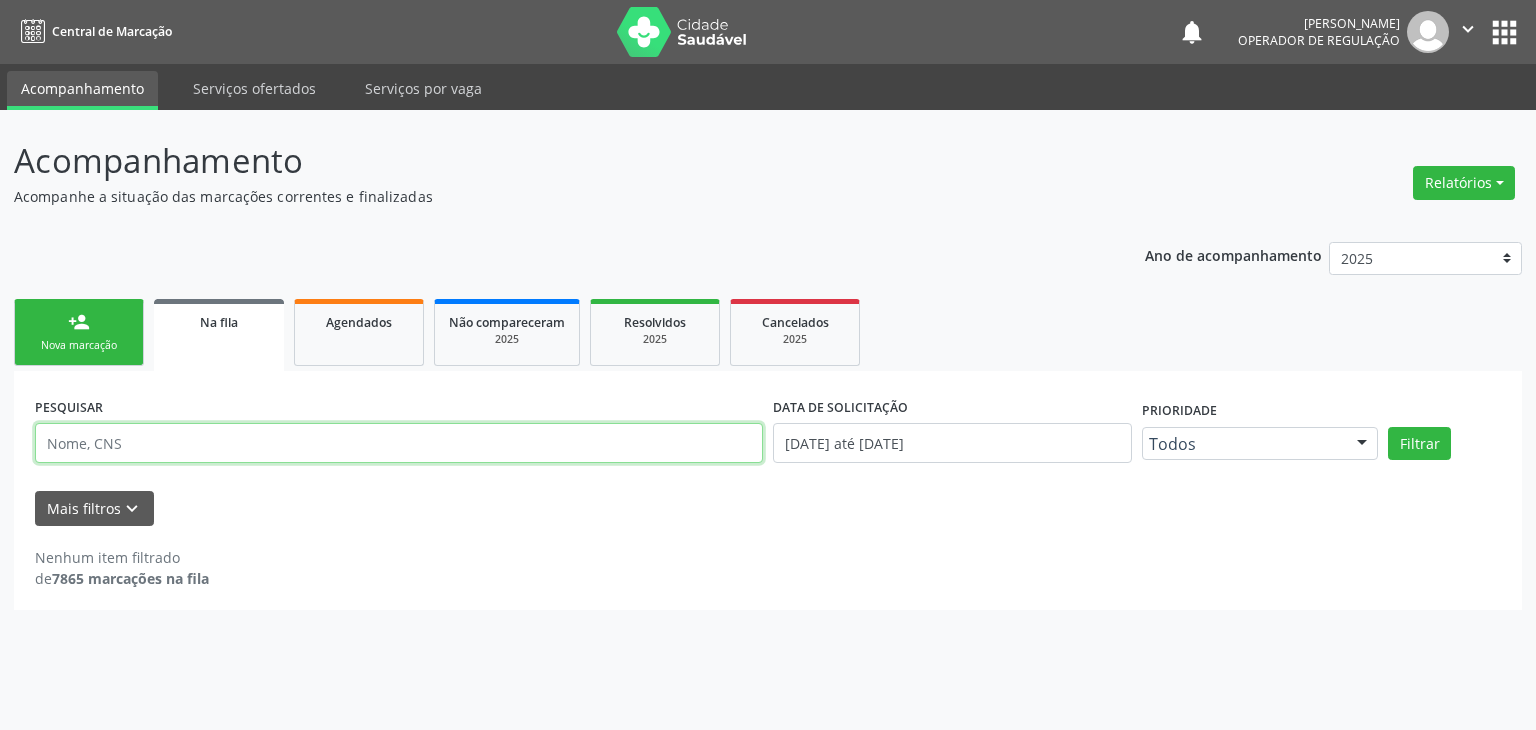 click at bounding box center (399, 443) 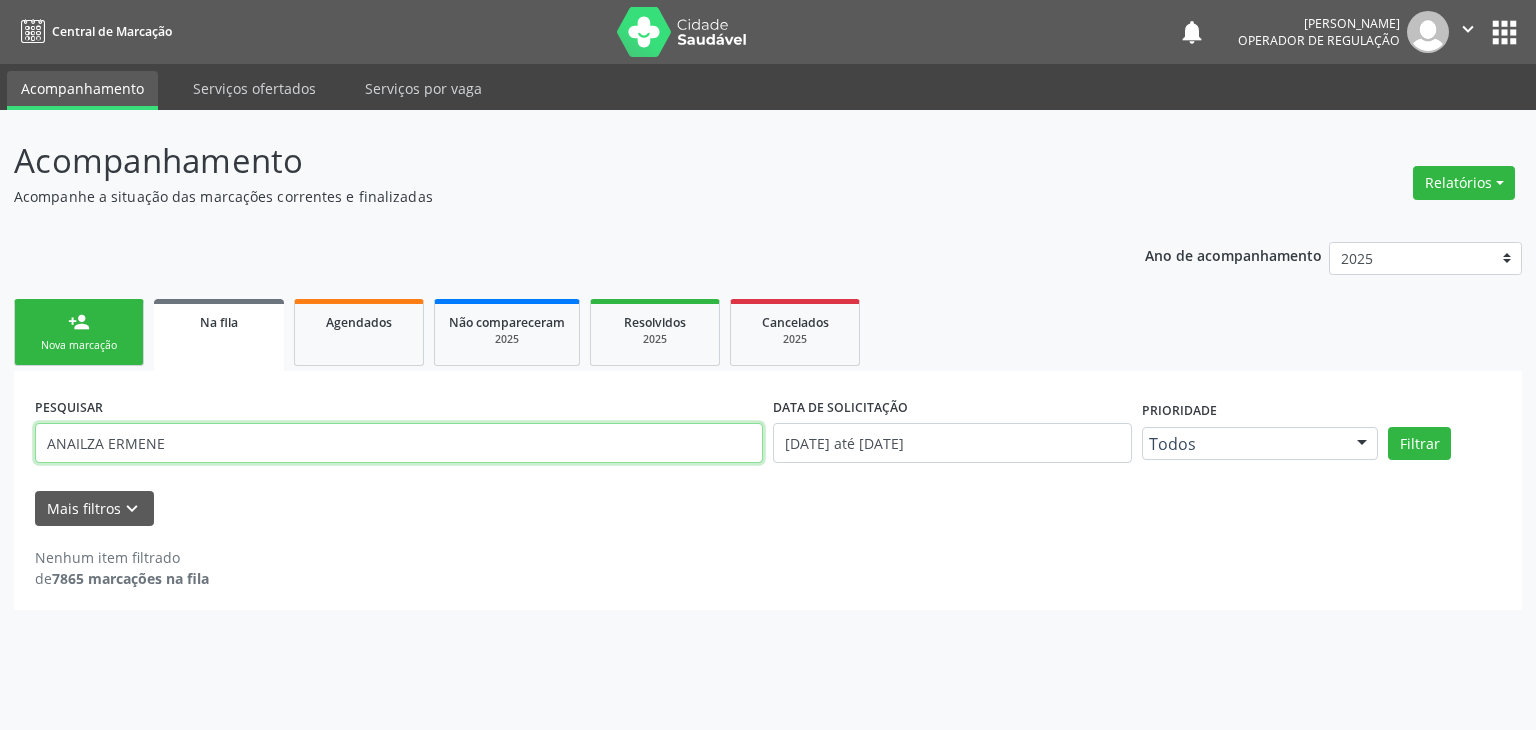 click on "Filtrar" at bounding box center [1419, 444] 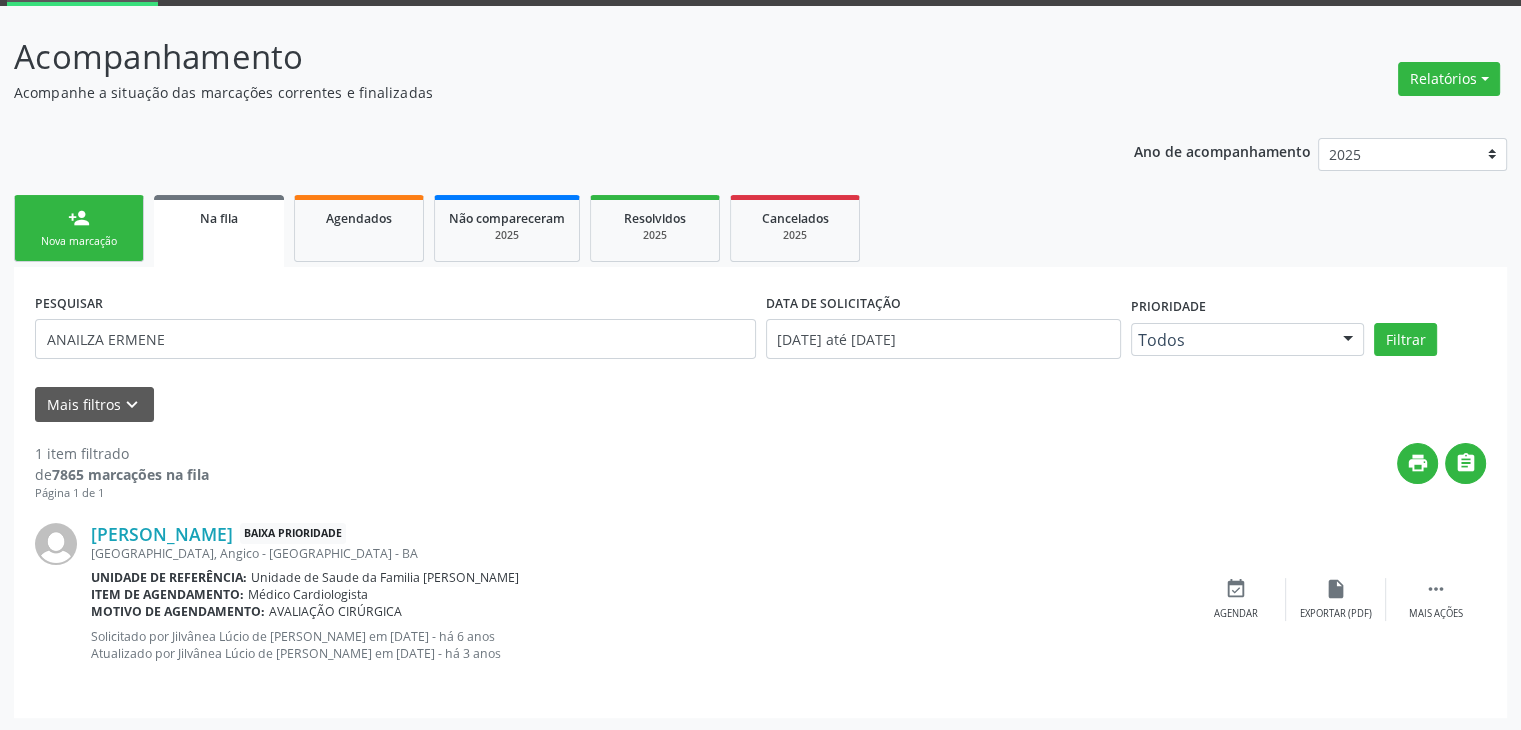 scroll, scrollTop: 104, scrollLeft: 0, axis: vertical 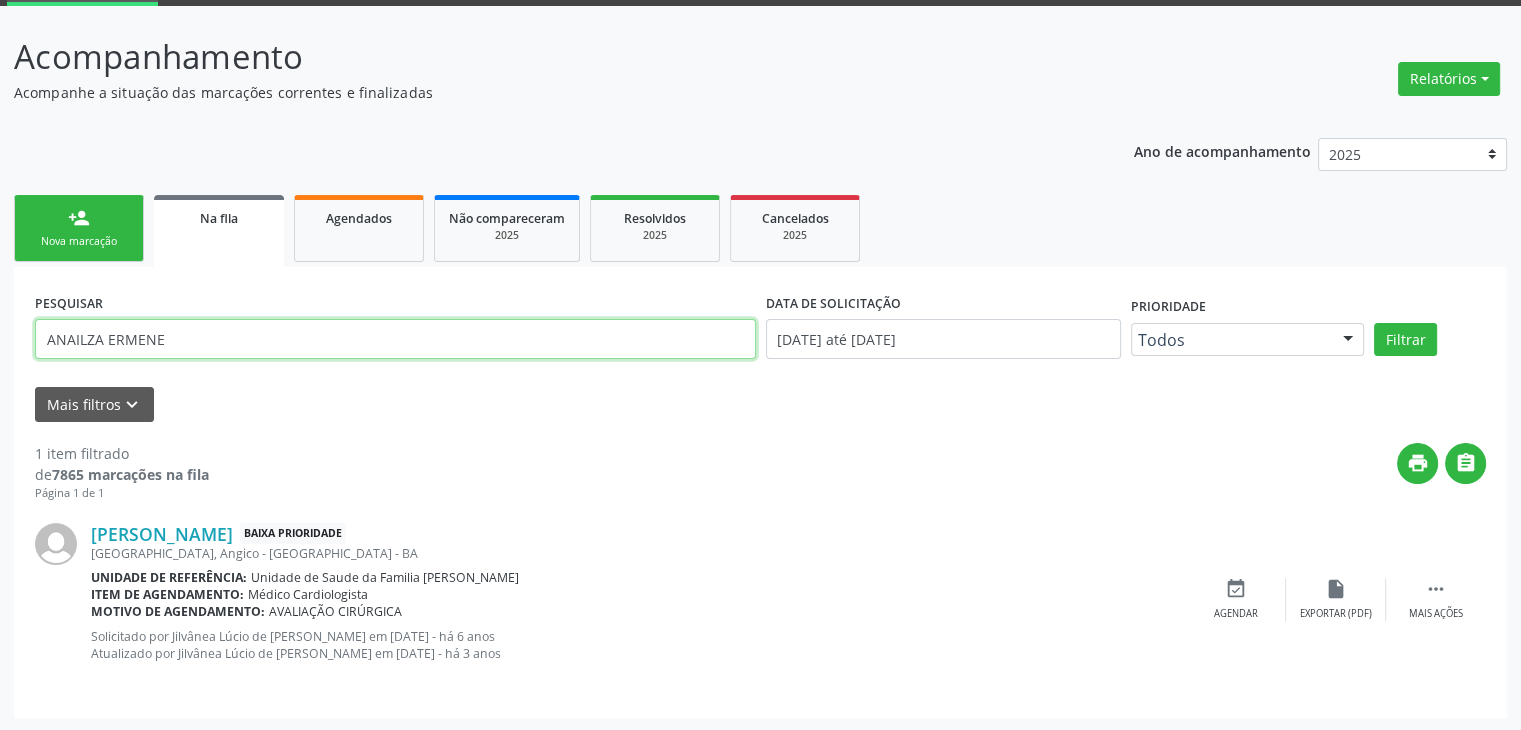 drag, startPoint x: 190, startPoint y: 346, endPoint x: 0, endPoint y: 354, distance: 190.16835 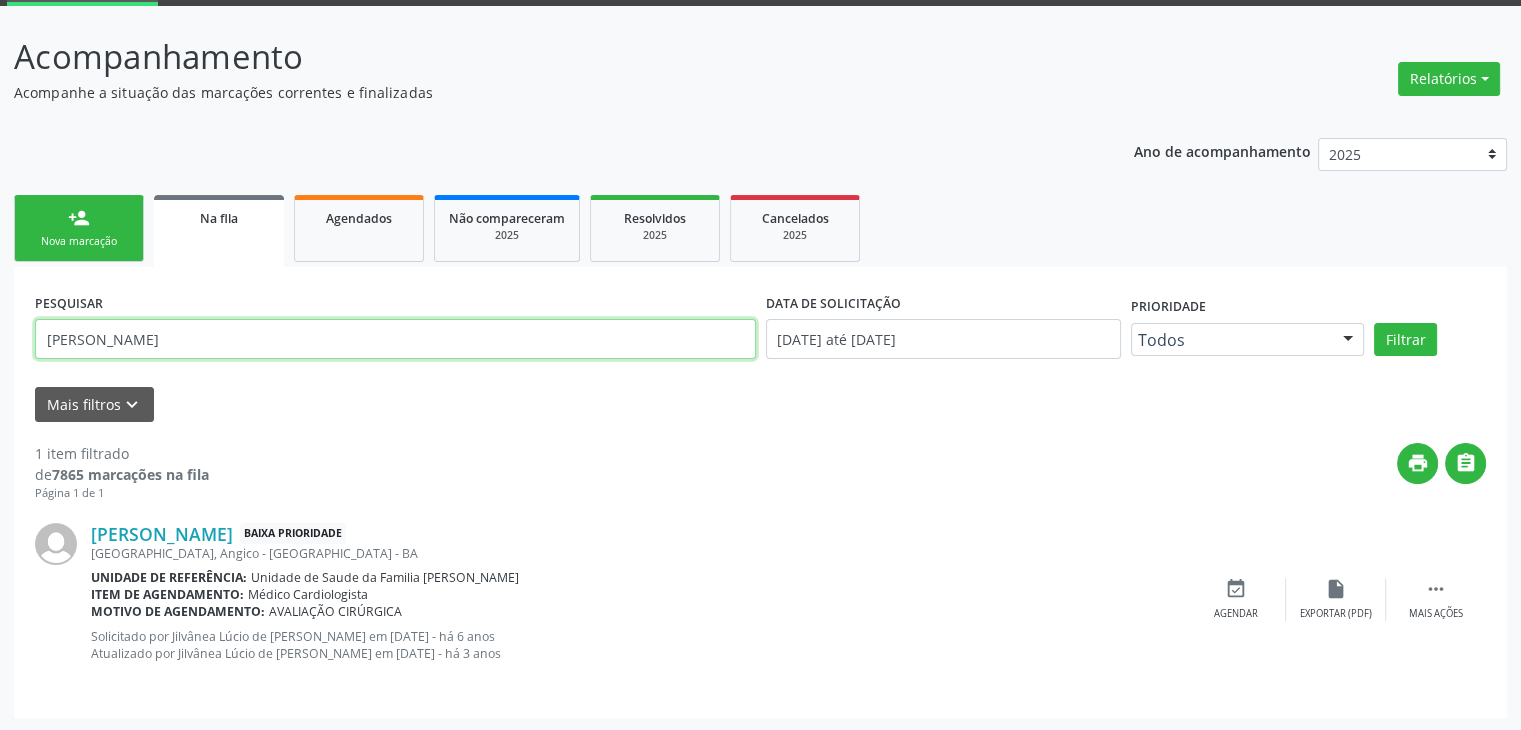 type on "[PERSON_NAME]" 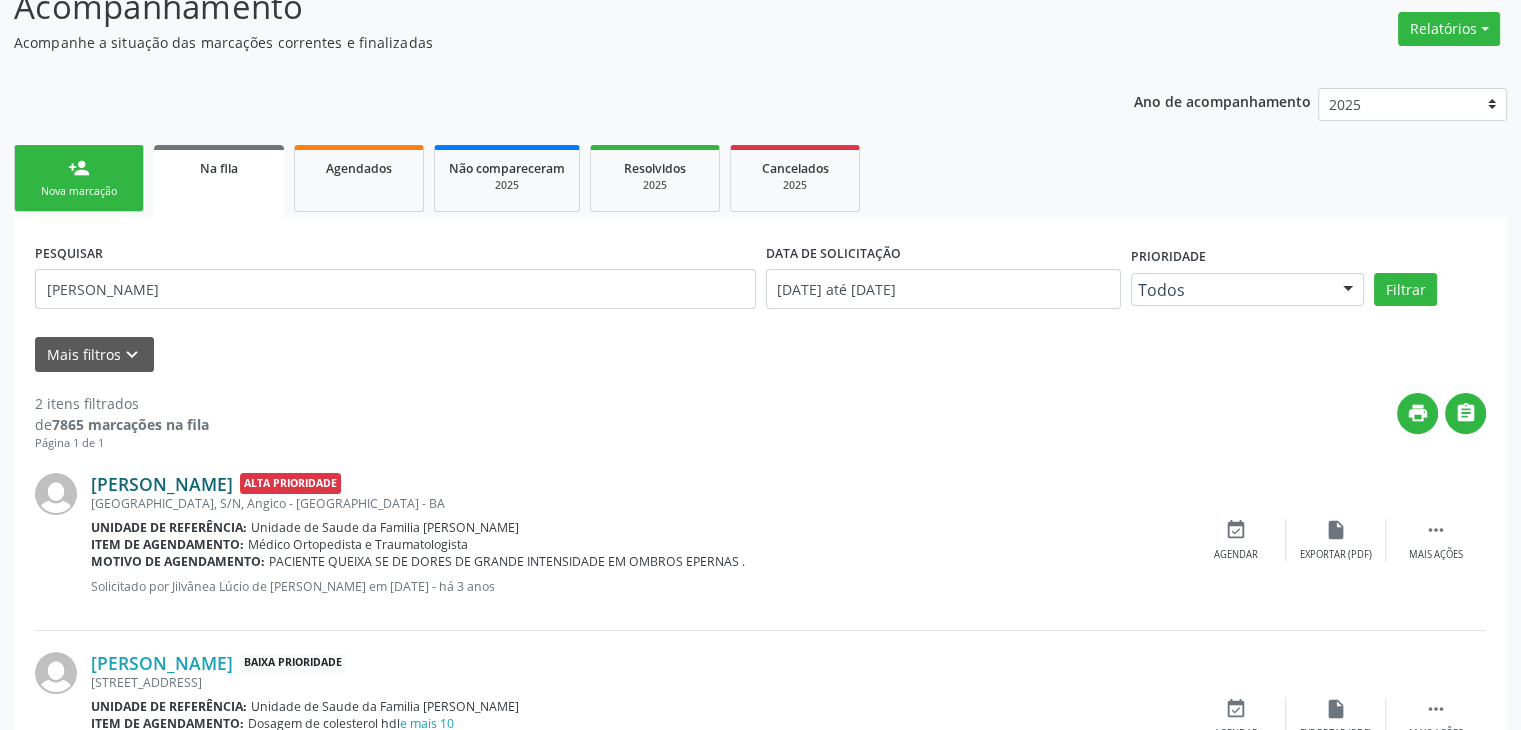 scroll, scrollTop: 267, scrollLeft: 0, axis: vertical 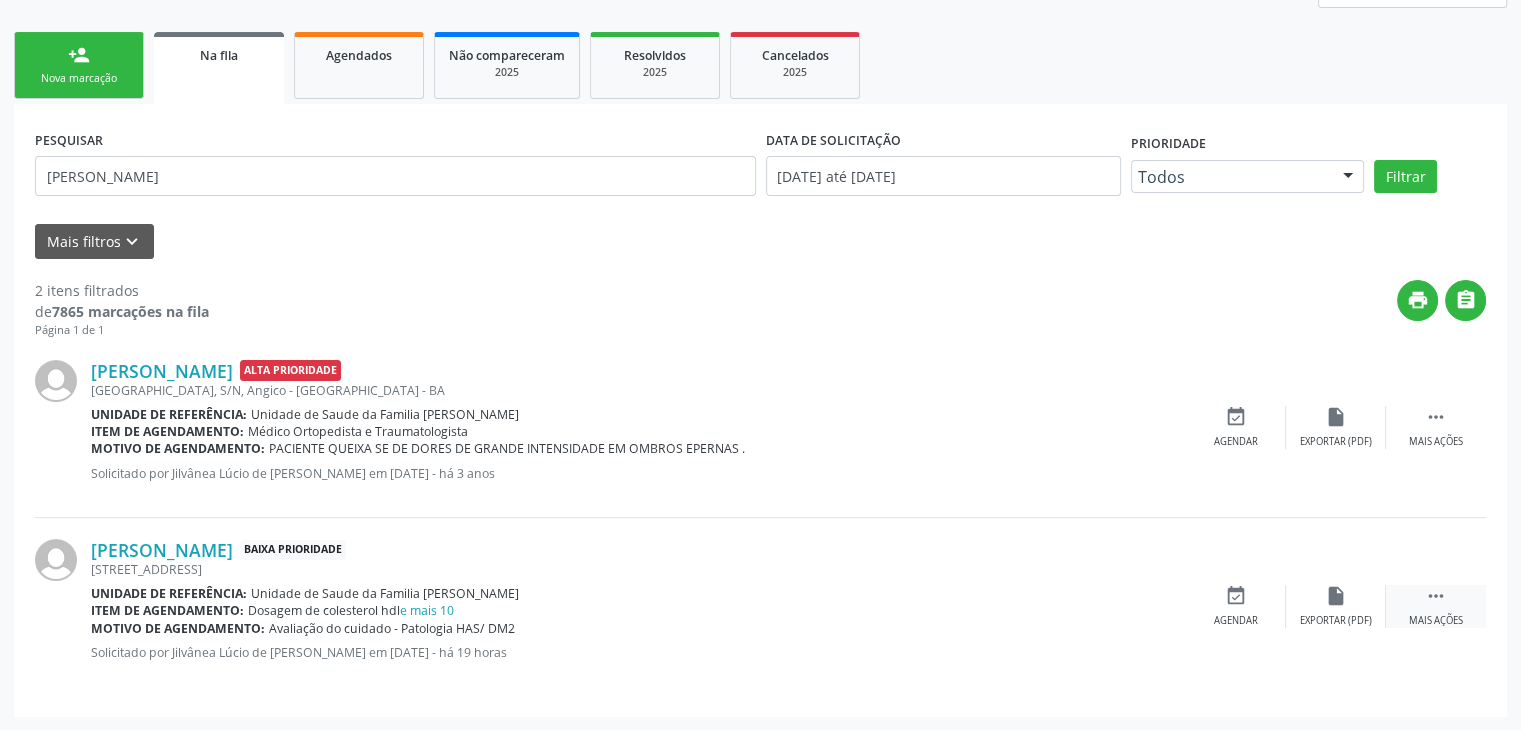 click on "" at bounding box center [1436, 596] 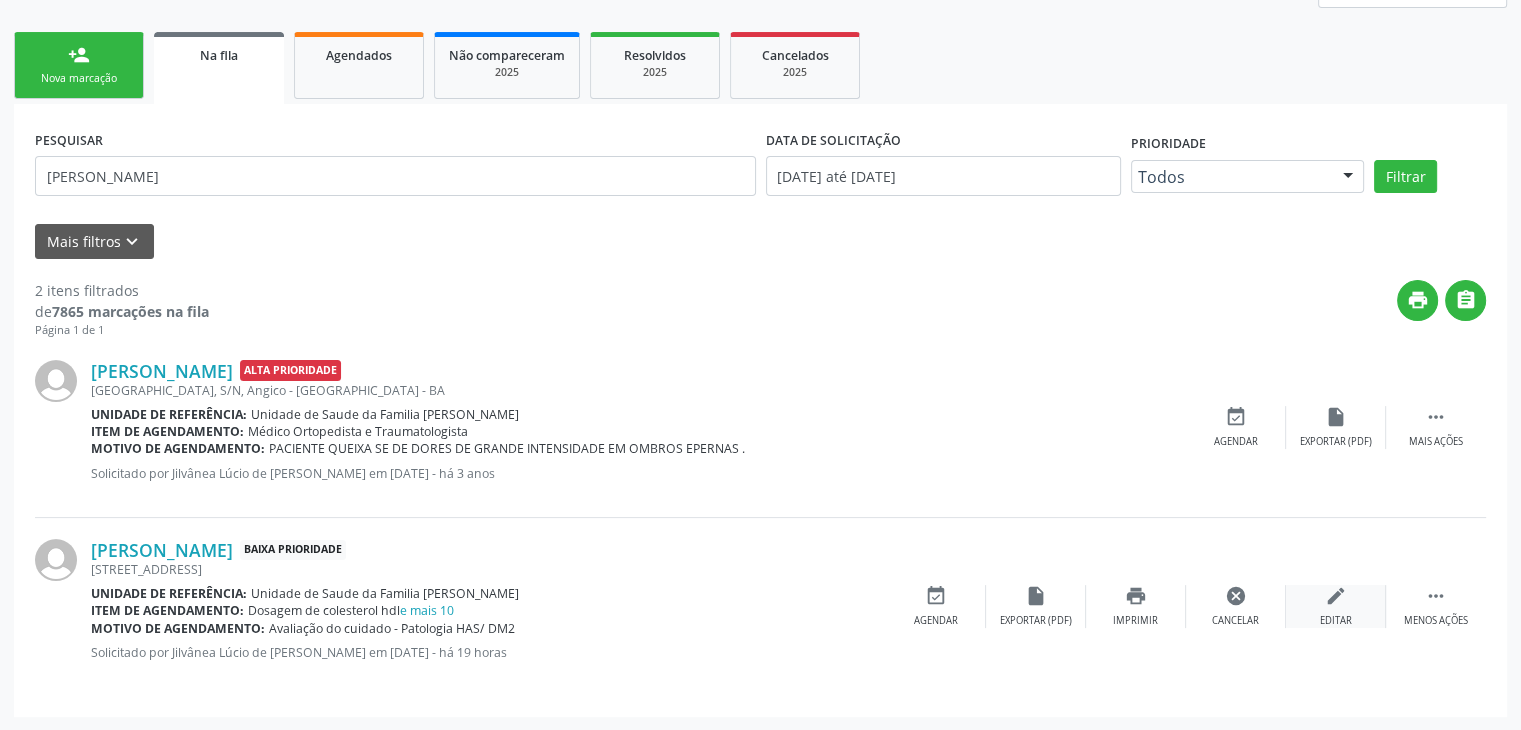 click on "edit
Editar" at bounding box center [1336, 606] 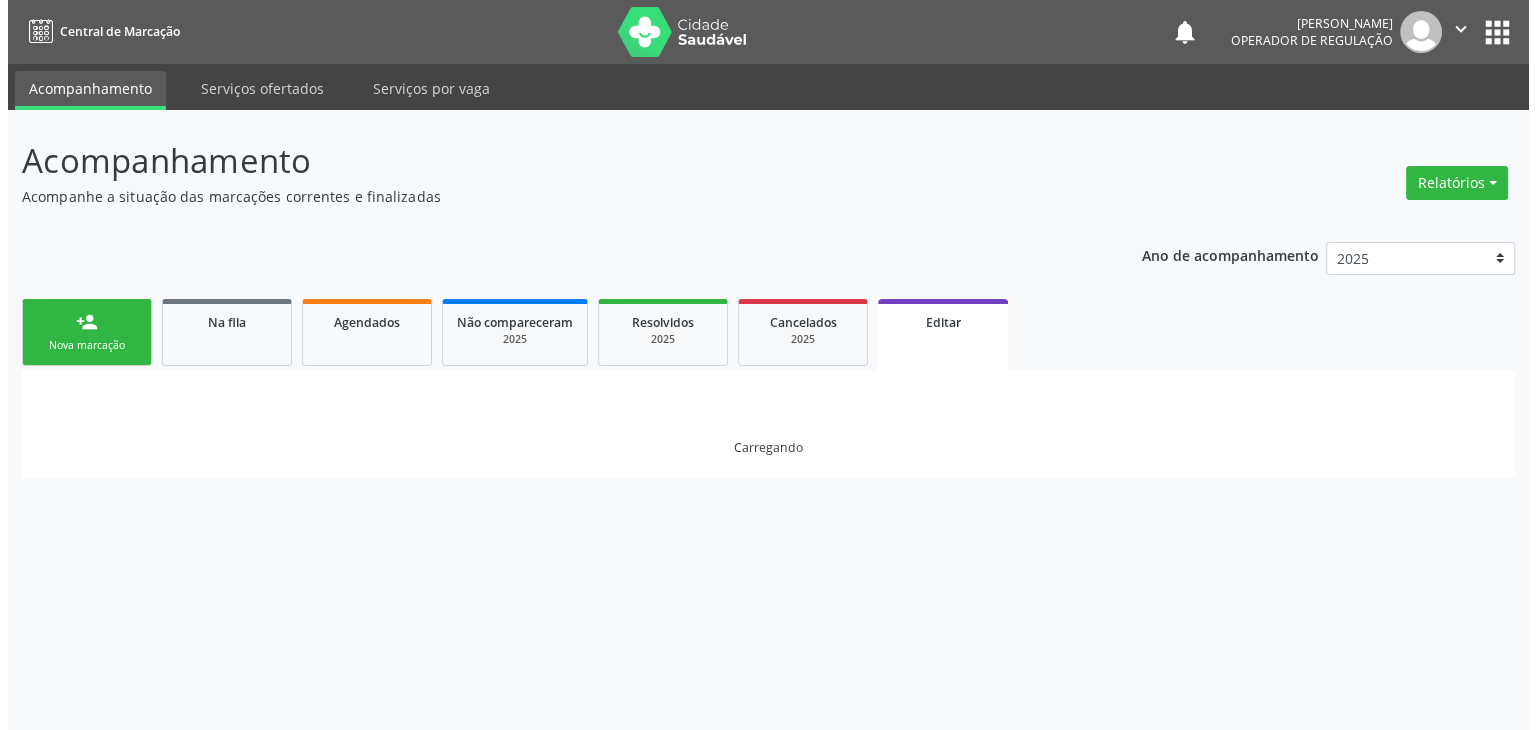 scroll, scrollTop: 0, scrollLeft: 0, axis: both 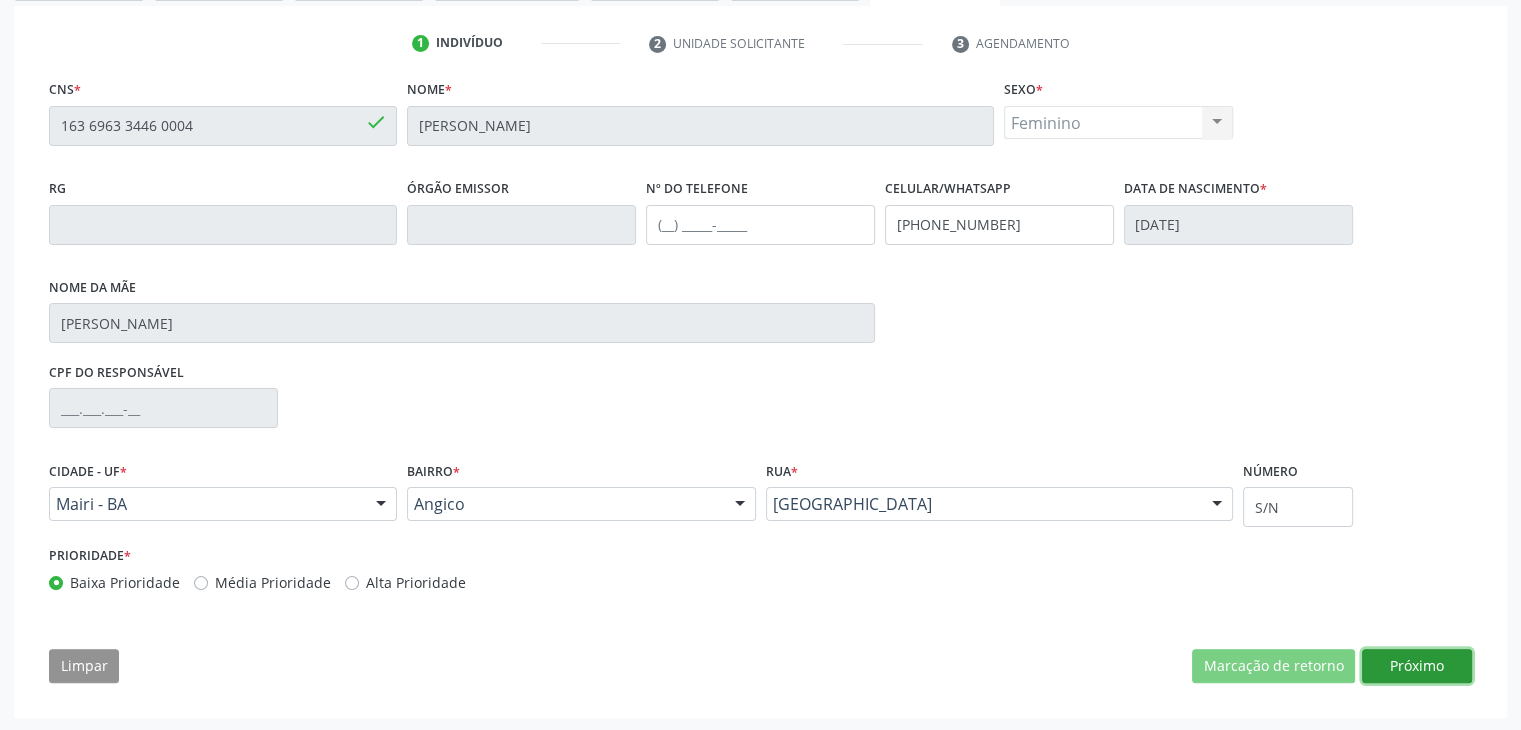 click on "Próximo" at bounding box center (1417, 666) 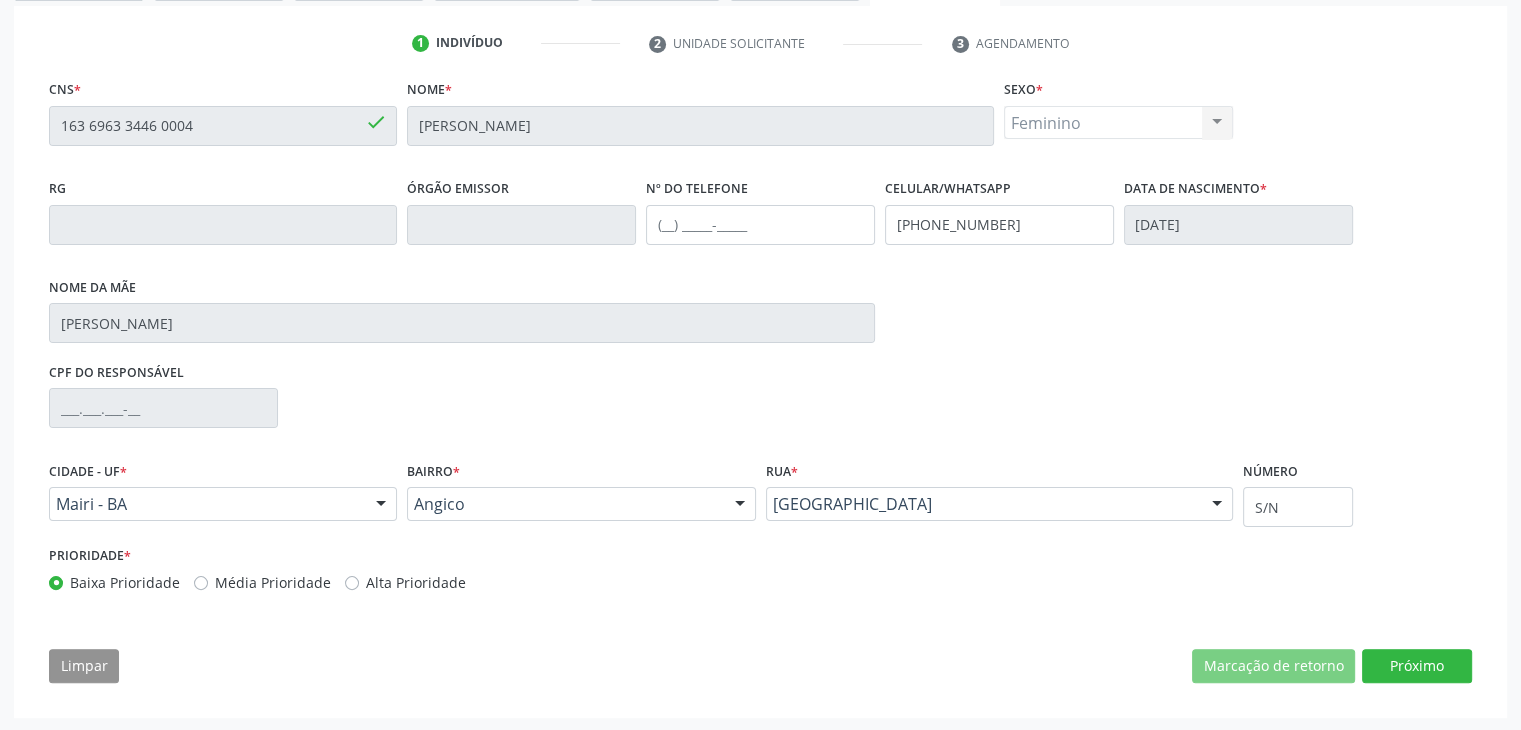 scroll, scrollTop: 214, scrollLeft: 0, axis: vertical 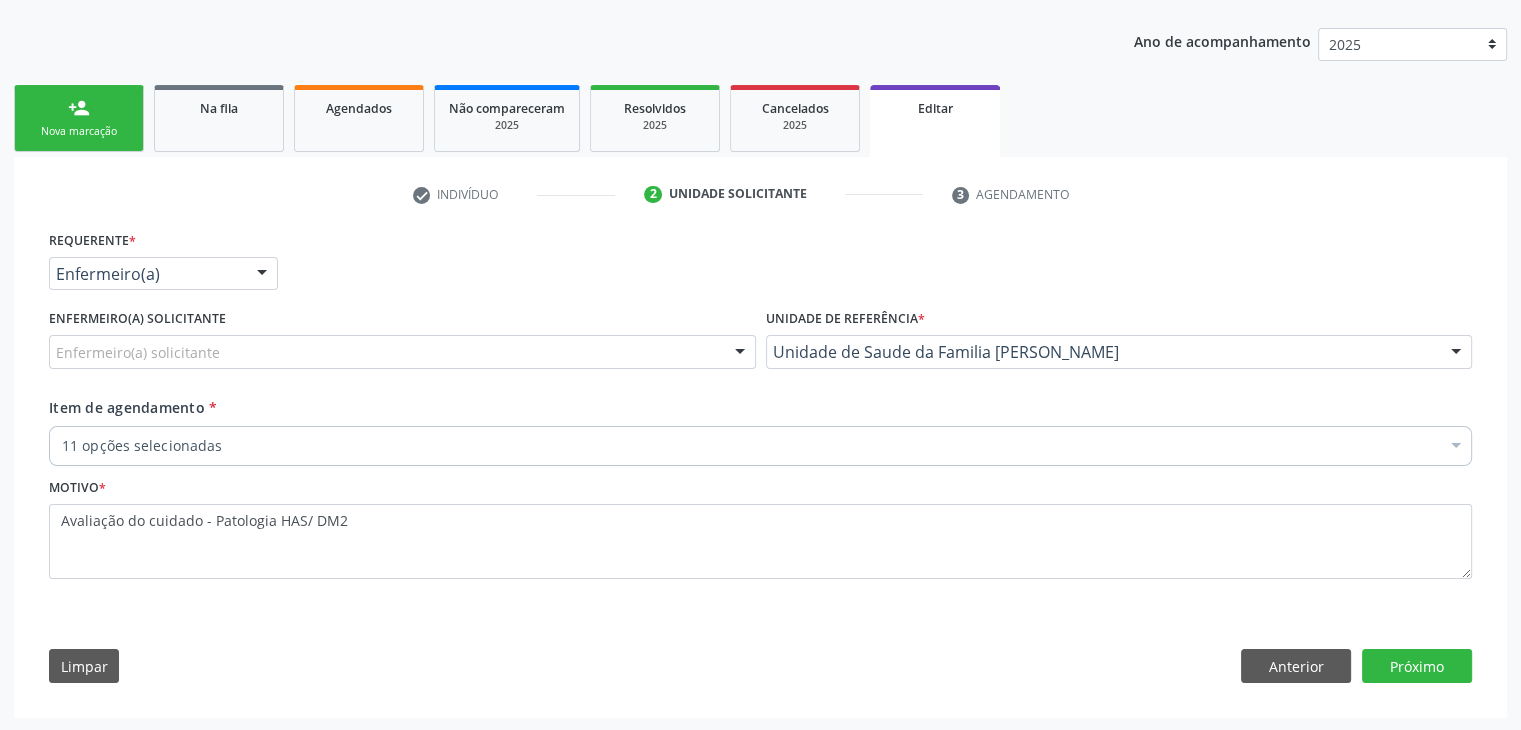 click on "Enfermeiro(a) solicitante" at bounding box center [402, 352] 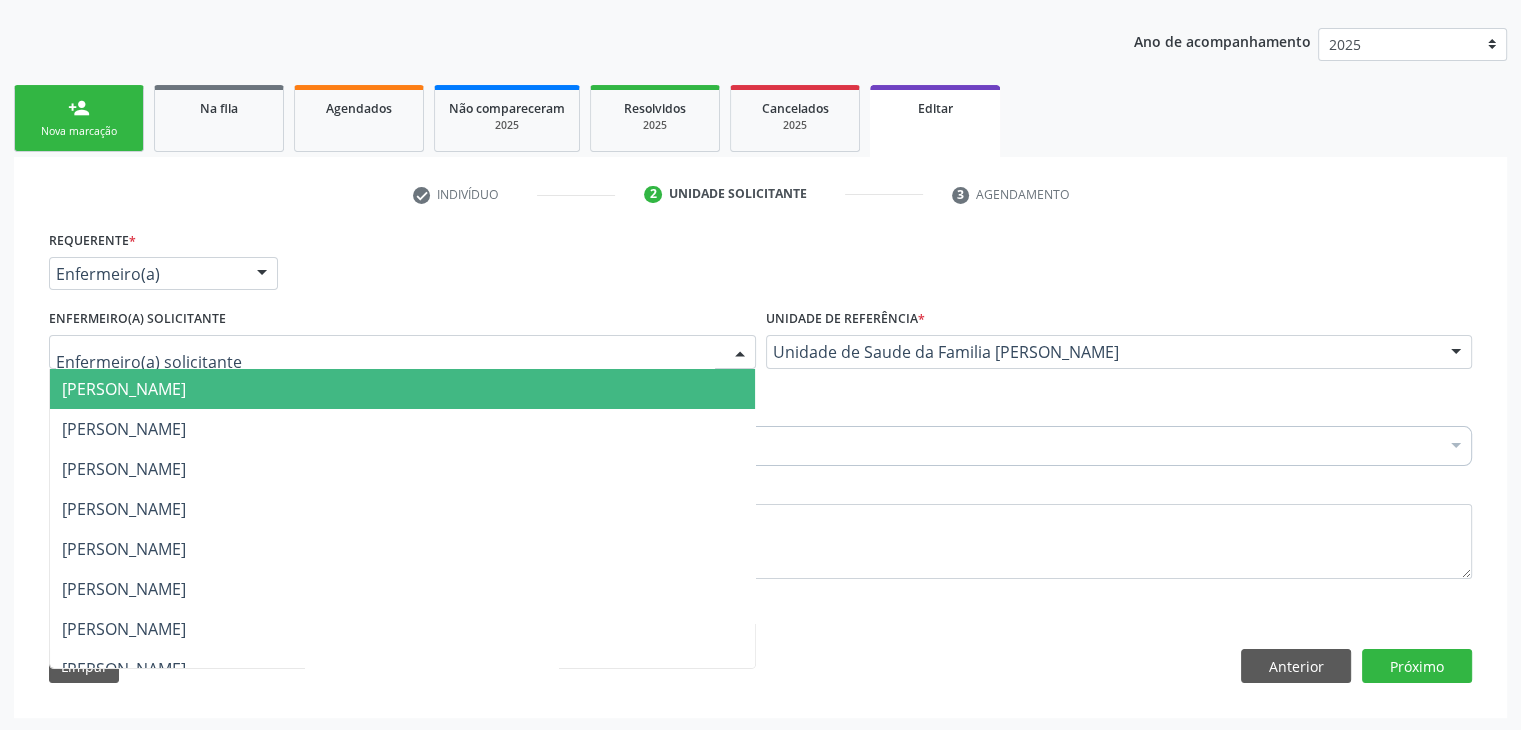 click on "[PERSON_NAME]" at bounding box center (124, 389) 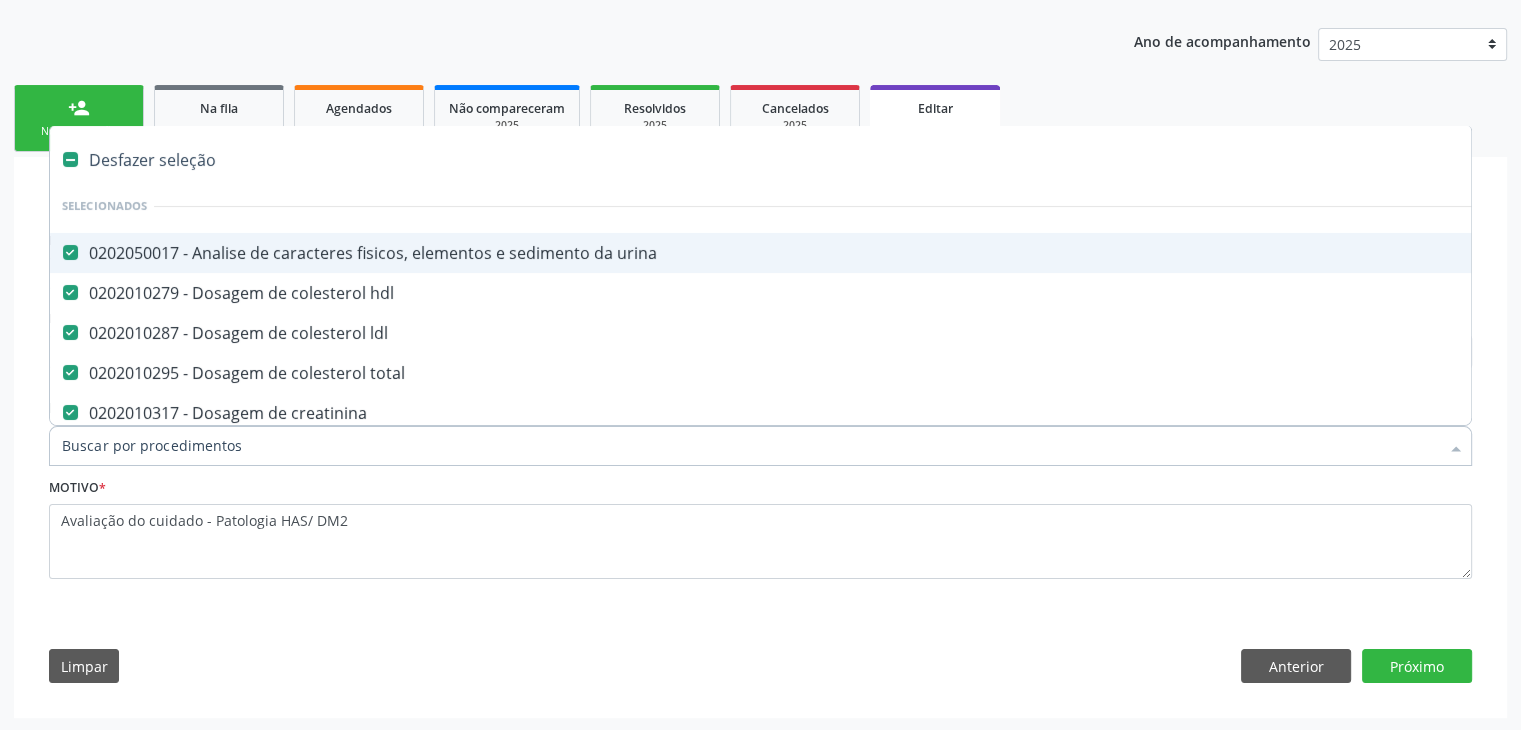 click on "Desfazer seleção" at bounding box center [831, 160] 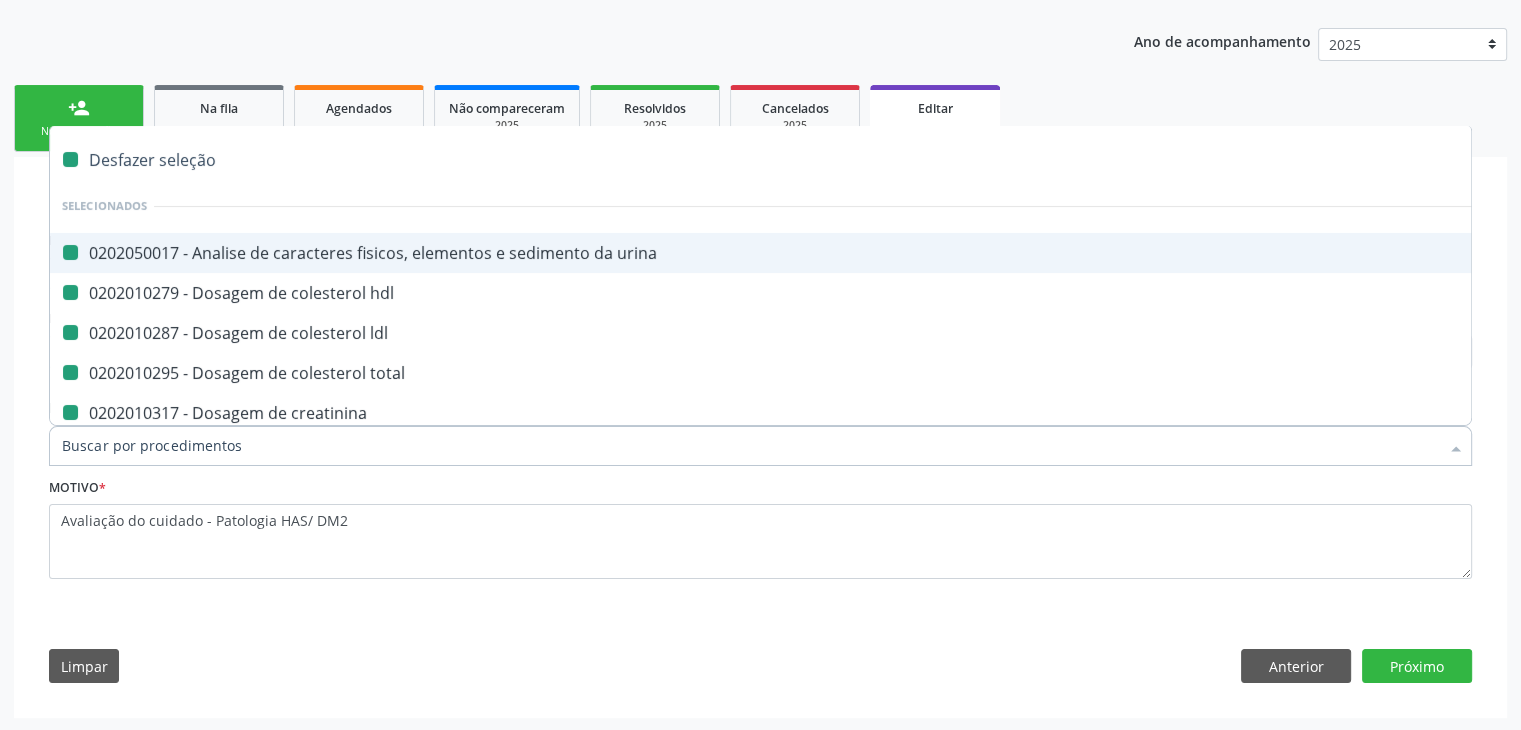 checkbox on "false" 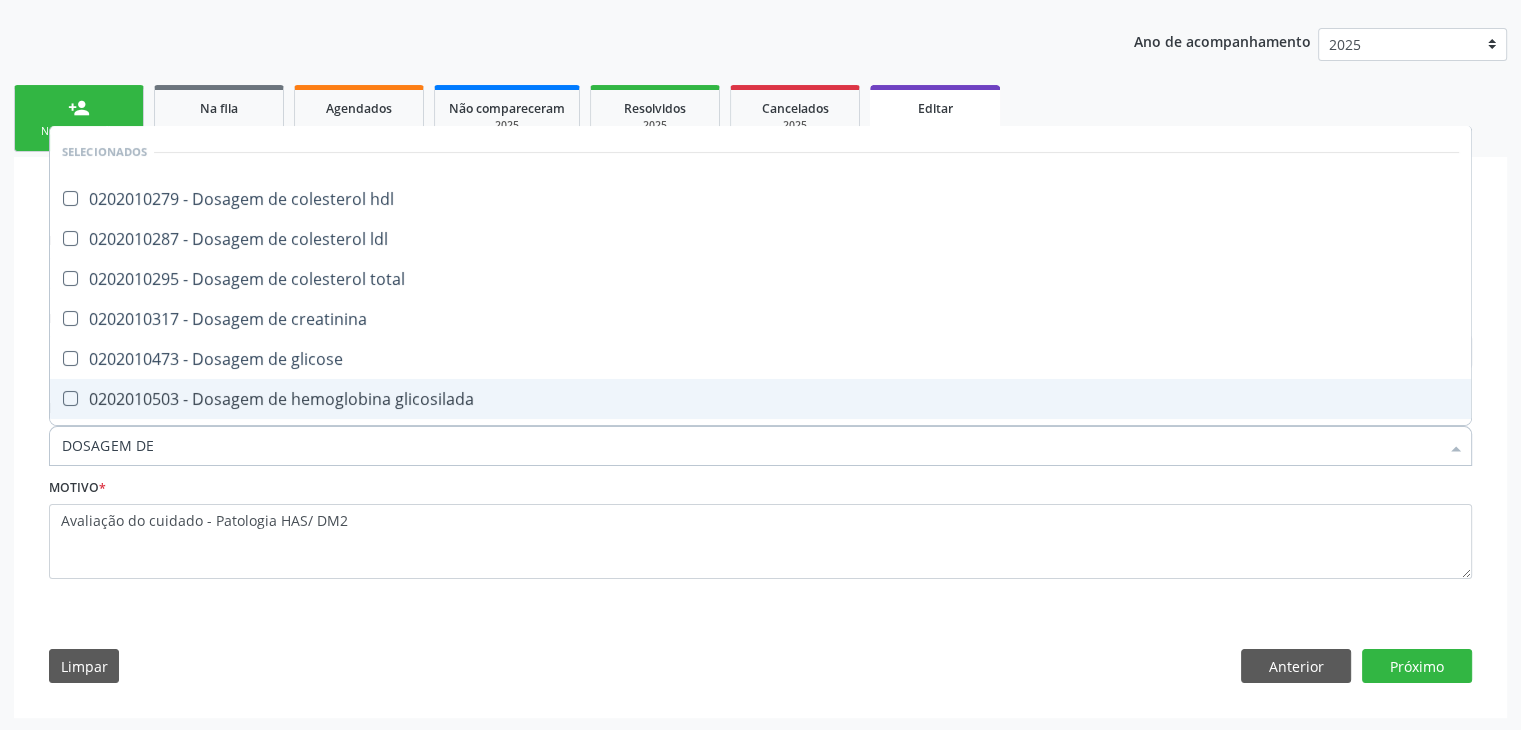 type on "DOSAGEM DE TSH" 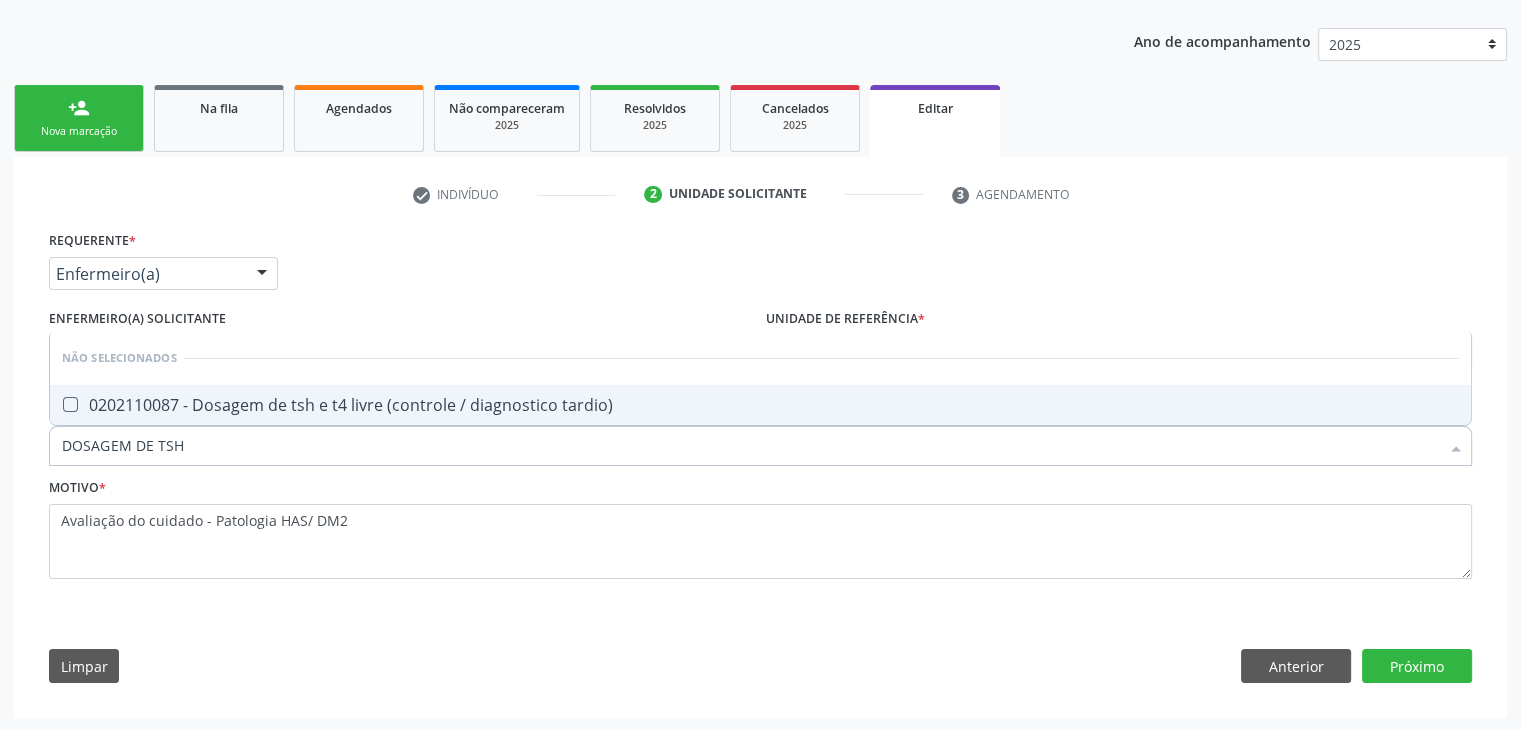 click on "Selecionar todos
Não selecionados
0202110087 - Dosagem de tsh e t4 livre (controle / diagnostico tardio)
Nenhum resultado encontrado para: " DOSAGEM DE TSH  "
Não há nenhuma opção para ser exibida." at bounding box center (760, 379) 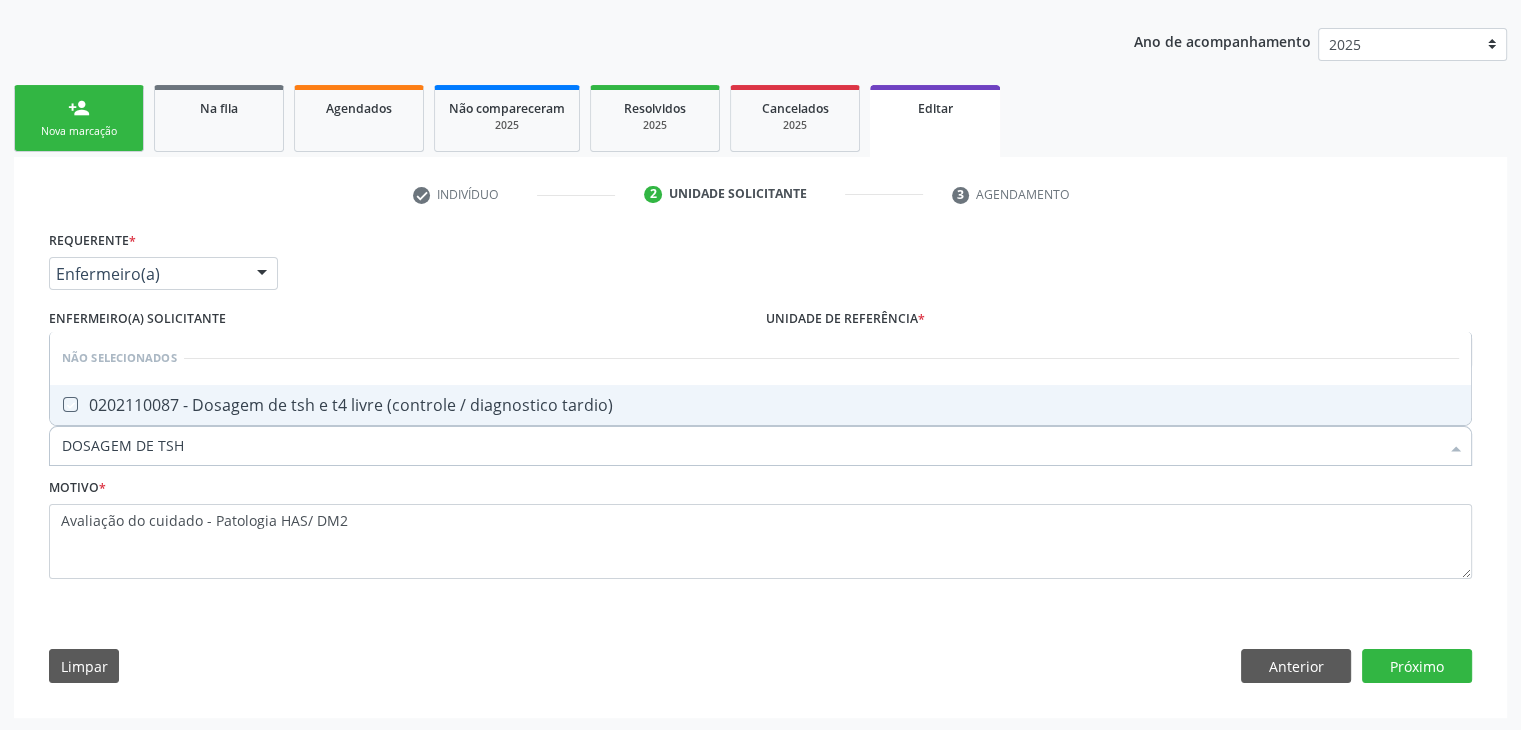 checkbox on "true" 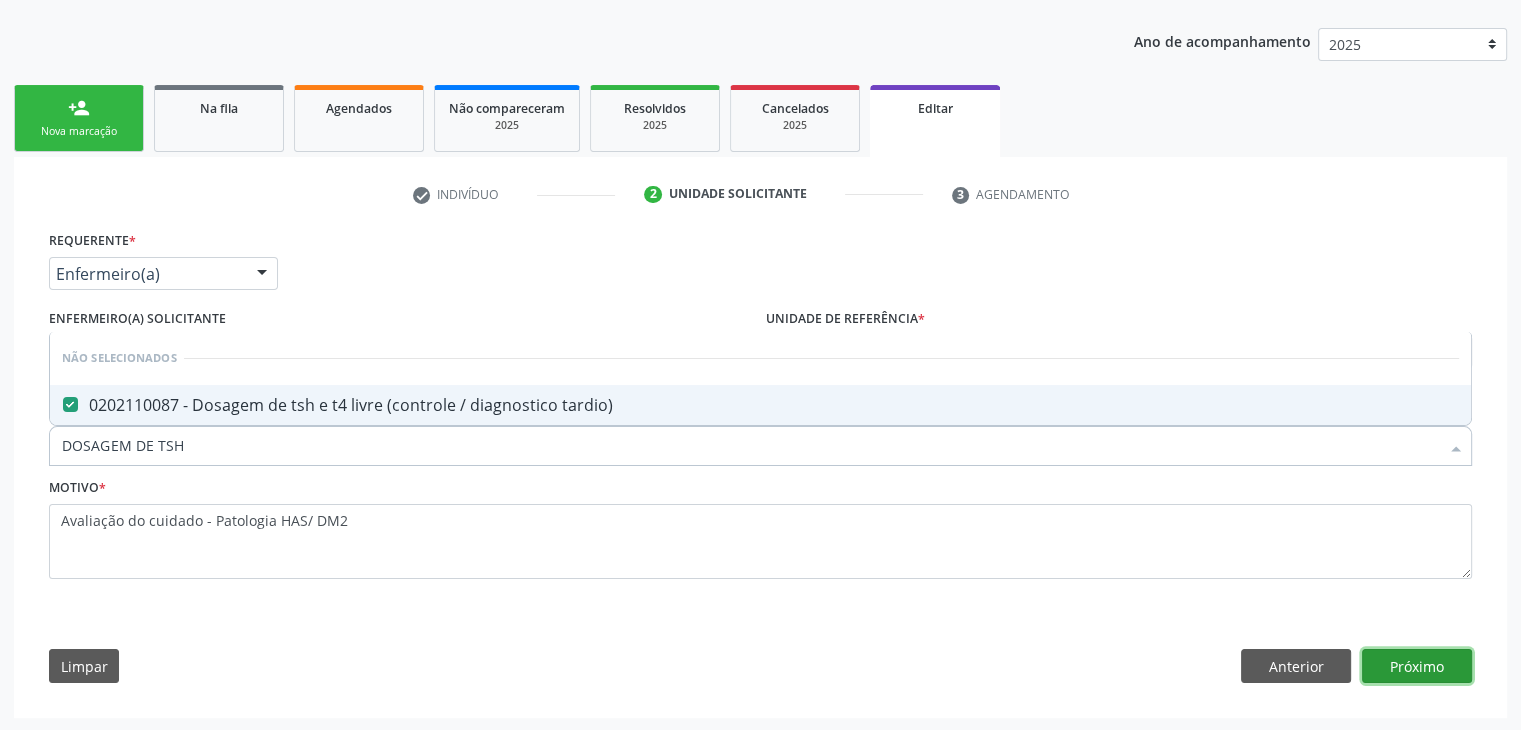 click on "Próximo" at bounding box center (1417, 666) 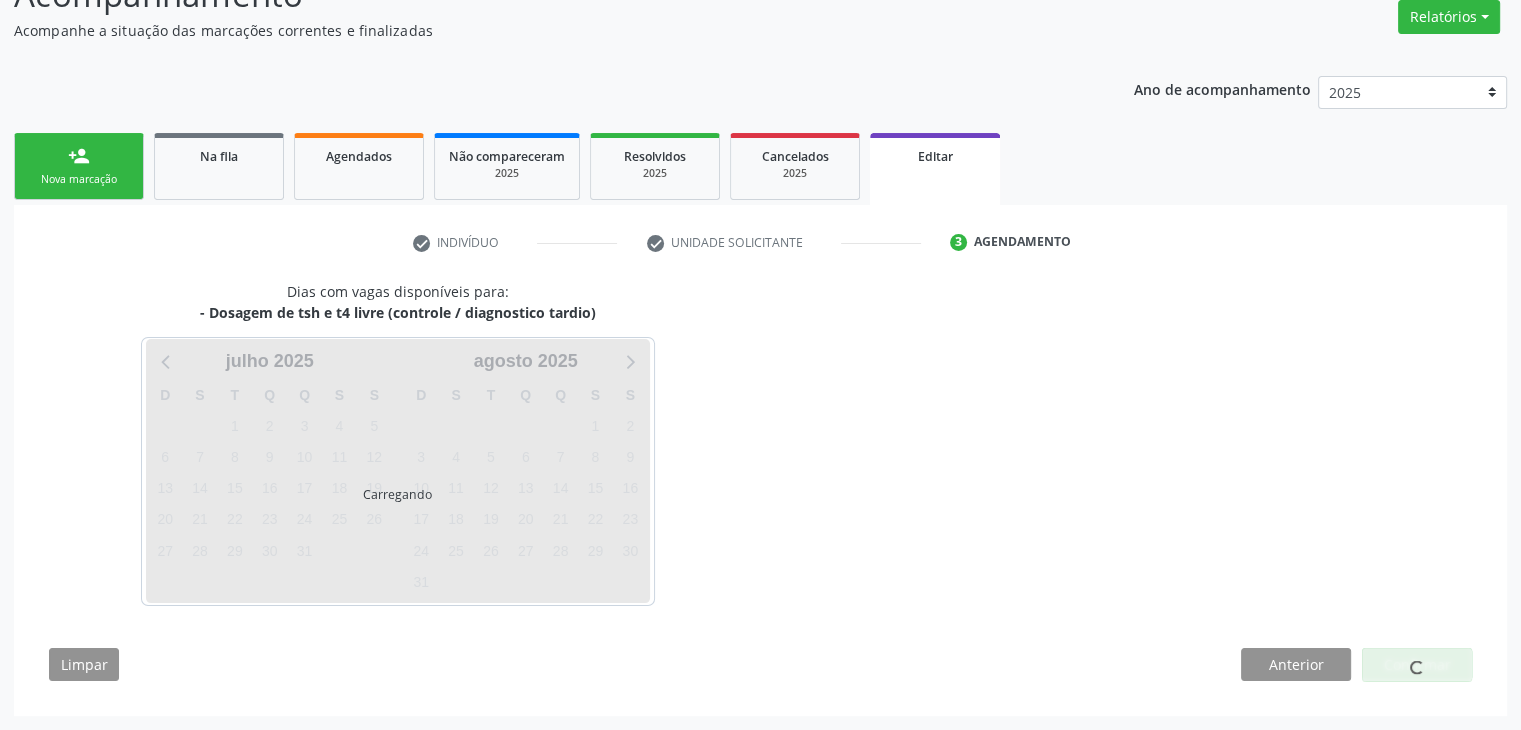 scroll, scrollTop: 165, scrollLeft: 0, axis: vertical 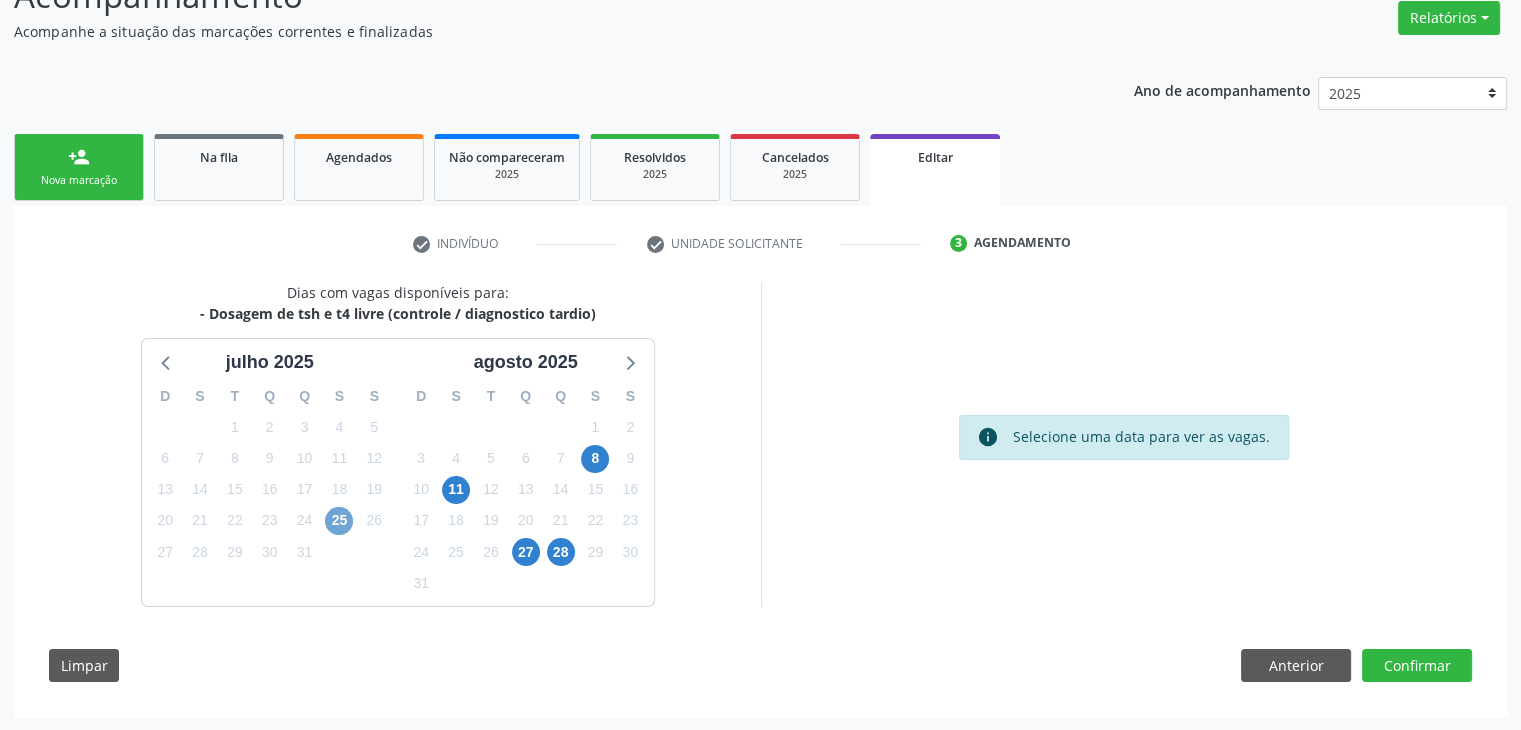 click on "25" at bounding box center (339, 521) 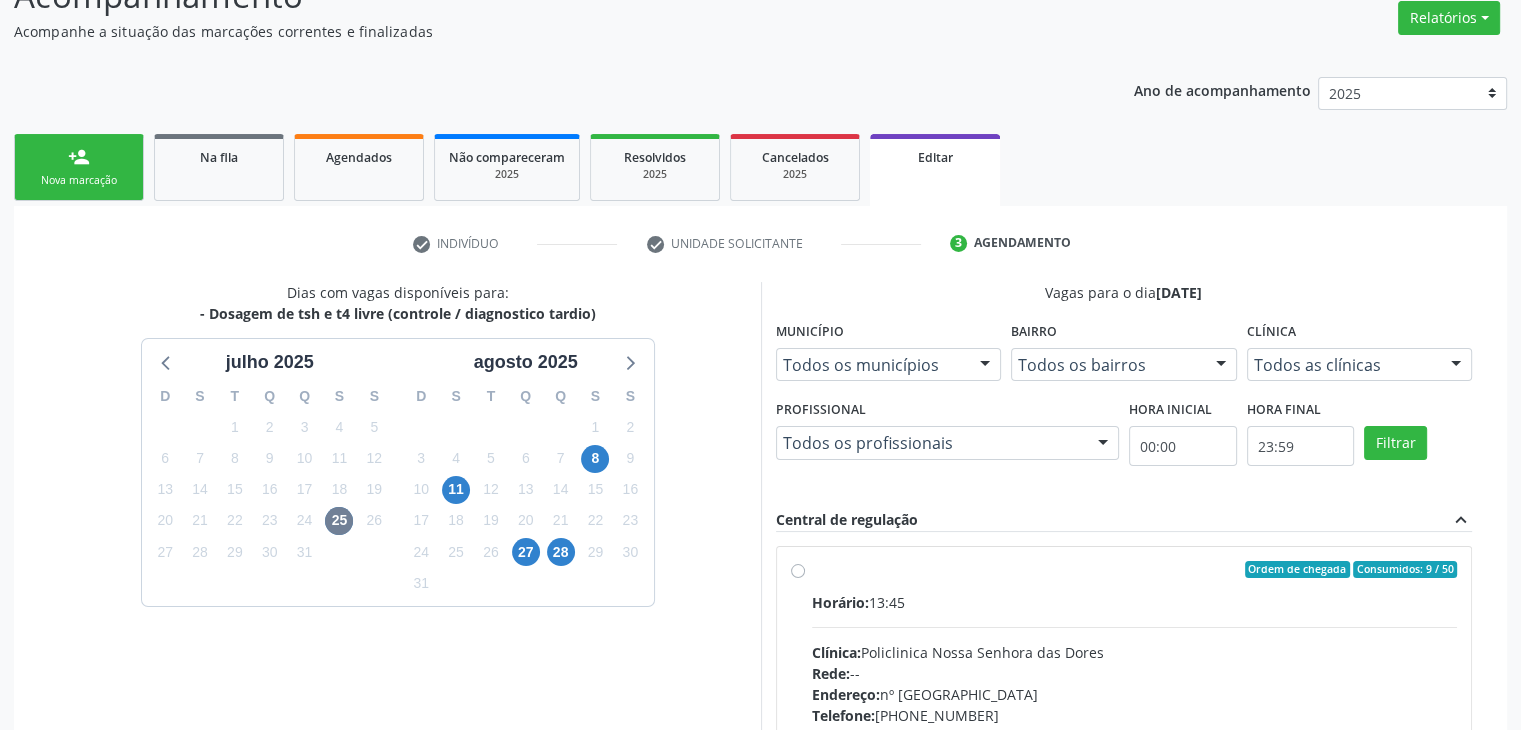 click on "Horário:" at bounding box center [840, 602] 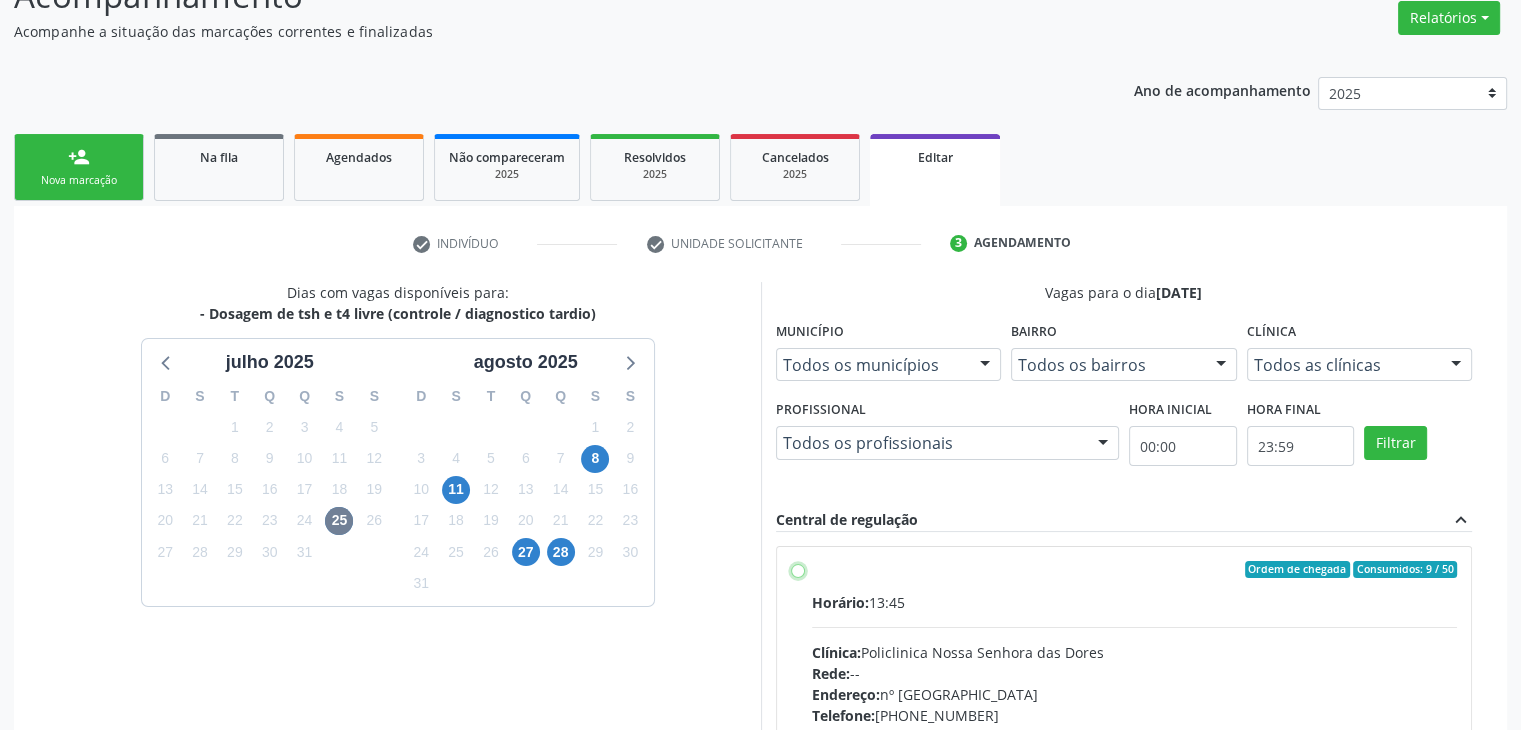 click on "Ordem de chegada
Consumidos: 9 / 50
Horário:   13:45
Clínica:  Policlinica Nossa Senhora das Dores
Rede:
--
Endereço:   [STREET_ADDRESS]
Telefone:   [PHONE_NUMBER]
Profissional:
--
Informações adicionais sobre o atendimento
Idade de atendimento:
Sem restrição
Gênero(s) atendido(s):
Sem restrição
Informações adicionais:
--" at bounding box center (798, 570) 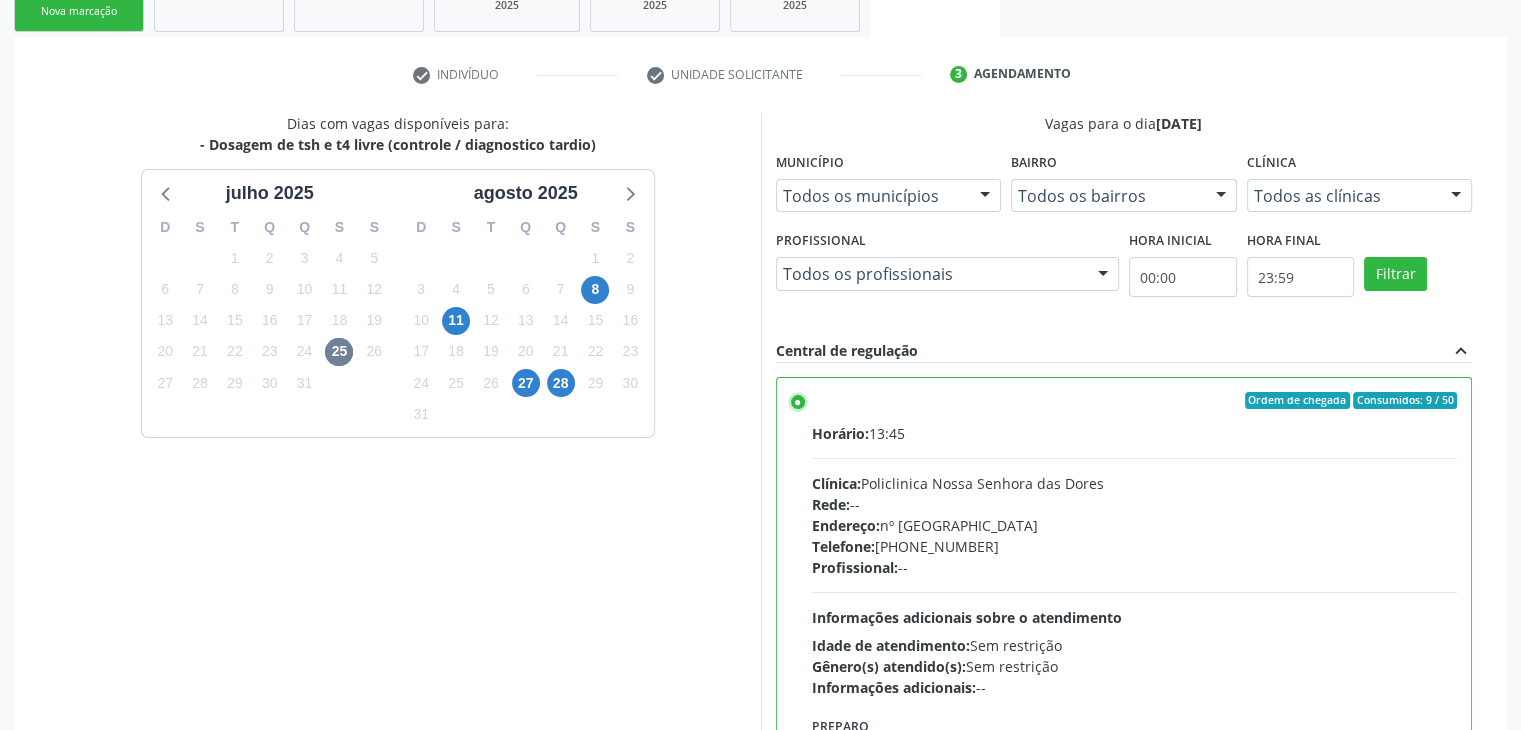 scroll, scrollTop: 490, scrollLeft: 0, axis: vertical 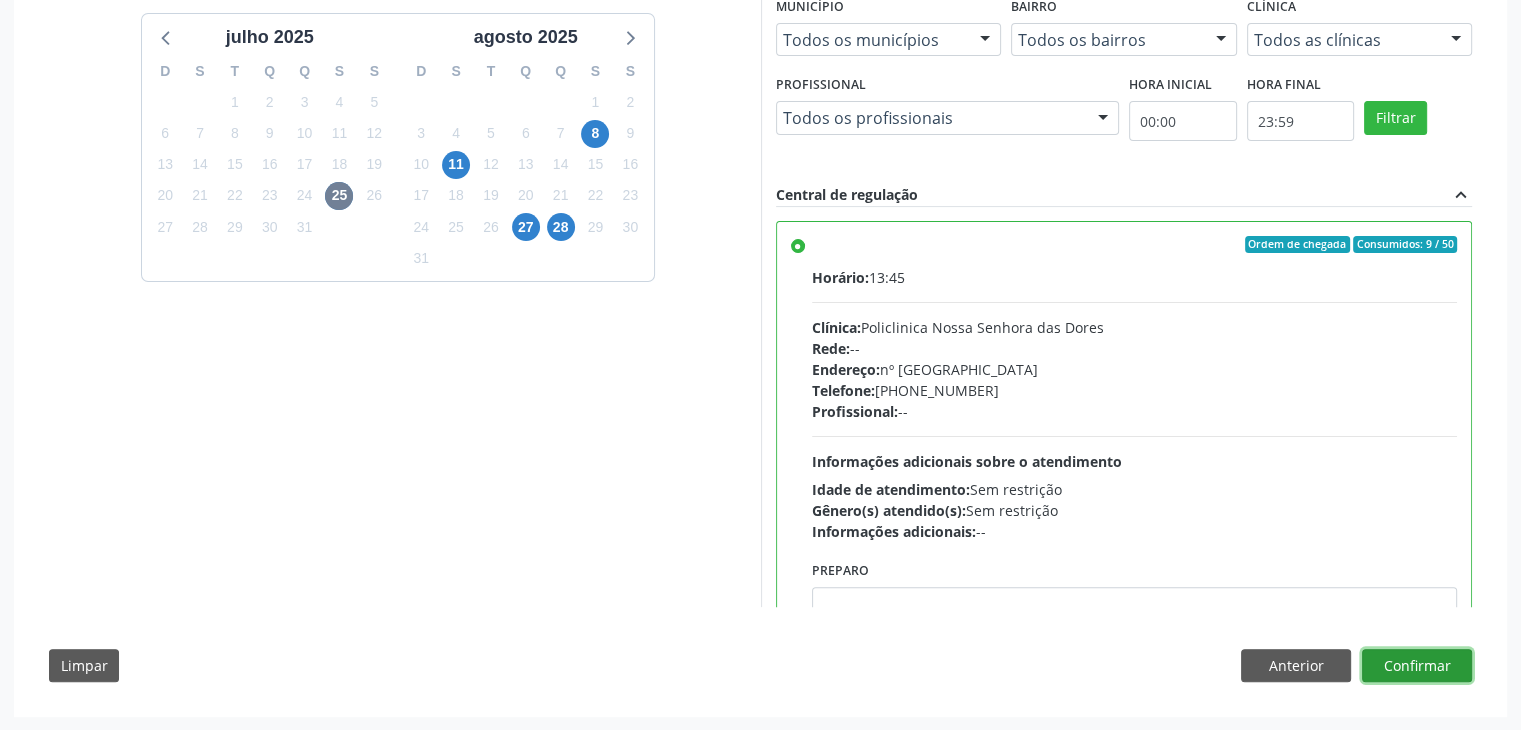 click on "Confirmar" at bounding box center (1417, 666) 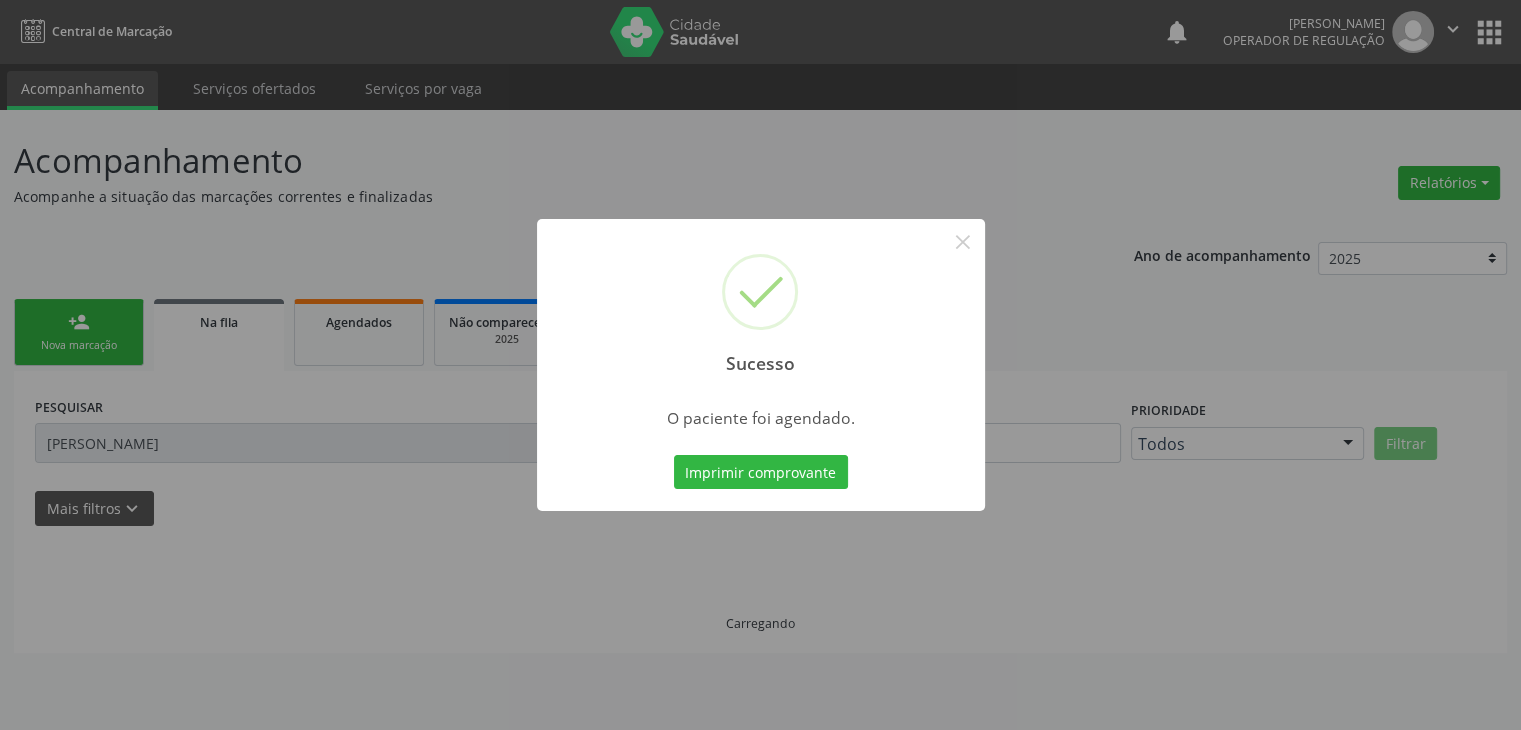 scroll, scrollTop: 0, scrollLeft: 0, axis: both 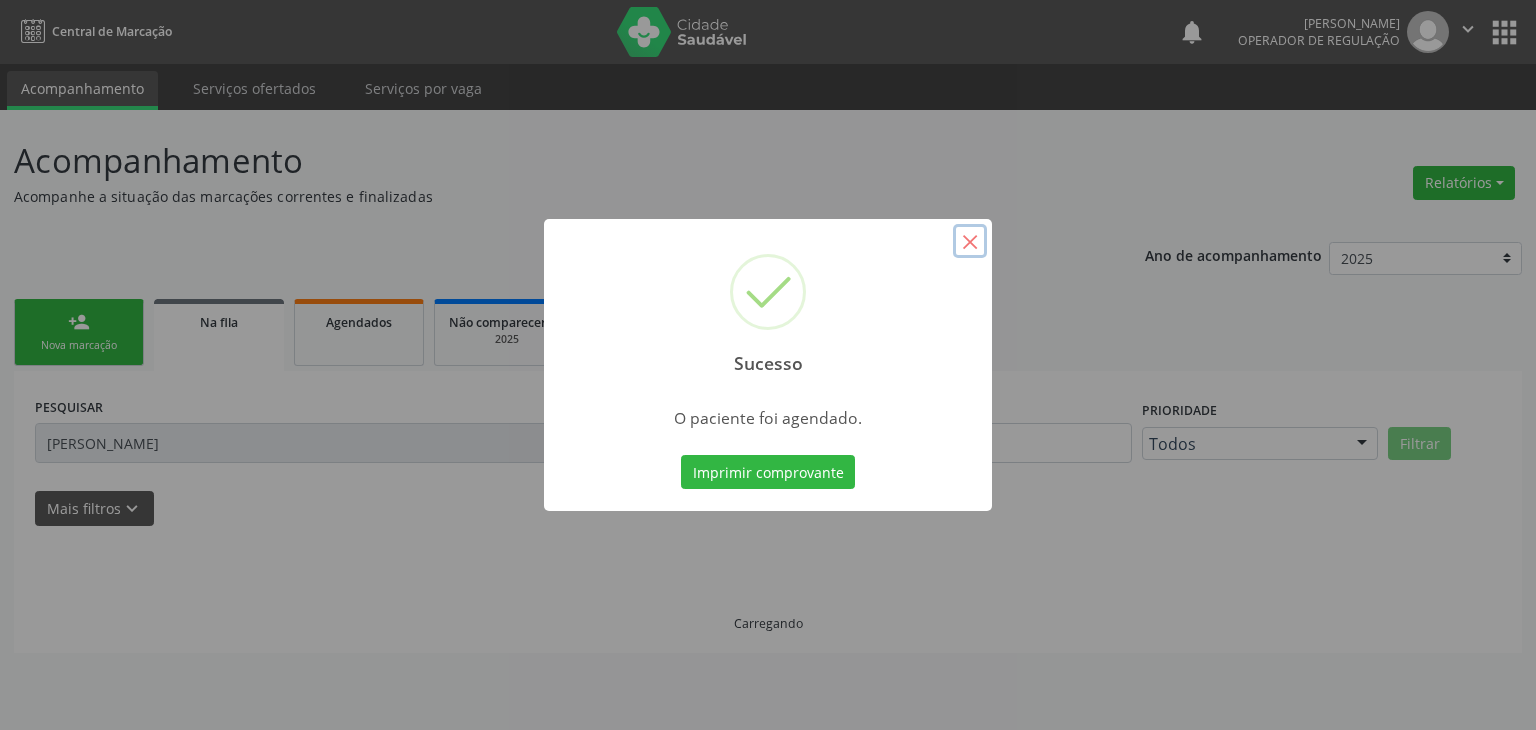 click on "×" at bounding box center (970, 241) 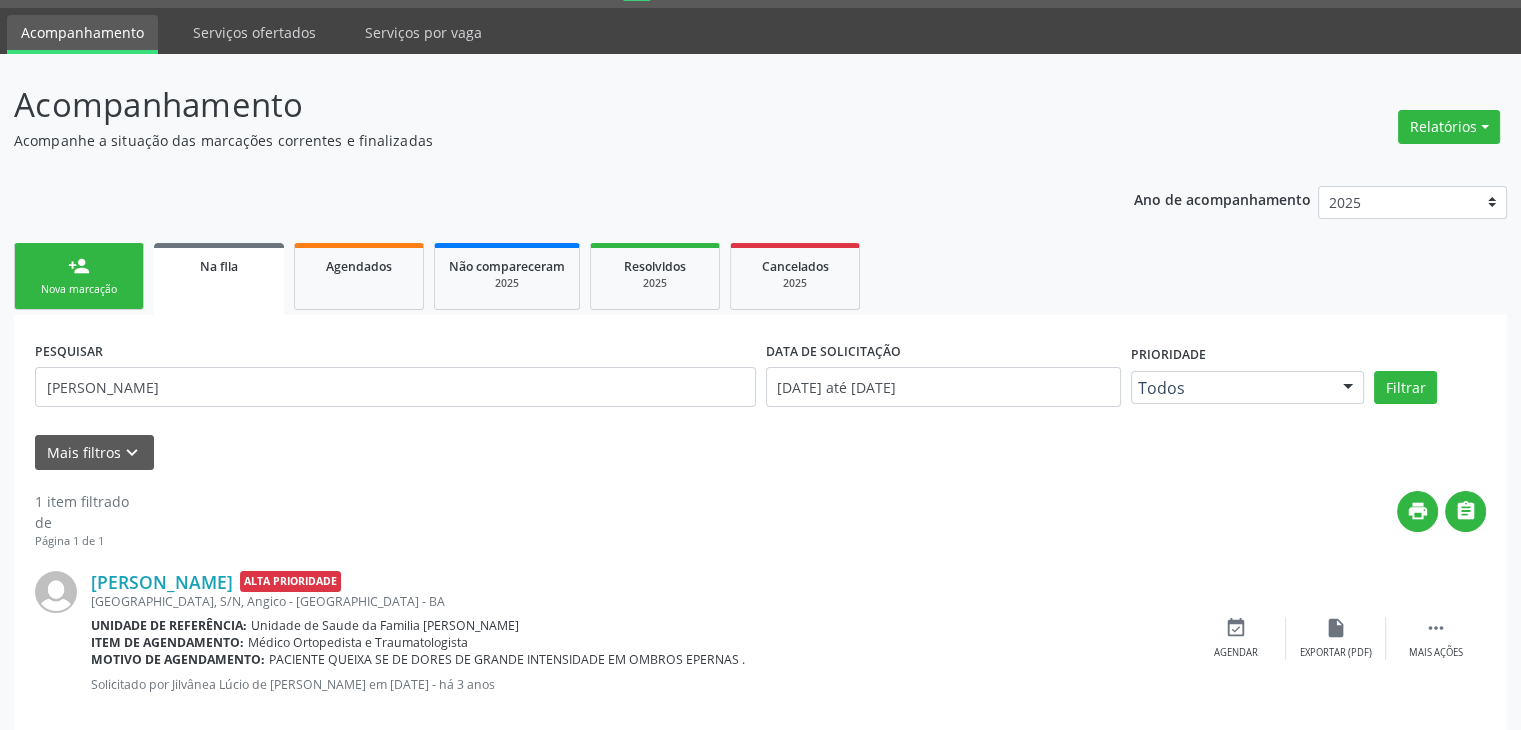 scroll, scrollTop: 88, scrollLeft: 0, axis: vertical 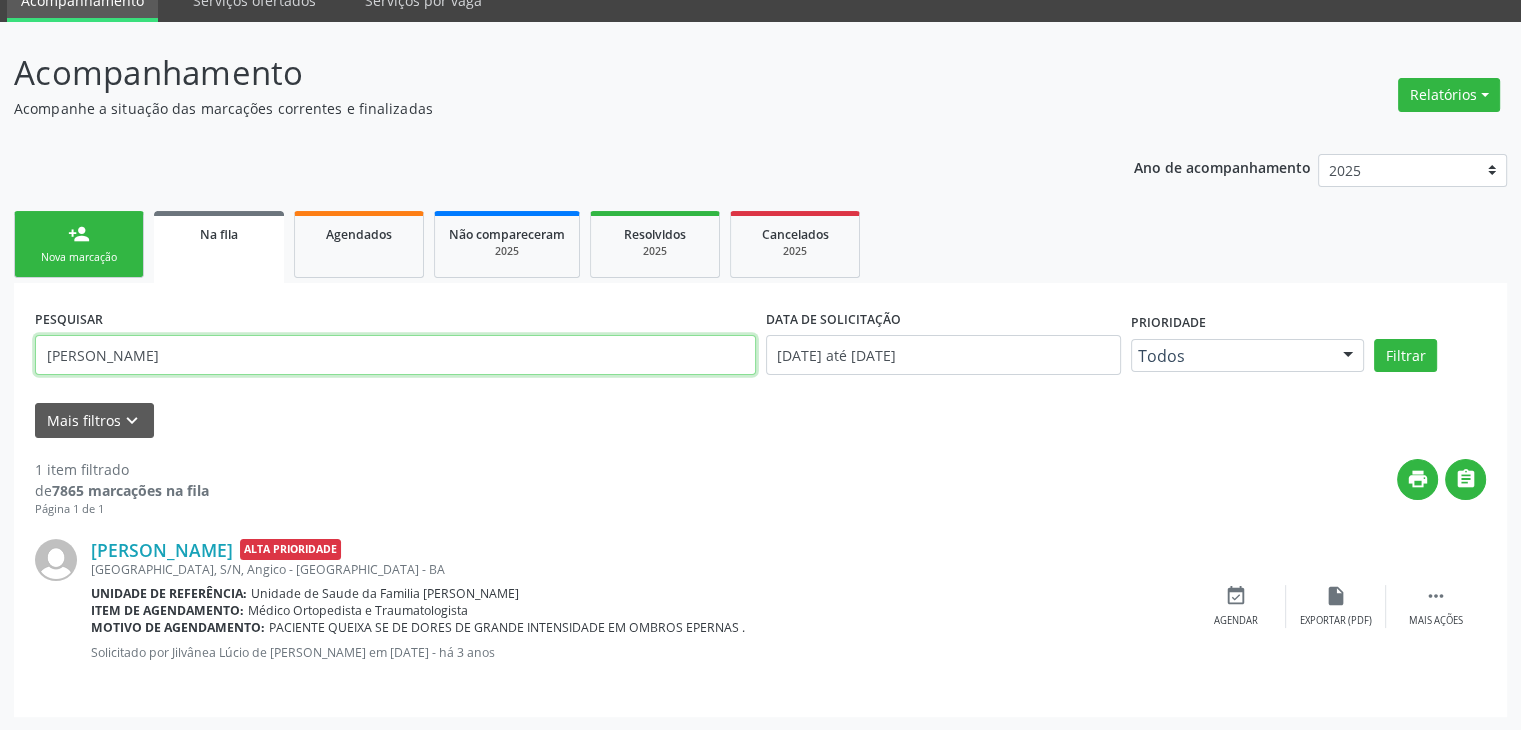 drag, startPoint x: 248, startPoint y: 351, endPoint x: 3, endPoint y: 362, distance: 245.24681 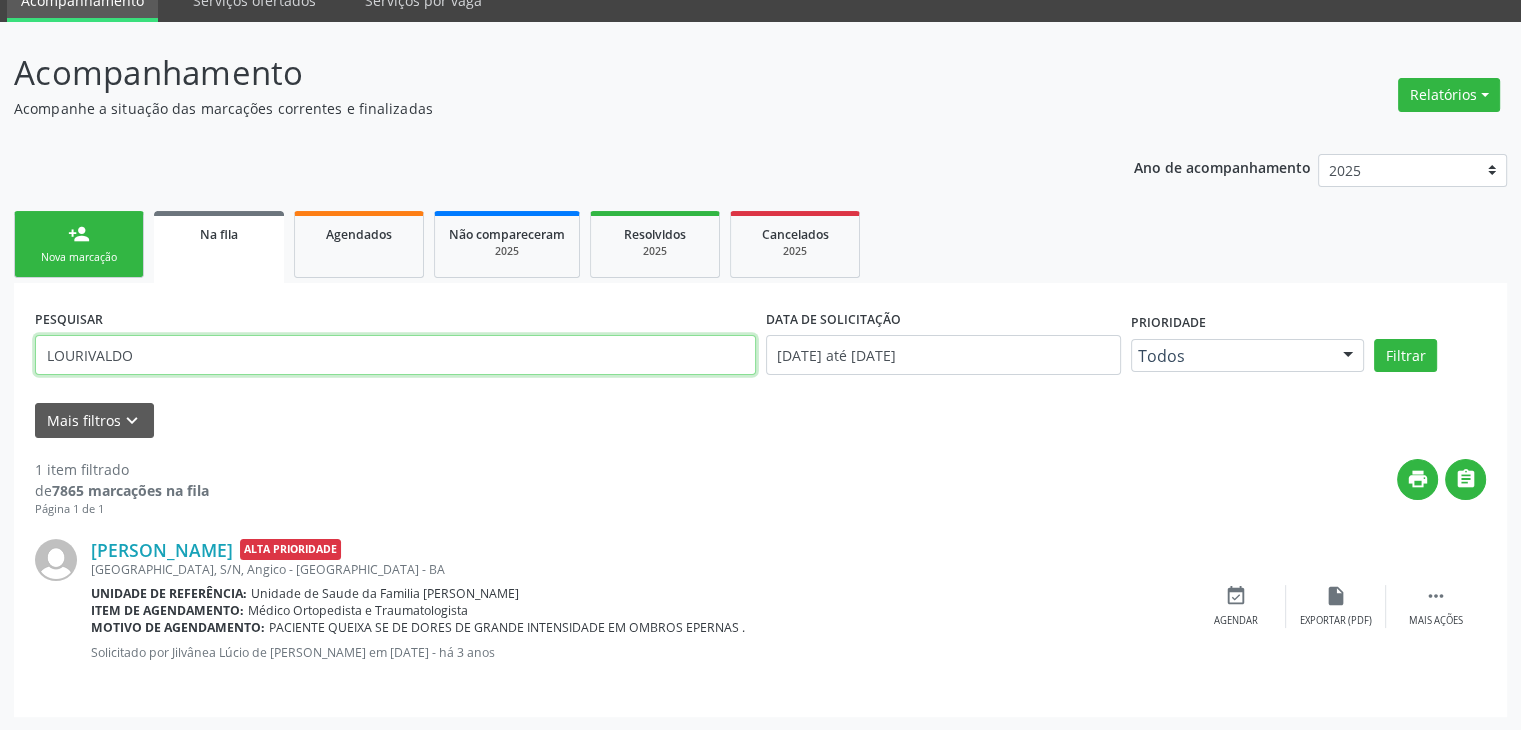 type on "LOURIVALDO" 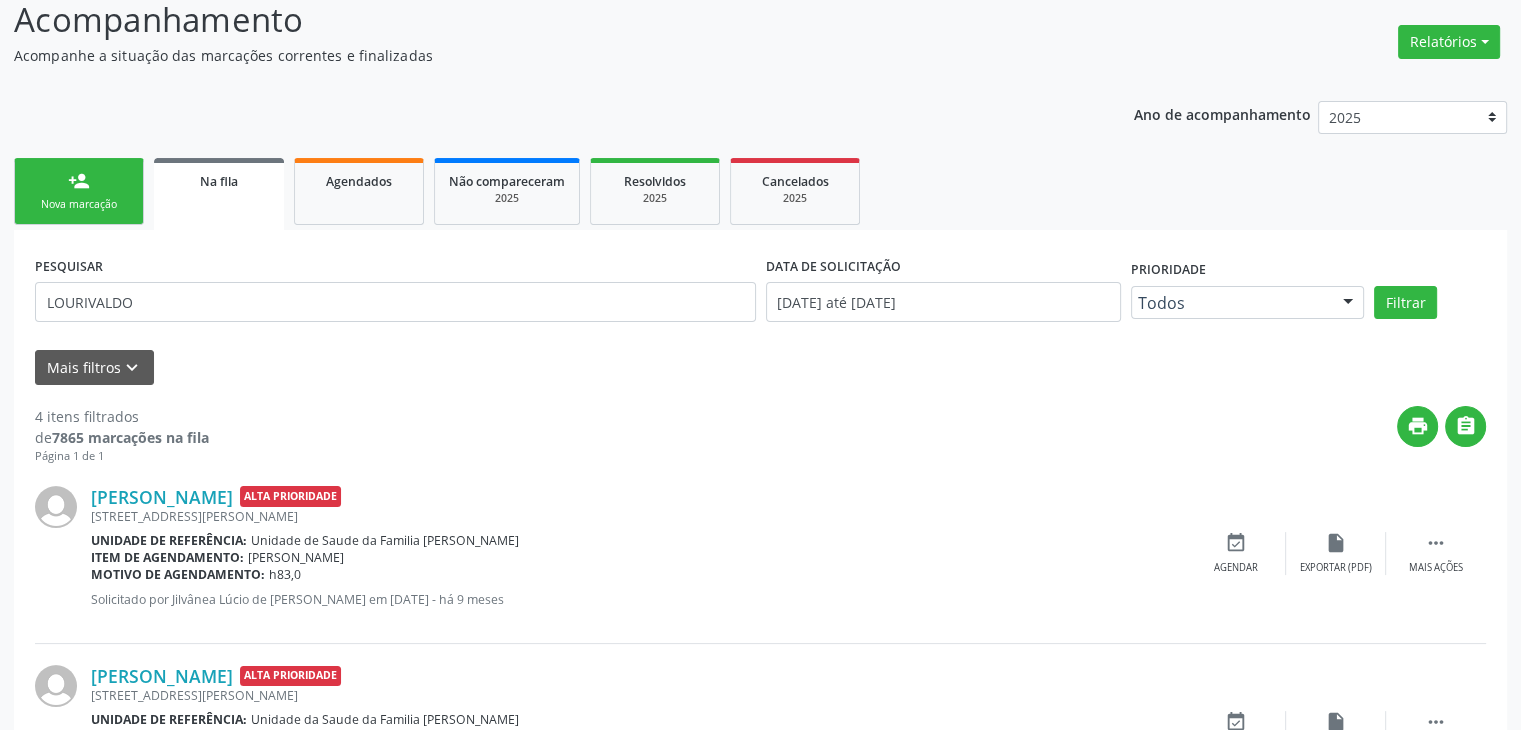 scroll, scrollTop: 0, scrollLeft: 0, axis: both 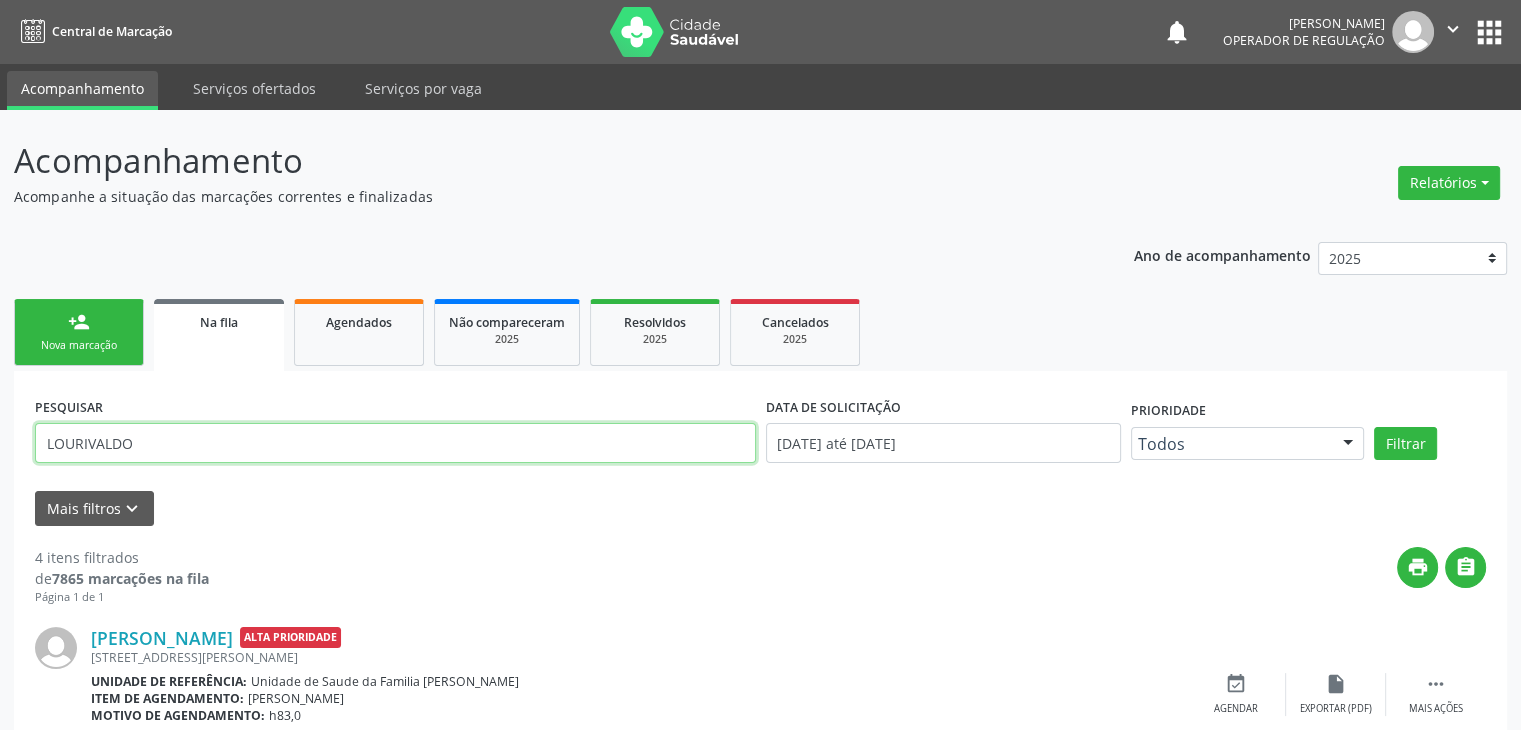 drag, startPoint x: 129, startPoint y: 437, endPoint x: 2, endPoint y: 422, distance: 127.88276 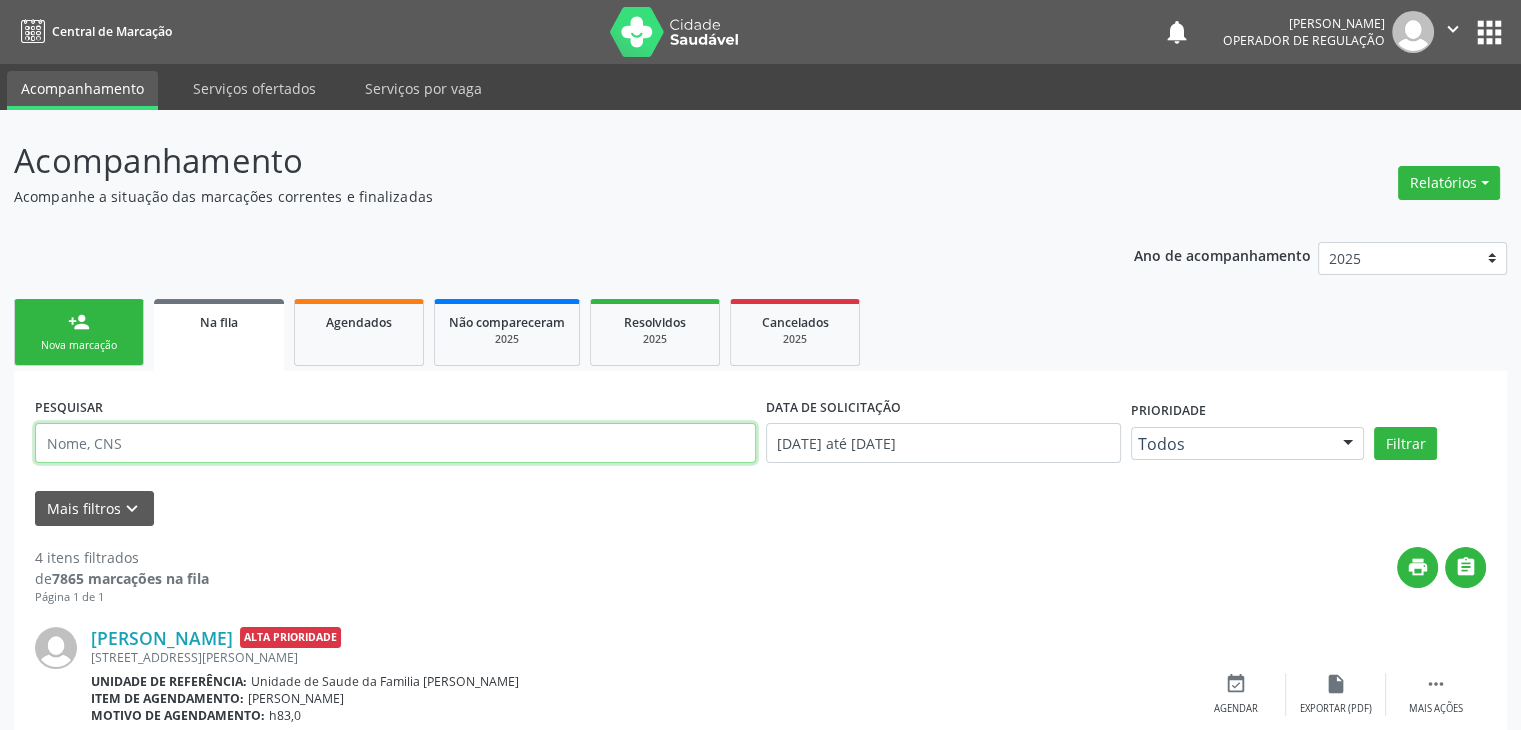 click on "Filtrar" at bounding box center [1405, 444] 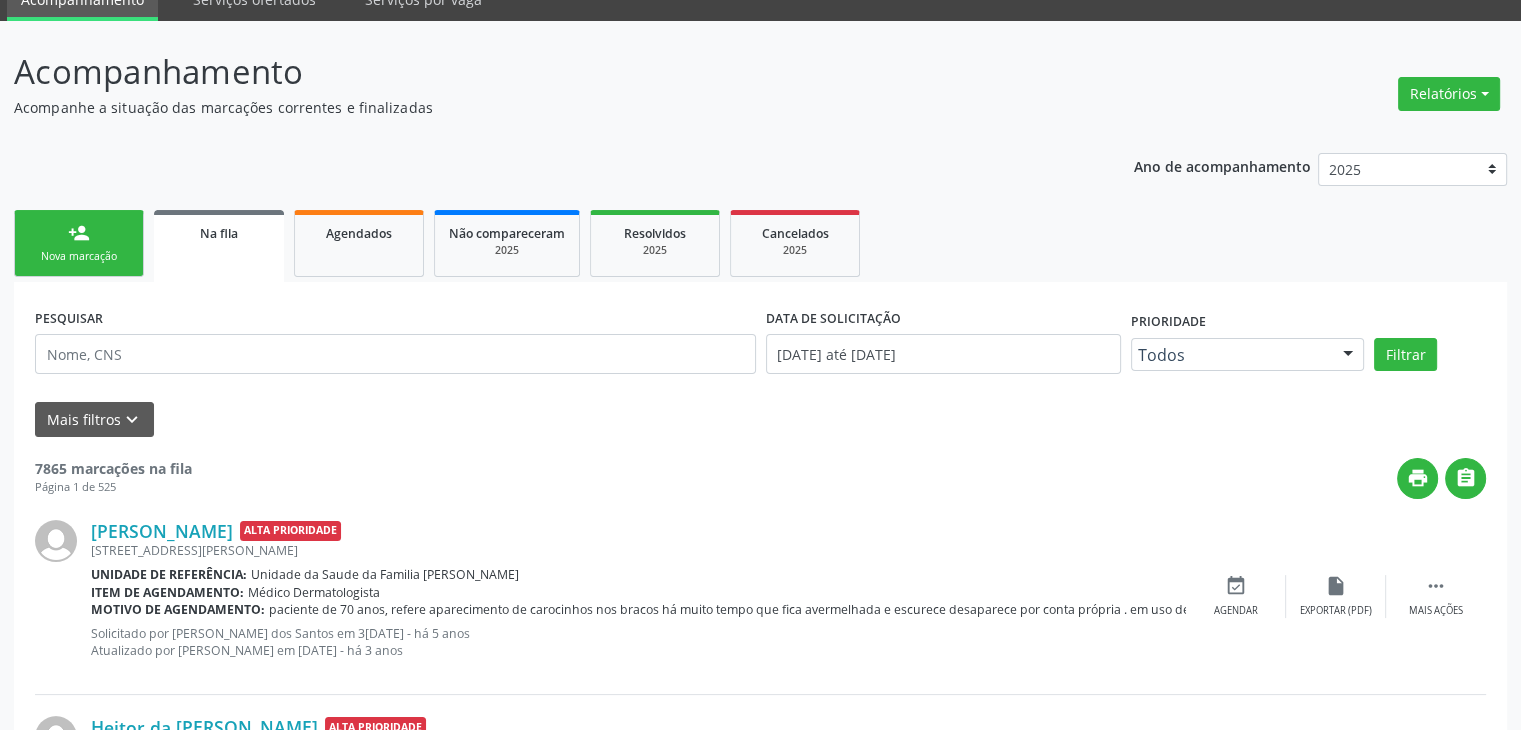 scroll, scrollTop: 200, scrollLeft: 0, axis: vertical 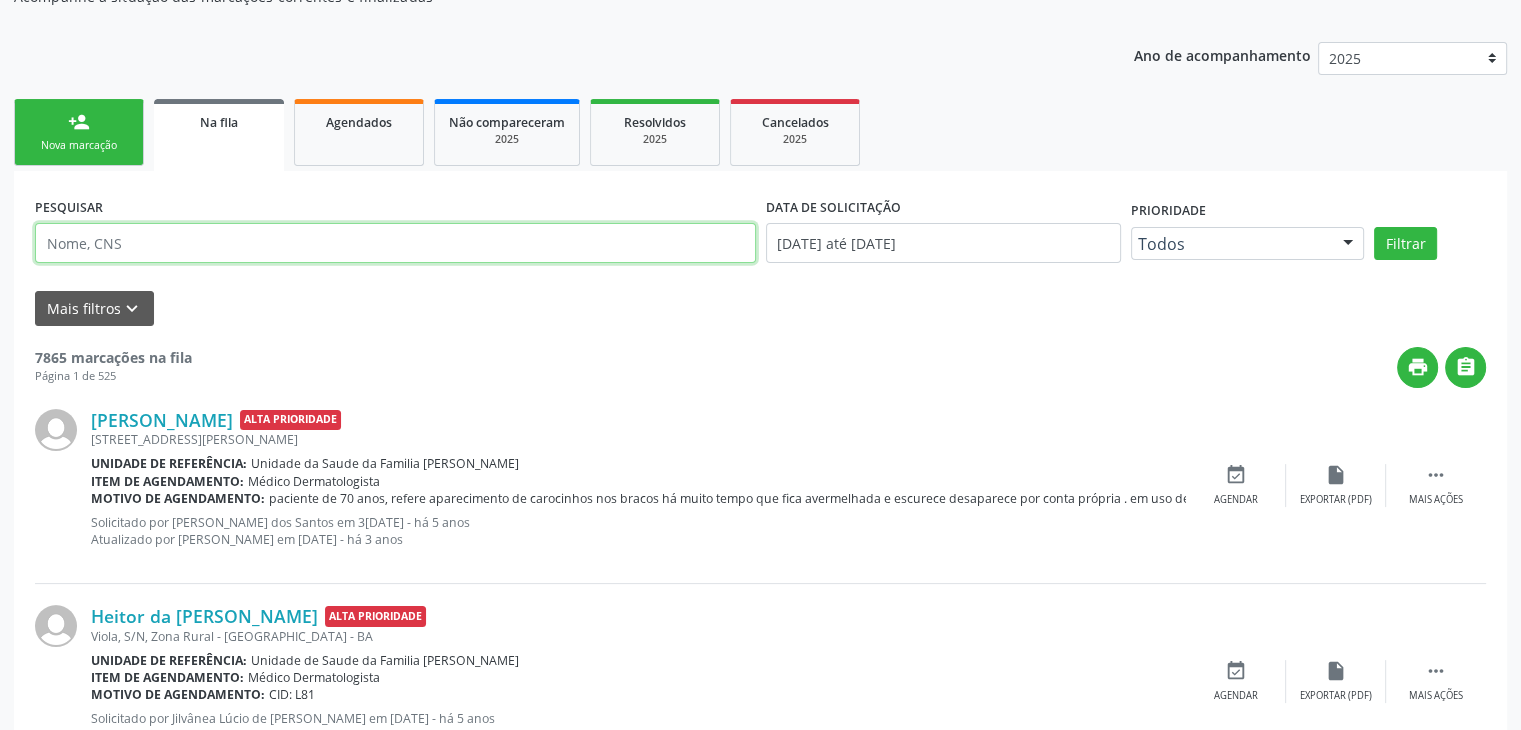 click at bounding box center [395, 243] 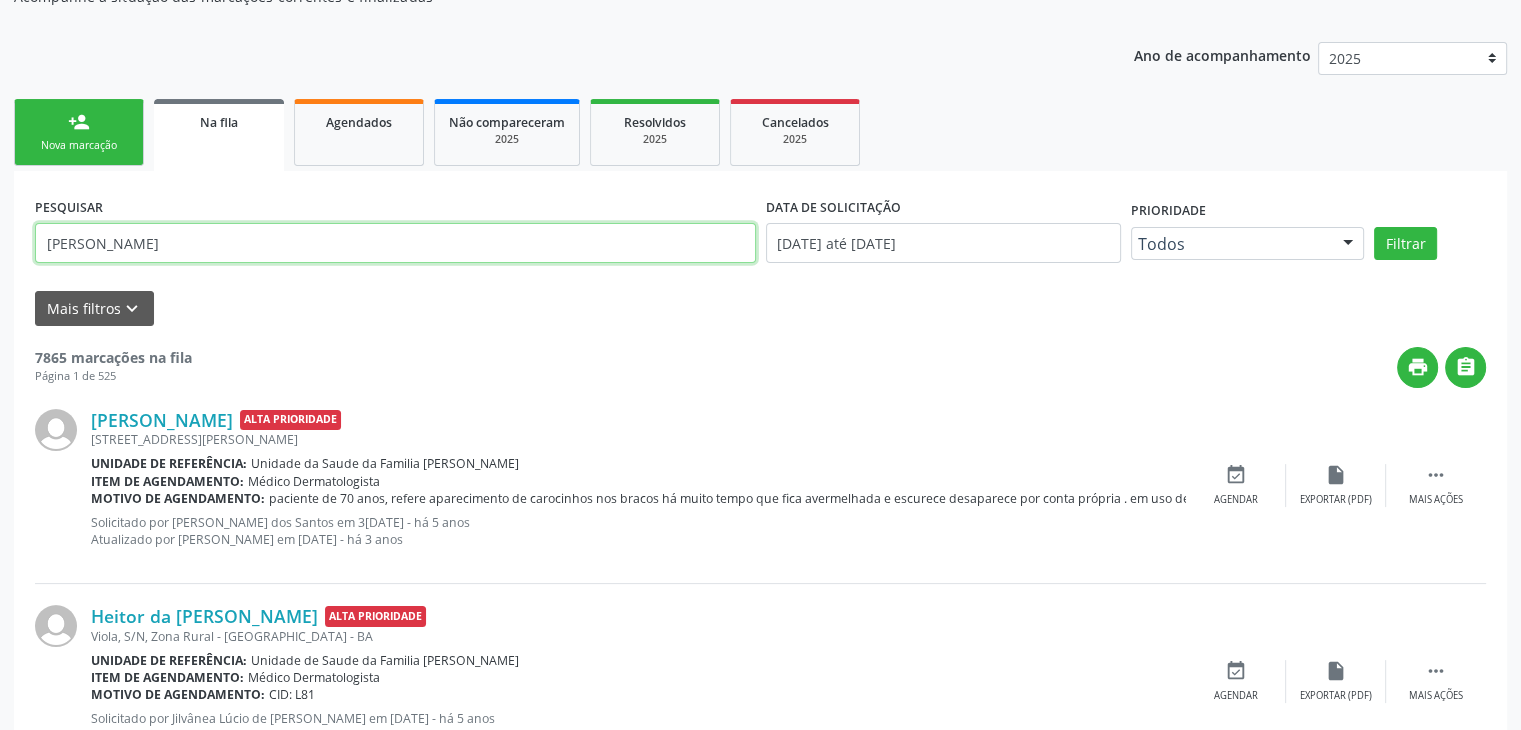 click on "Filtrar" at bounding box center [1405, 244] 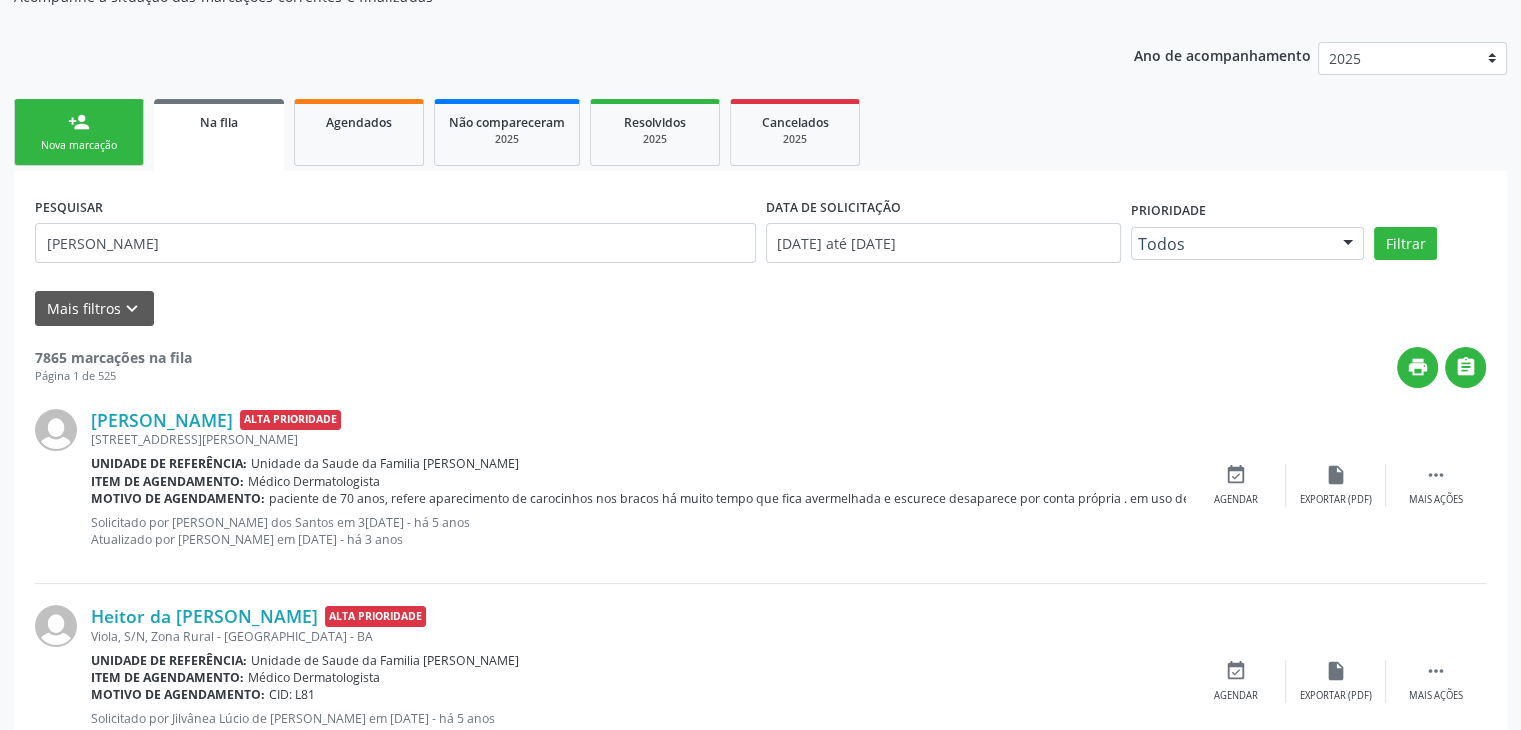 scroll, scrollTop: 0, scrollLeft: 0, axis: both 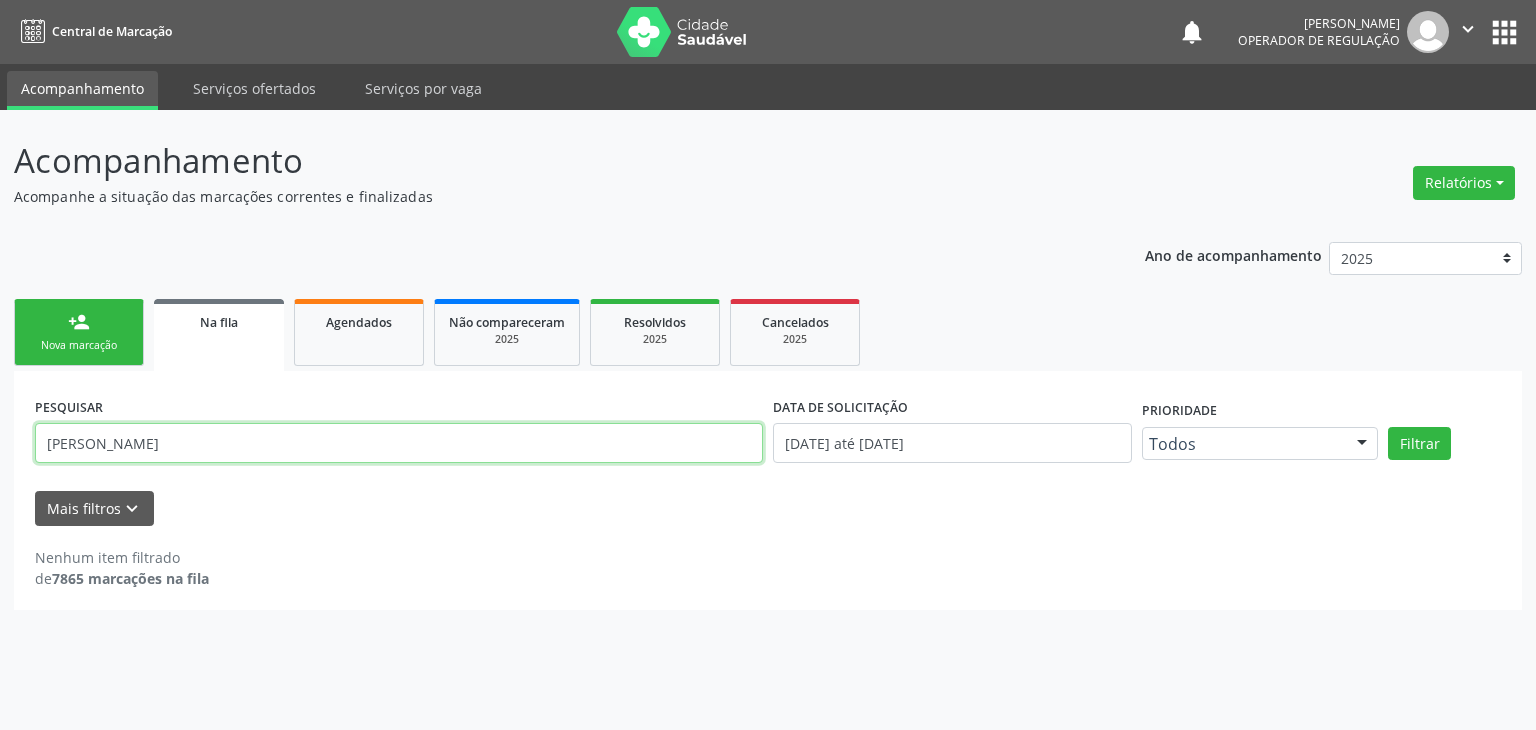 drag, startPoint x: 87, startPoint y: 445, endPoint x: 0, endPoint y: 463, distance: 88.84256 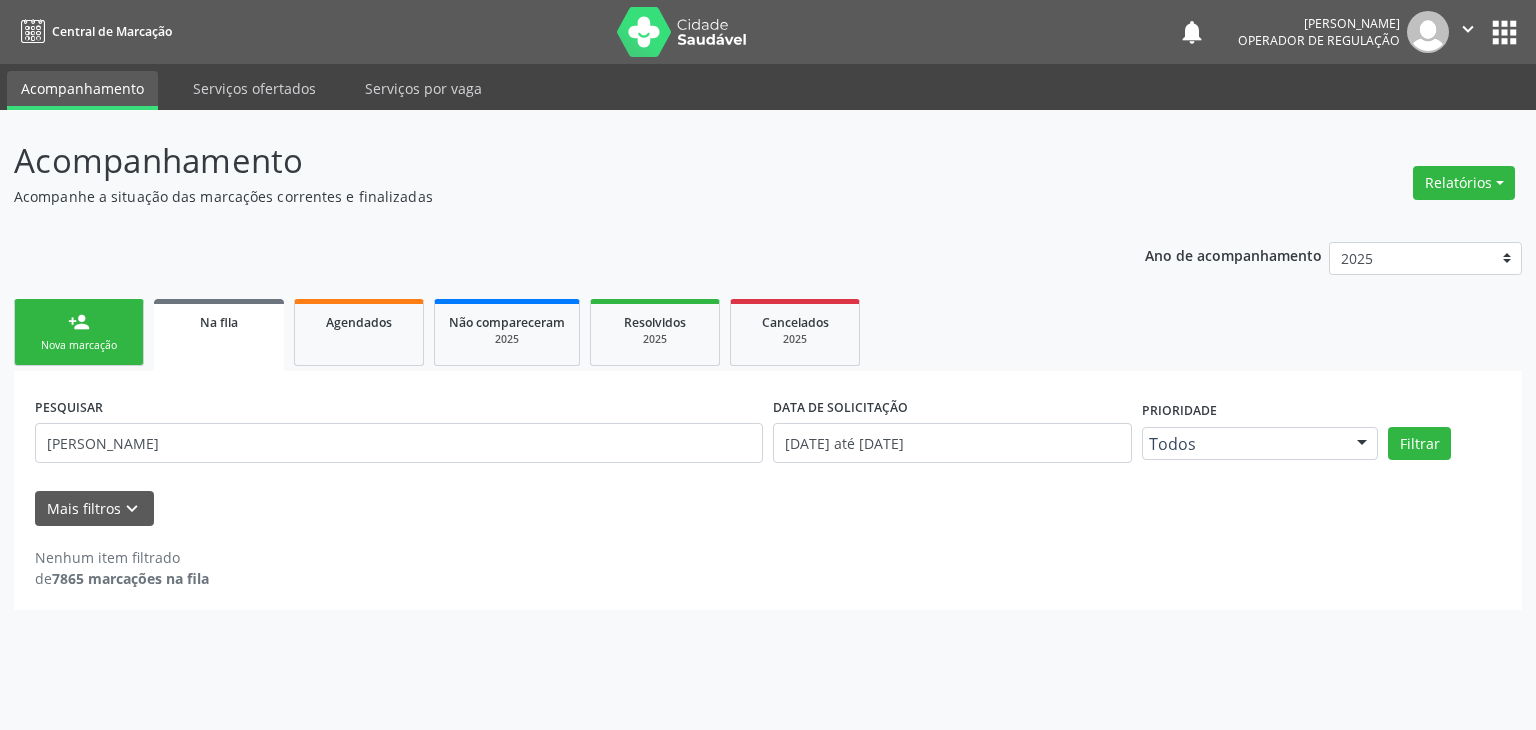 click on "Acompanhamento
Acompanhe a situação das marcações correntes e finalizadas
Relatórios
Acompanhamento
Consolidado
Procedimentos realizados
Ano de acompanhamento
2025 2024 2023 2022 2021 2020 2019
person_add
Nova marcação
Na fila   Agendados   Não compareceram
2025
Resolvidos
2025
Cancelados
2025
PESQUISAR
[PERSON_NAME]
DATA DE SOLICITAÇÃO
[DATE] até [DATE]
Prioridade
Todos         Todos   Baixa Prioridade   Média Prioridade   Alta Prioridade
Nenhum resultado encontrado para: "   "
Não há nenhuma opção para ser exibida.
Filtrar
UNIDADE DE REFERÊNCIA
Selecione uma UBS
Todas as UBS   Unidade de Saude da Familia [PERSON_NAME]             Posto de Saude de Alagoinhas" at bounding box center [768, 420] 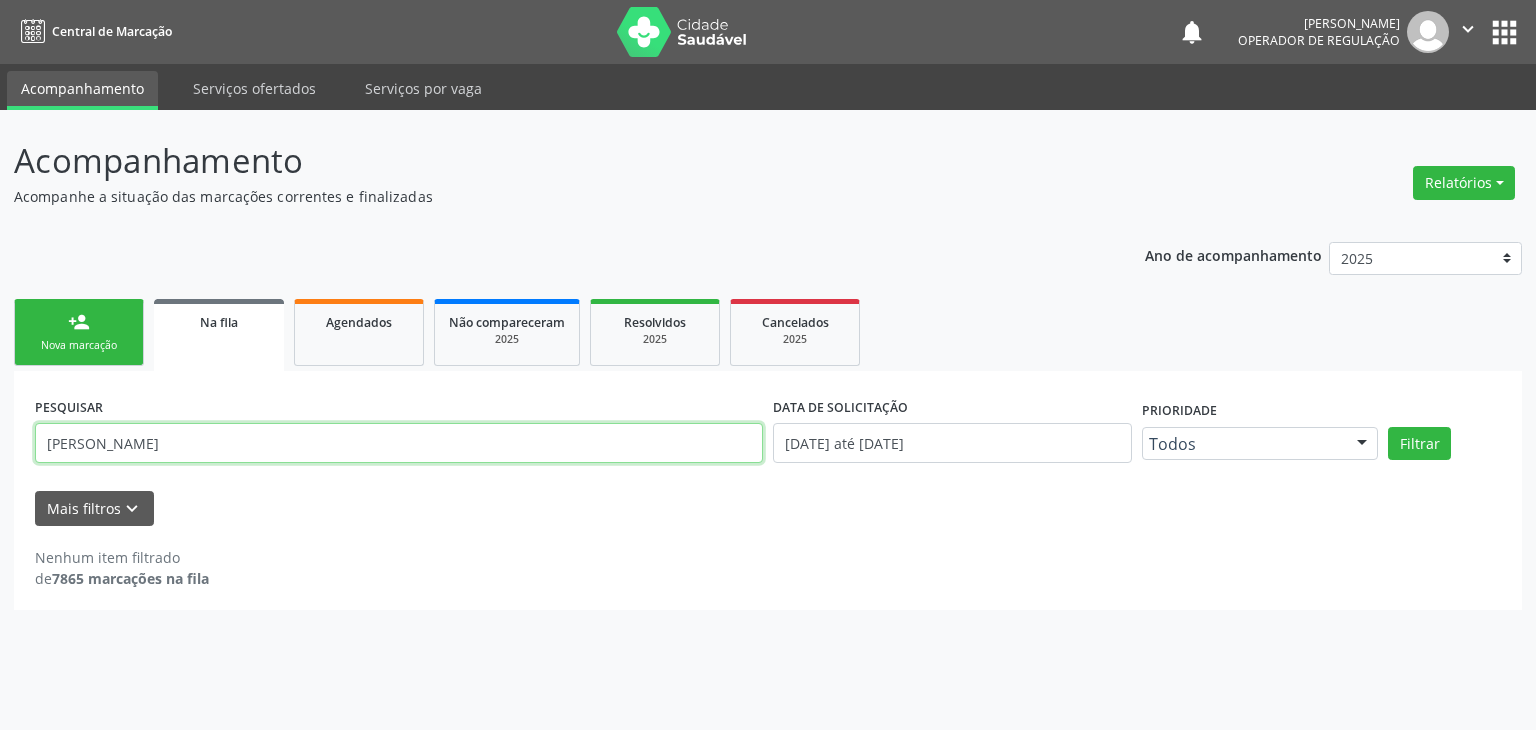 drag, startPoint x: 192, startPoint y: 445, endPoint x: 12, endPoint y: 453, distance: 180.17769 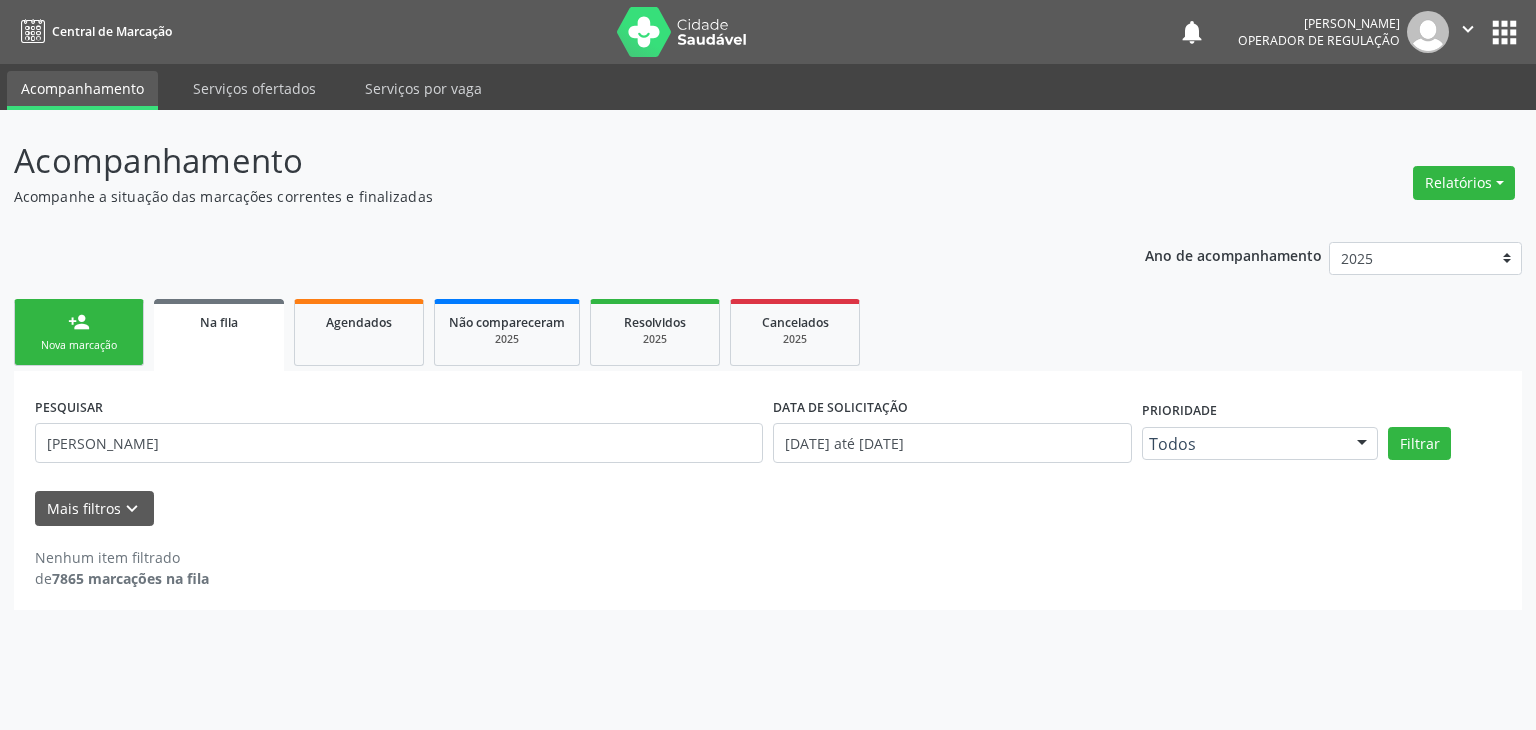 drag, startPoint x: 12, startPoint y: 453, endPoint x: 0, endPoint y: 451, distance: 12.165525 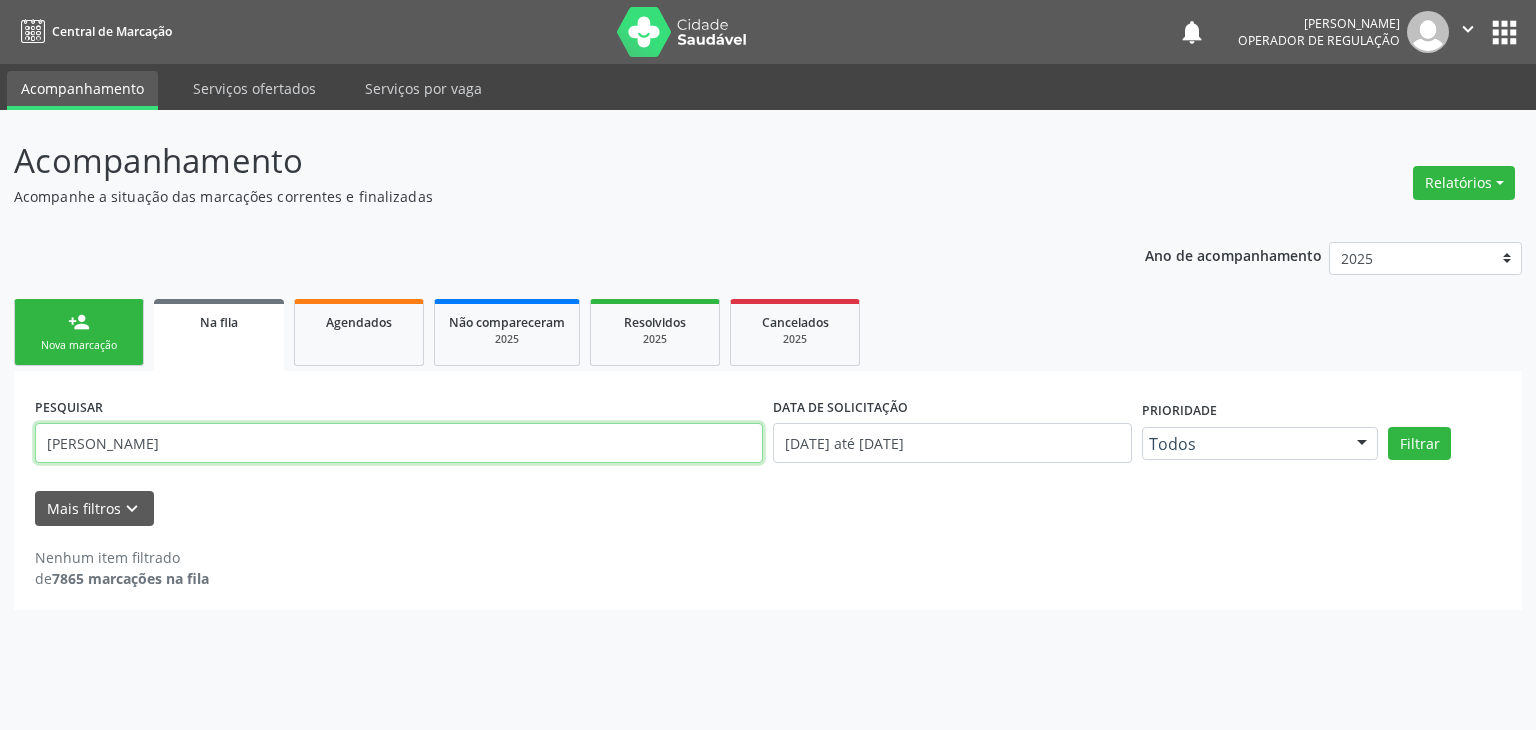 drag, startPoint x: 185, startPoint y: 446, endPoint x: 16, endPoint y: 438, distance: 169.18924 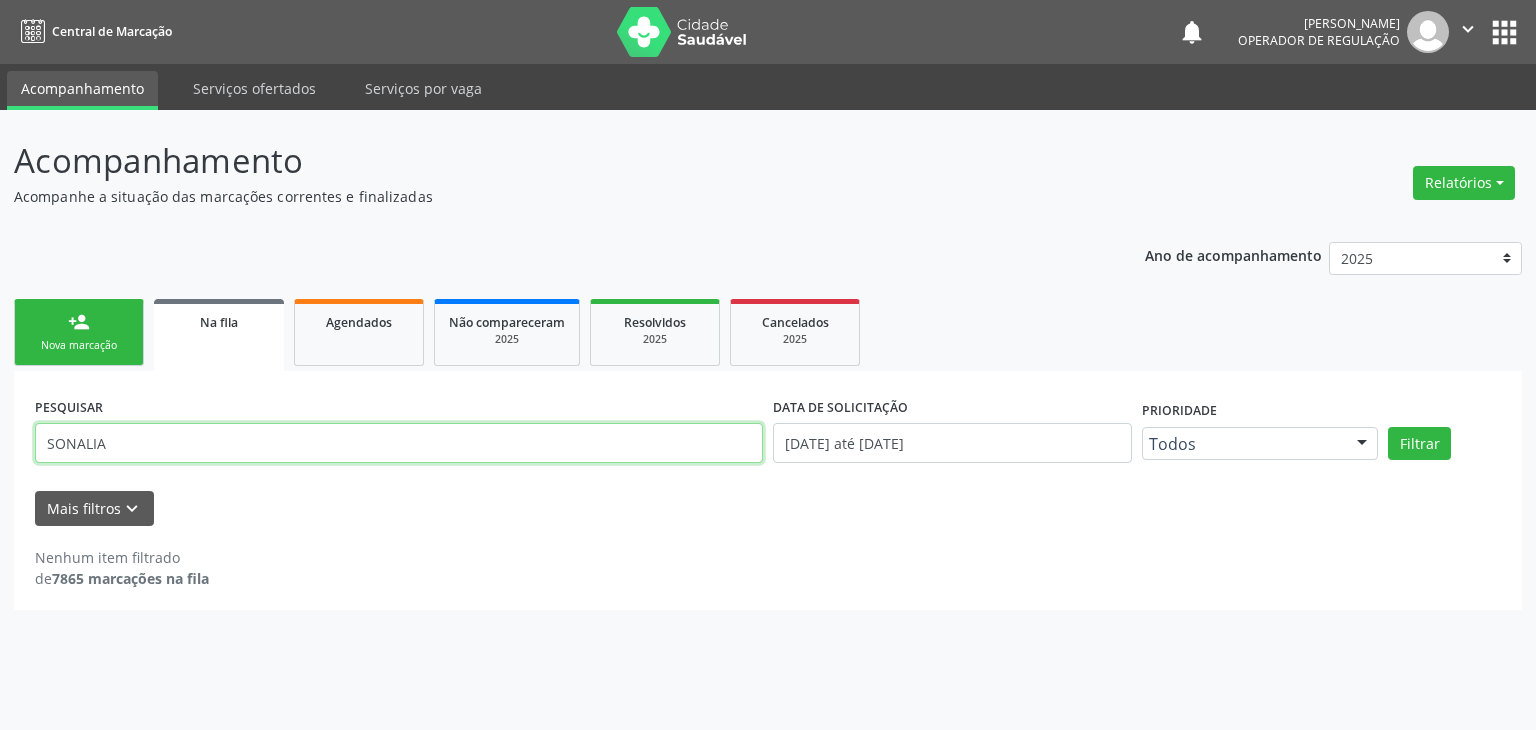 click on "Filtrar" at bounding box center [1419, 444] 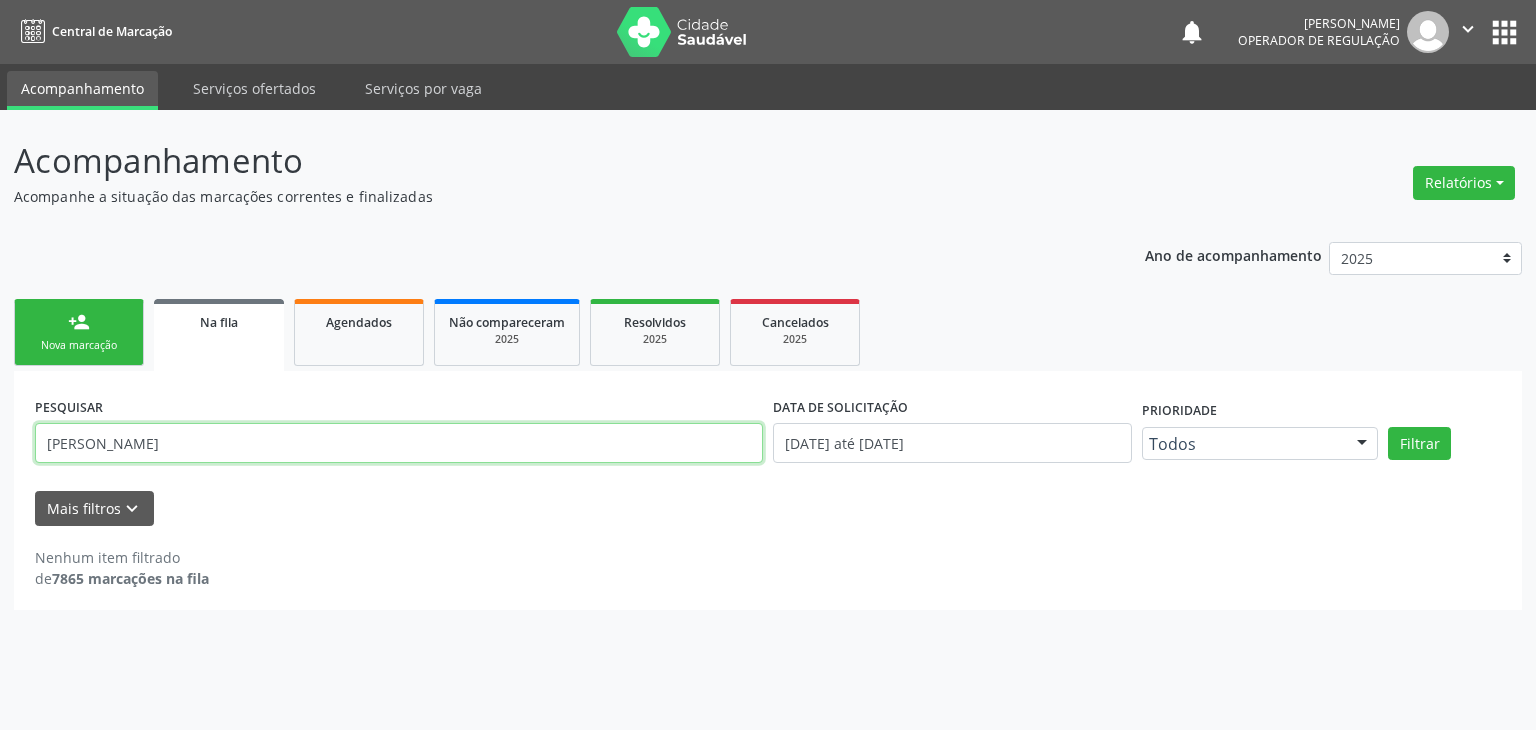click on "Filtrar" at bounding box center (1419, 444) 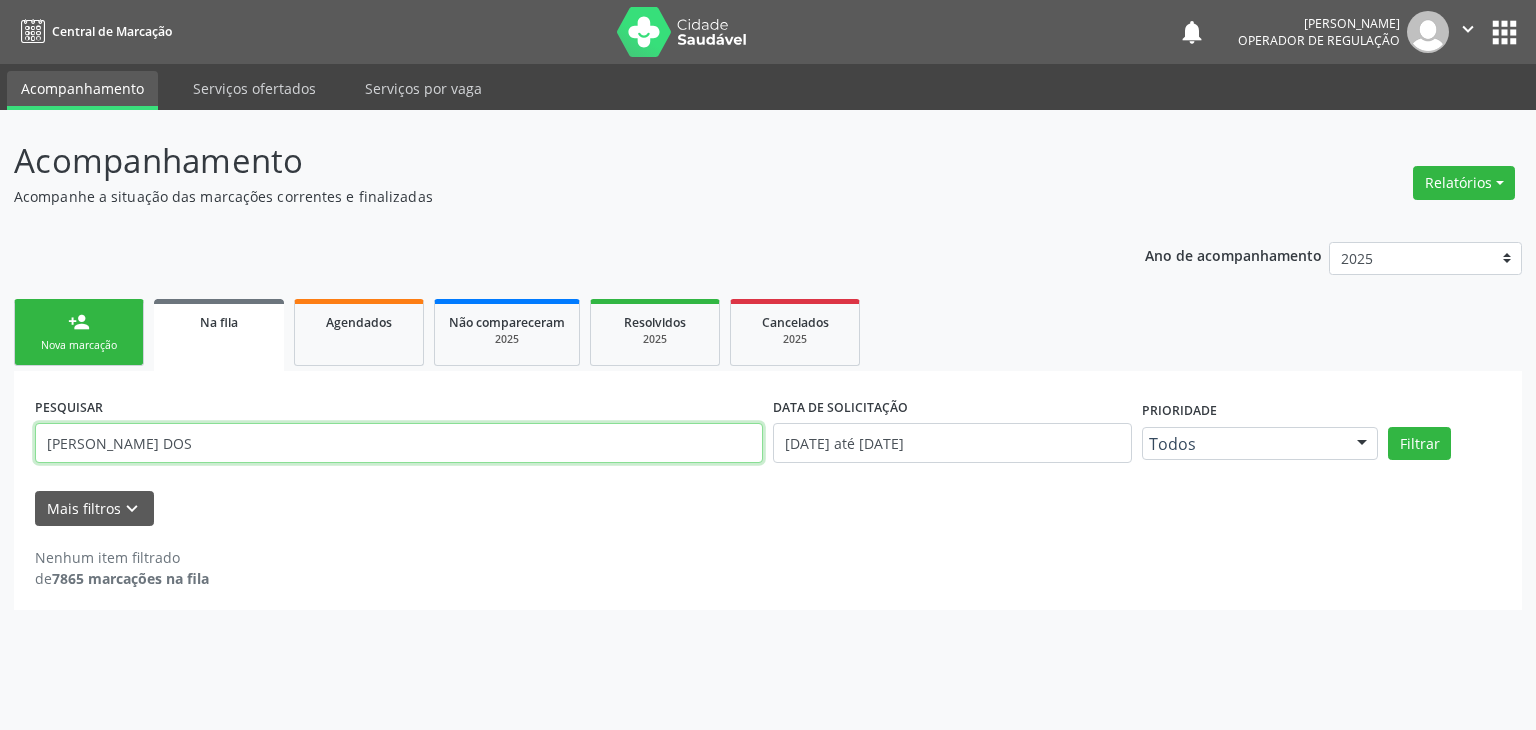 click on "Filtrar" at bounding box center (1419, 444) 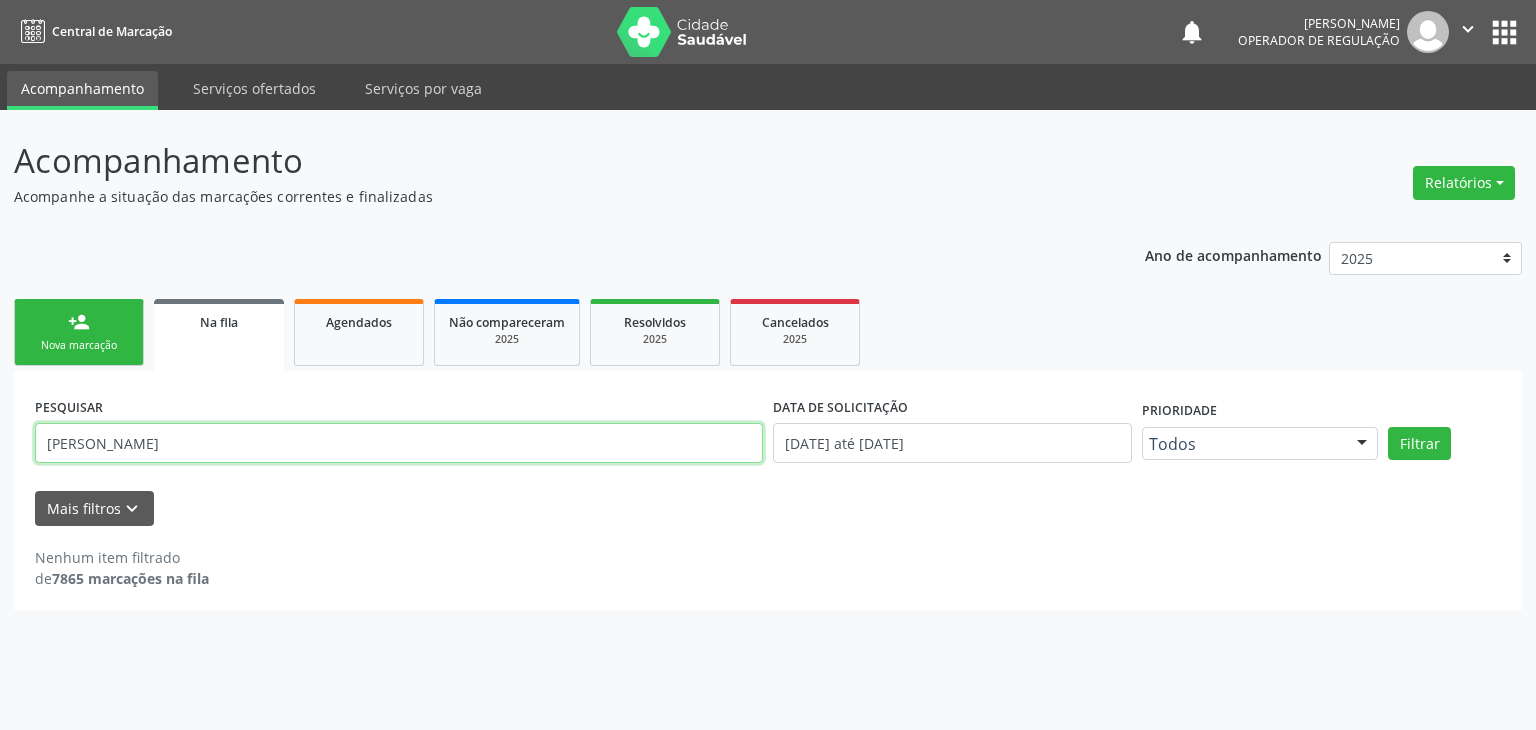 click on "Filtrar" at bounding box center (1419, 444) 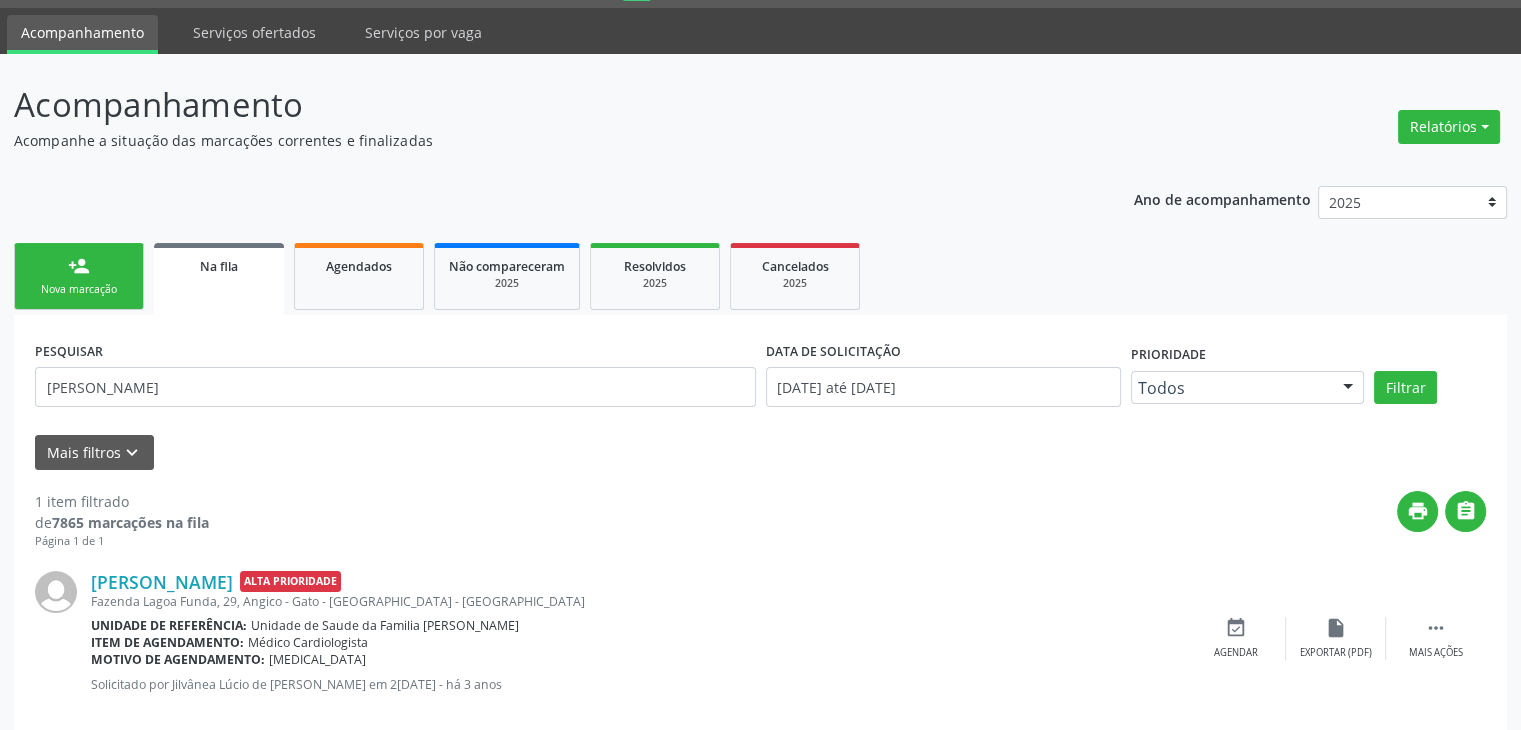 scroll, scrollTop: 88, scrollLeft: 0, axis: vertical 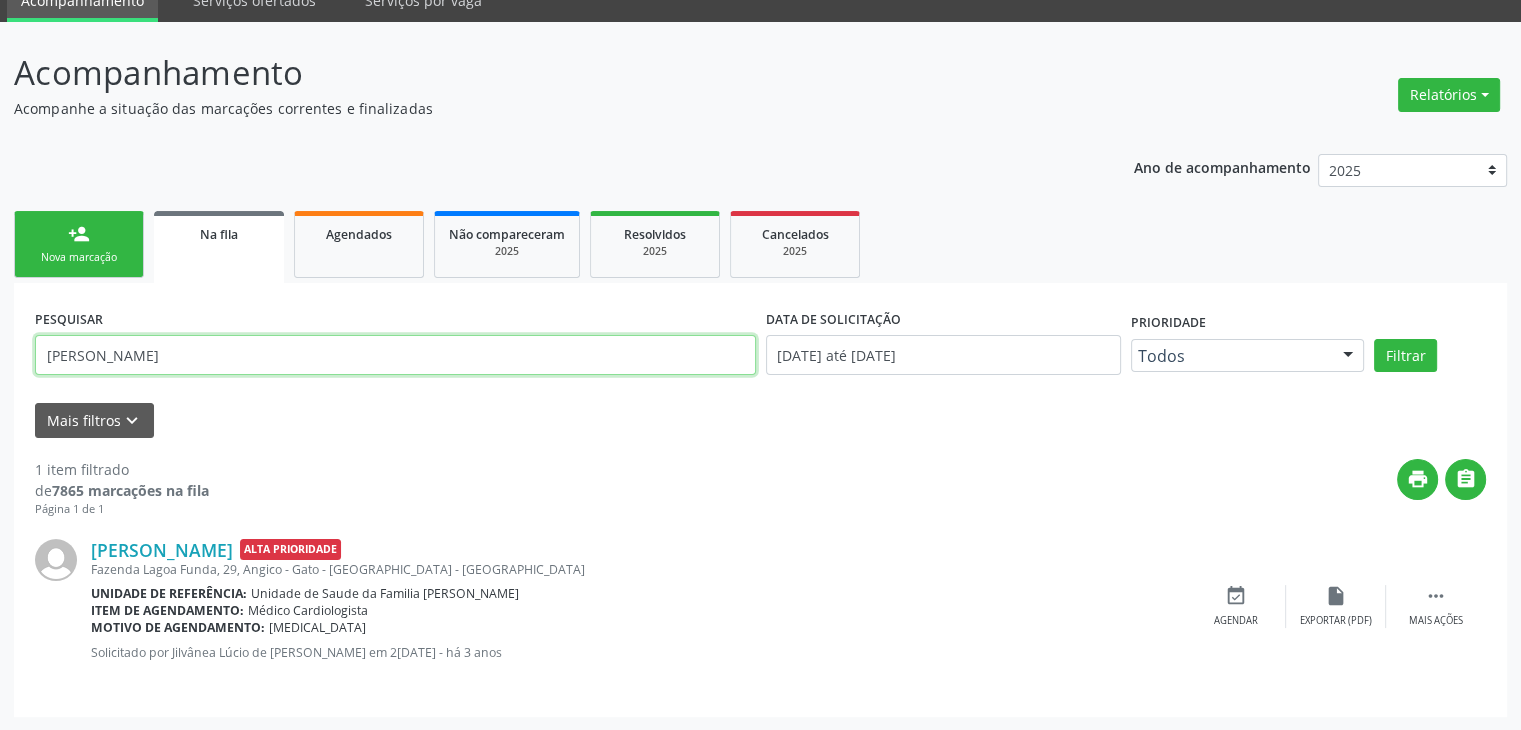 drag, startPoint x: 185, startPoint y: 359, endPoint x: 0, endPoint y: 353, distance: 185.09727 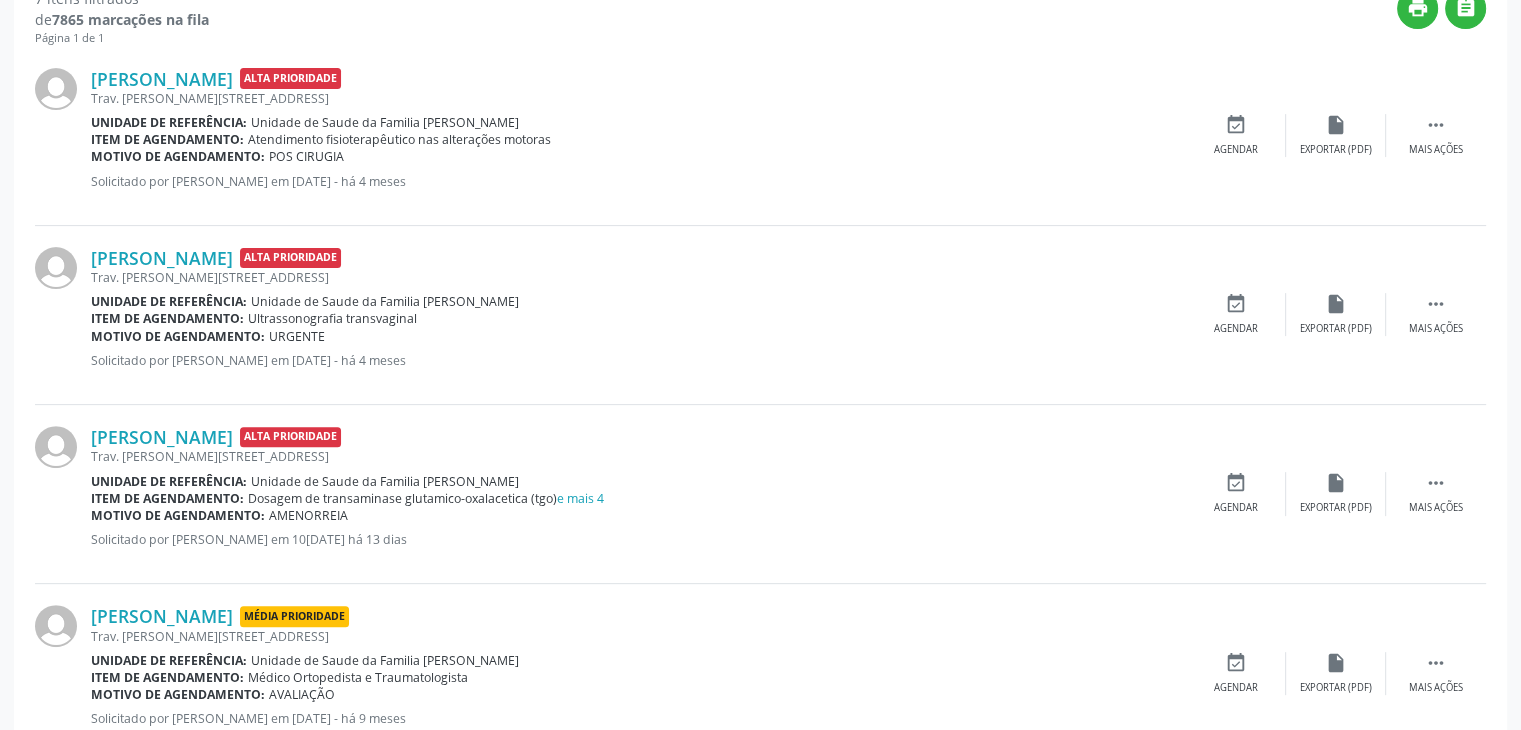scroll, scrollTop: 600, scrollLeft: 0, axis: vertical 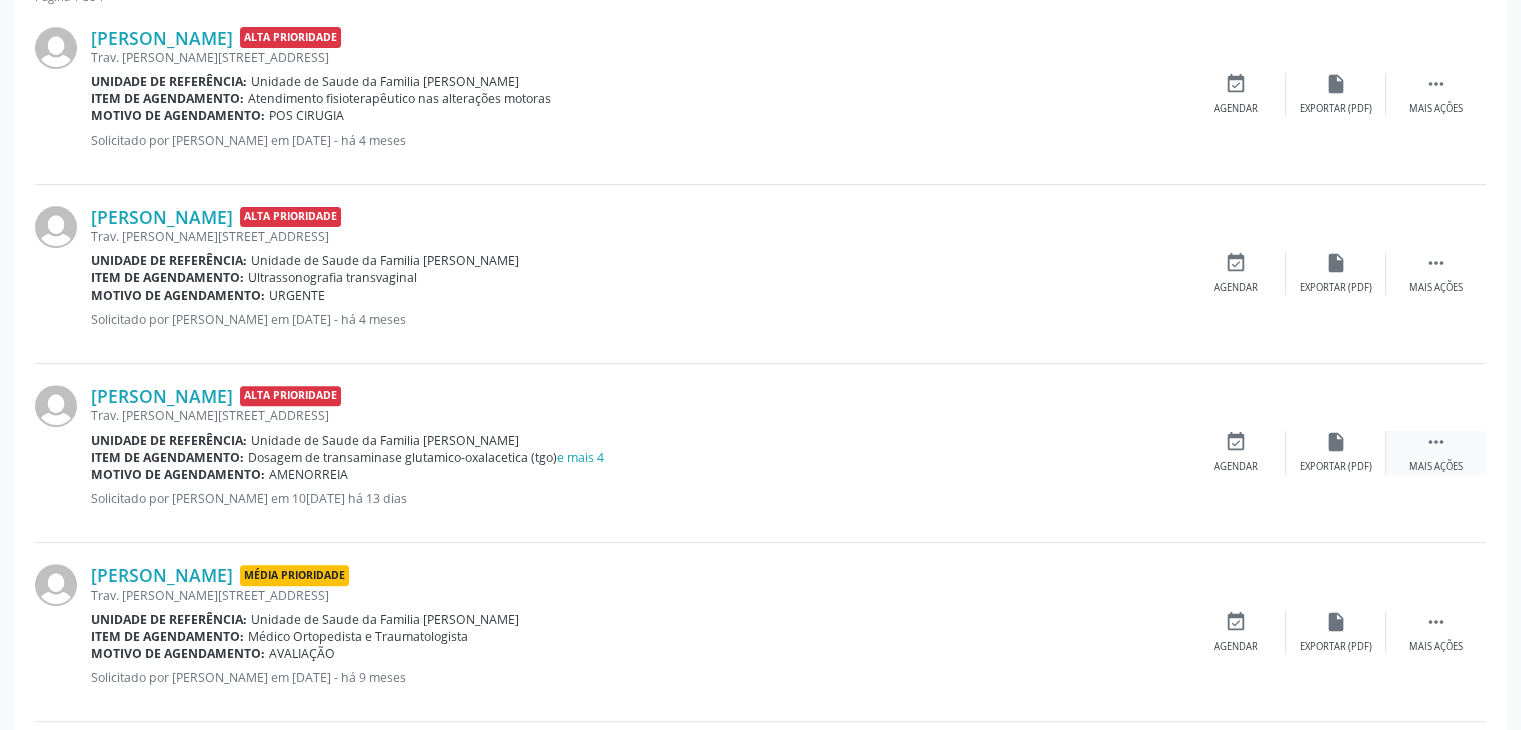 click on "
Mais ações" at bounding box center [1436, 452] 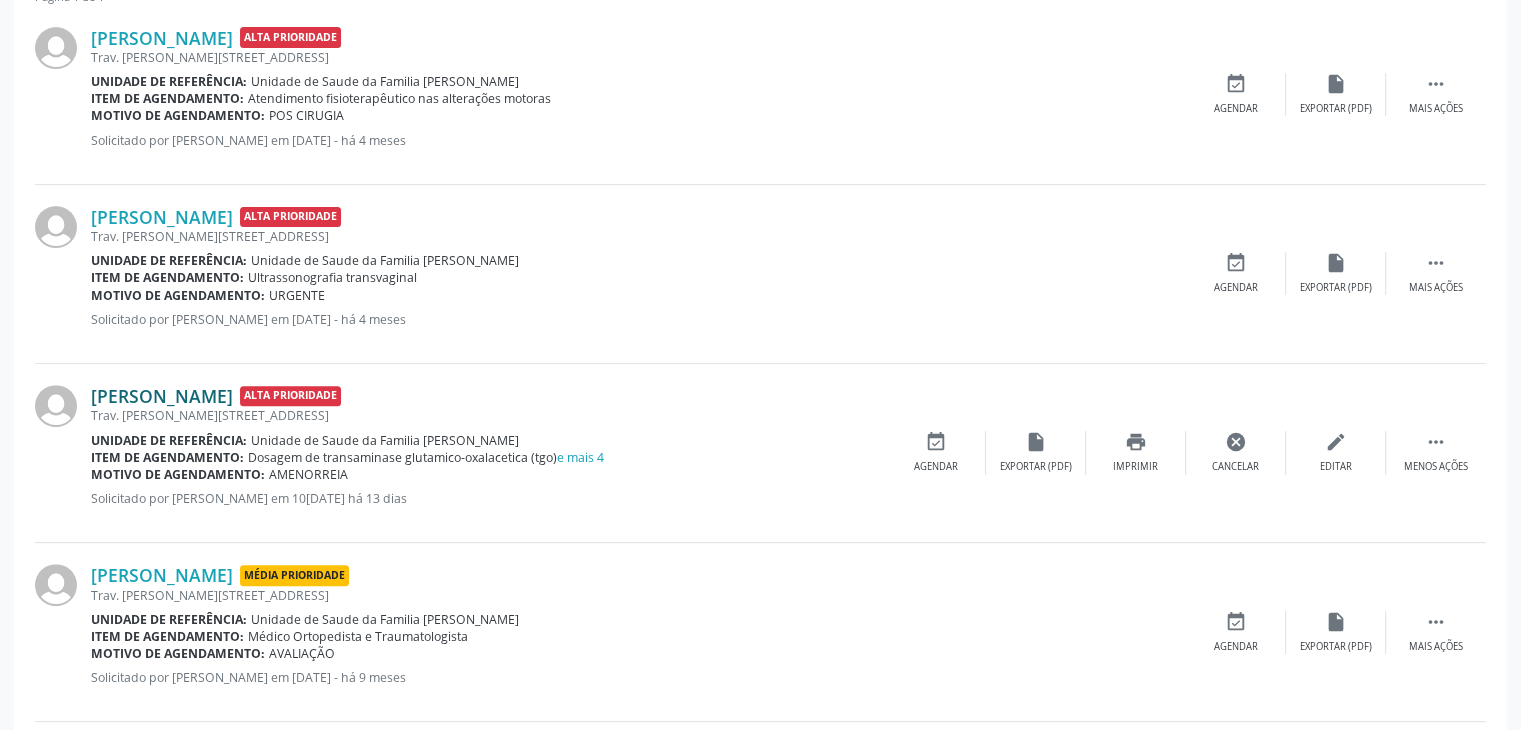 click on "[PERSON_NAME]" at bounding box center [162, 396] 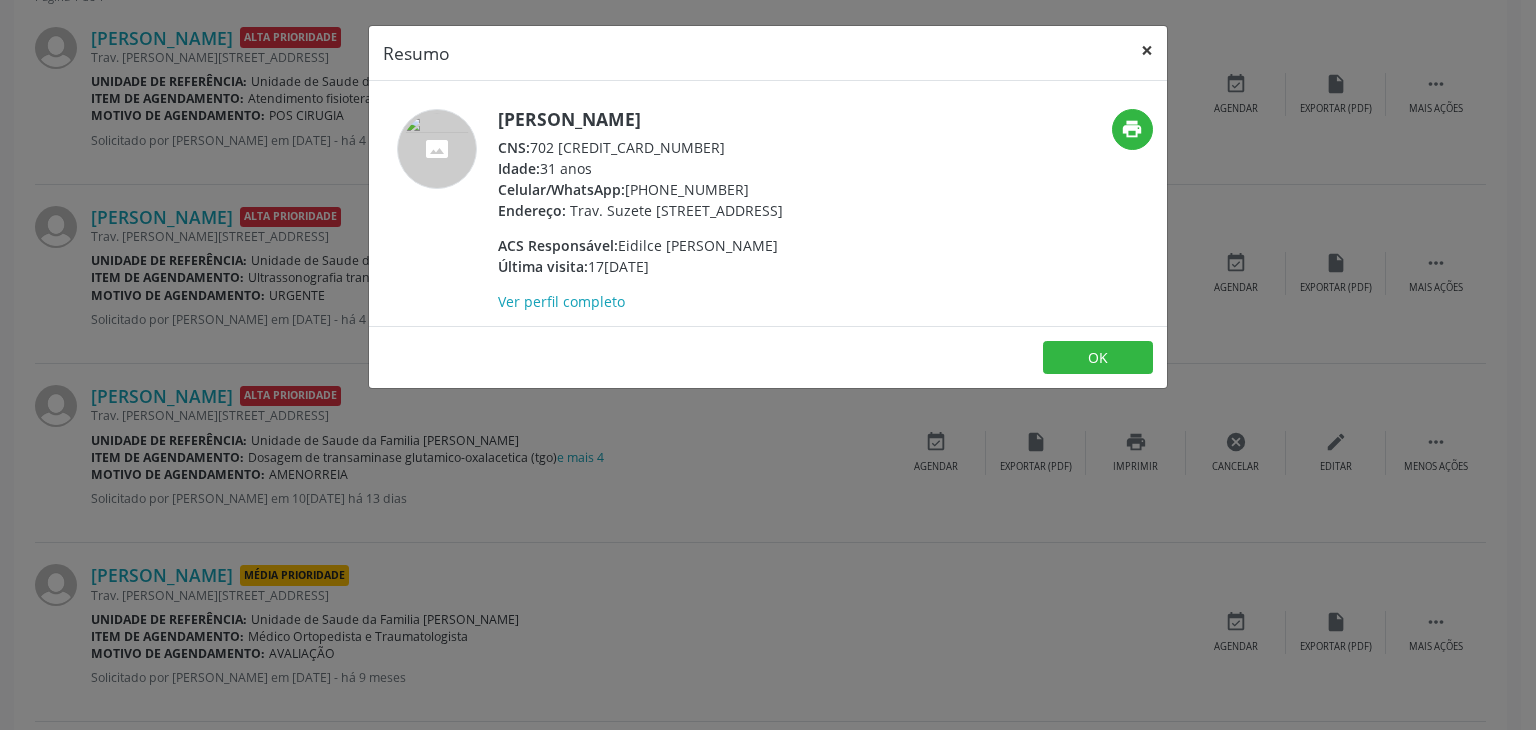 click on "×" at bounding box center [1147, 50] 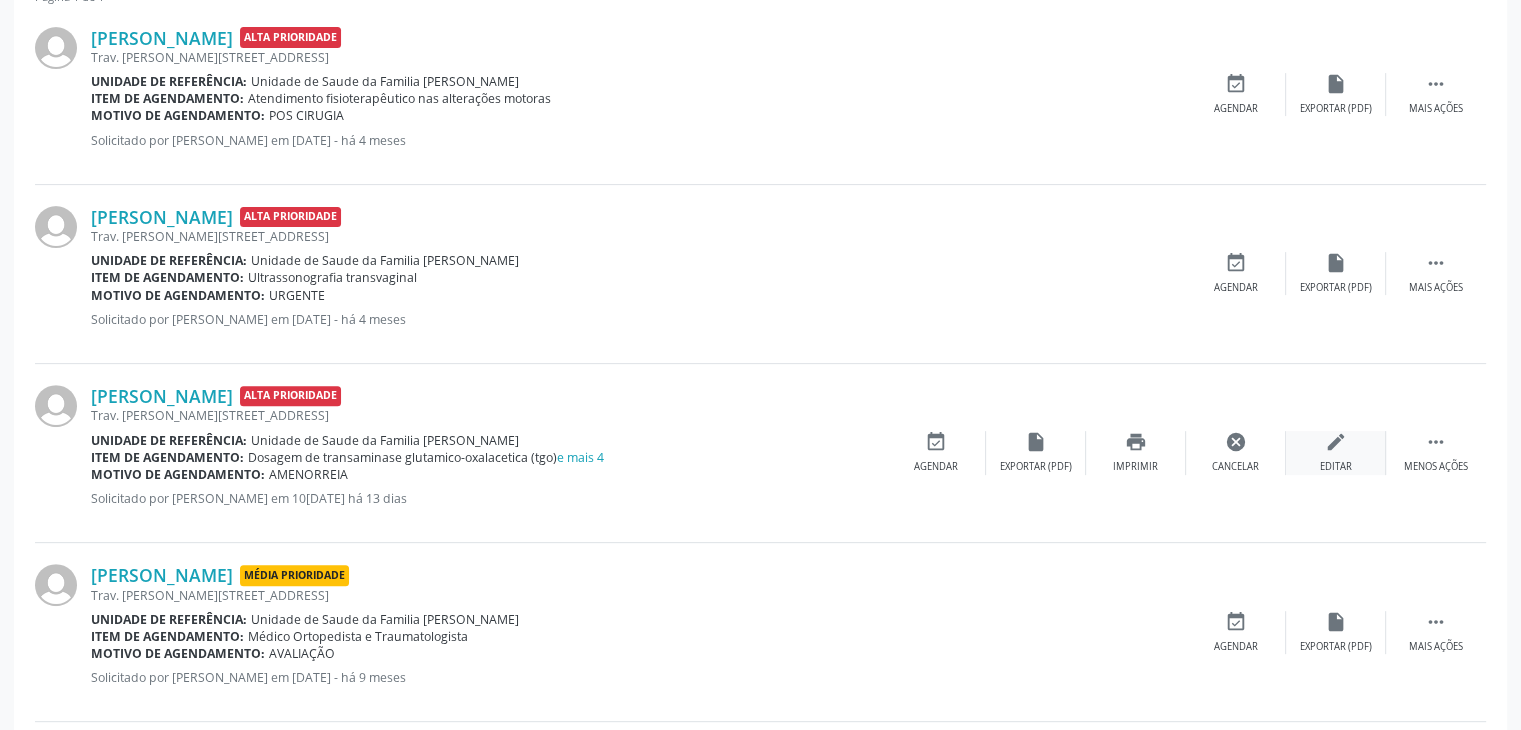 click on "edit" at bounding box center (1336, 442) 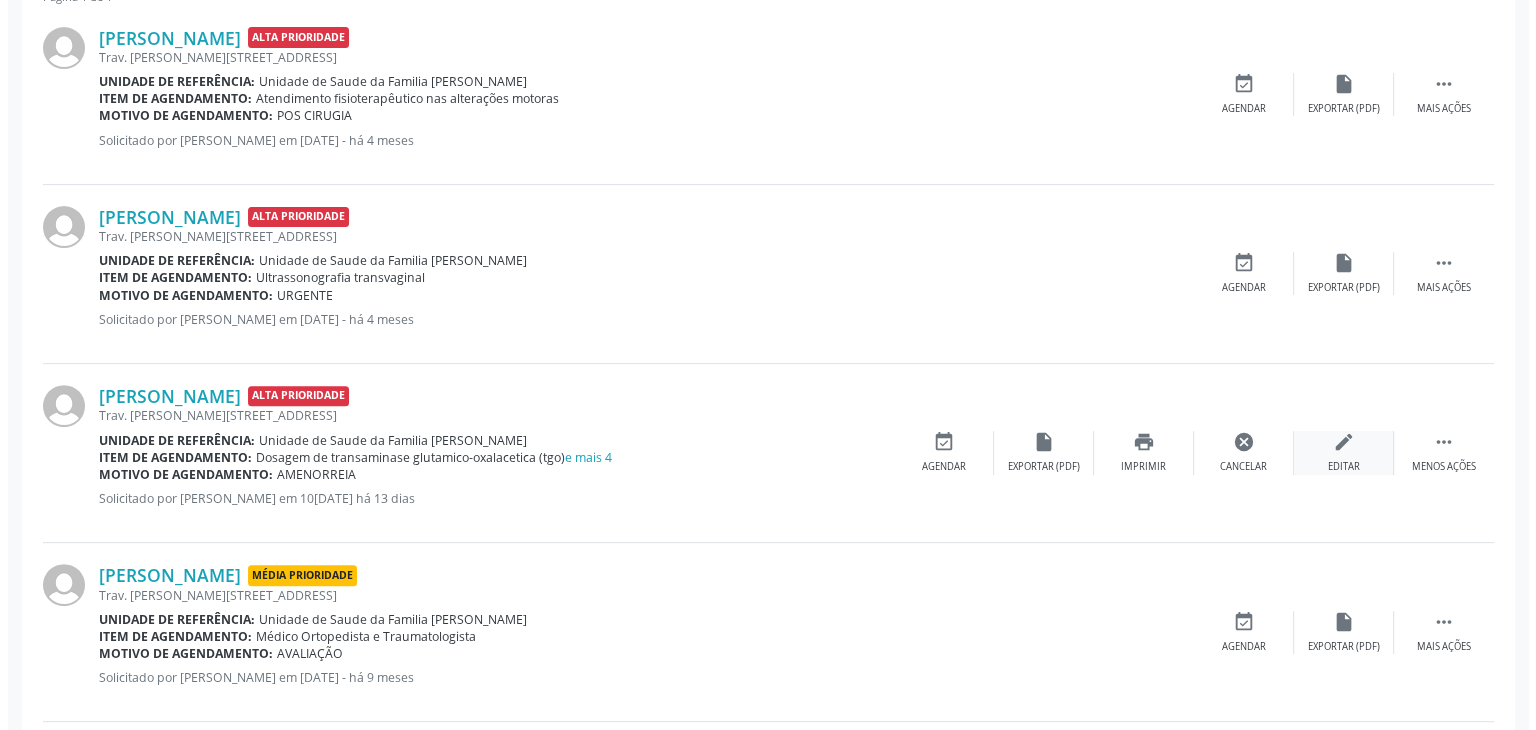 scroll, scrollTop: 0, scrollLeft: 0, axis: both 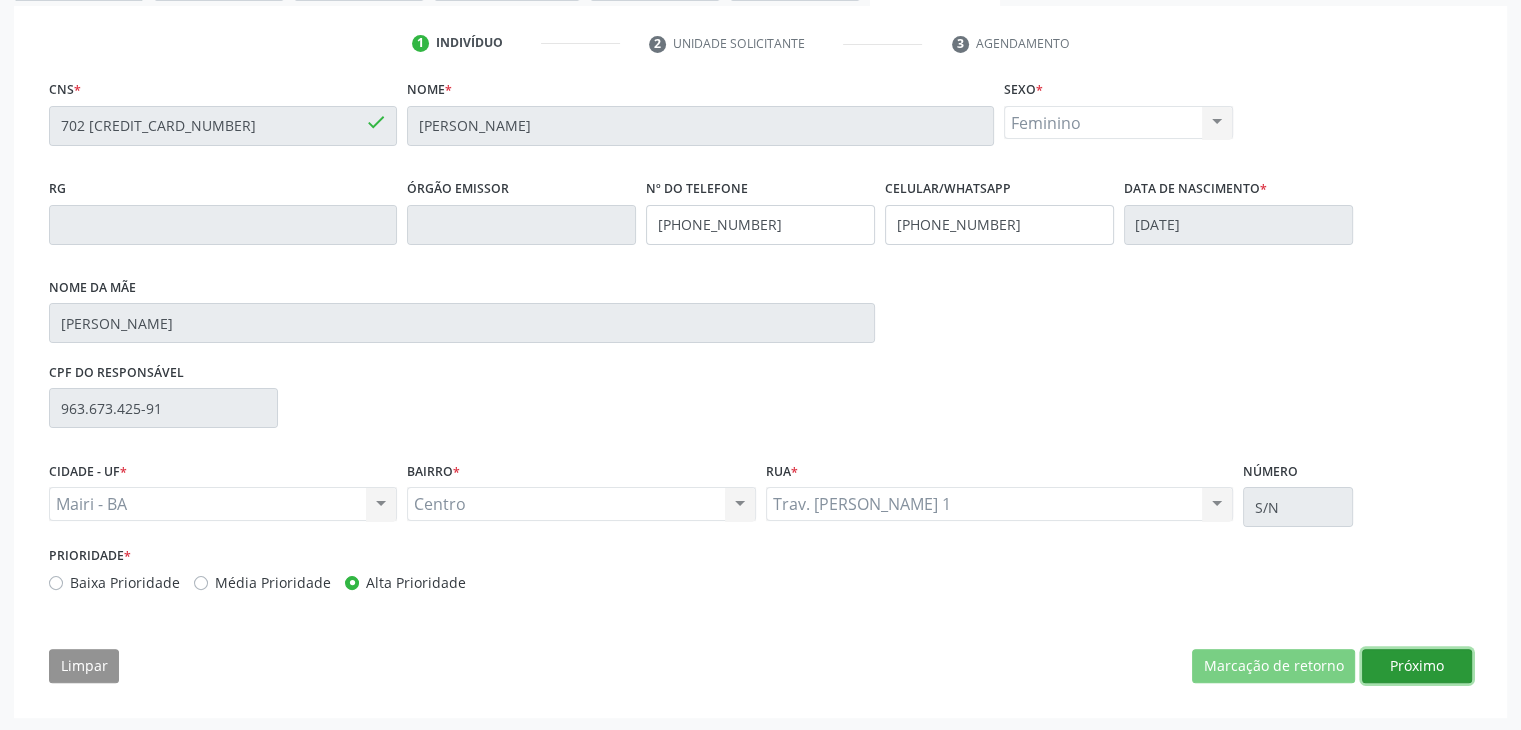 click on "Próximo" at bounding box center (1417, 666) 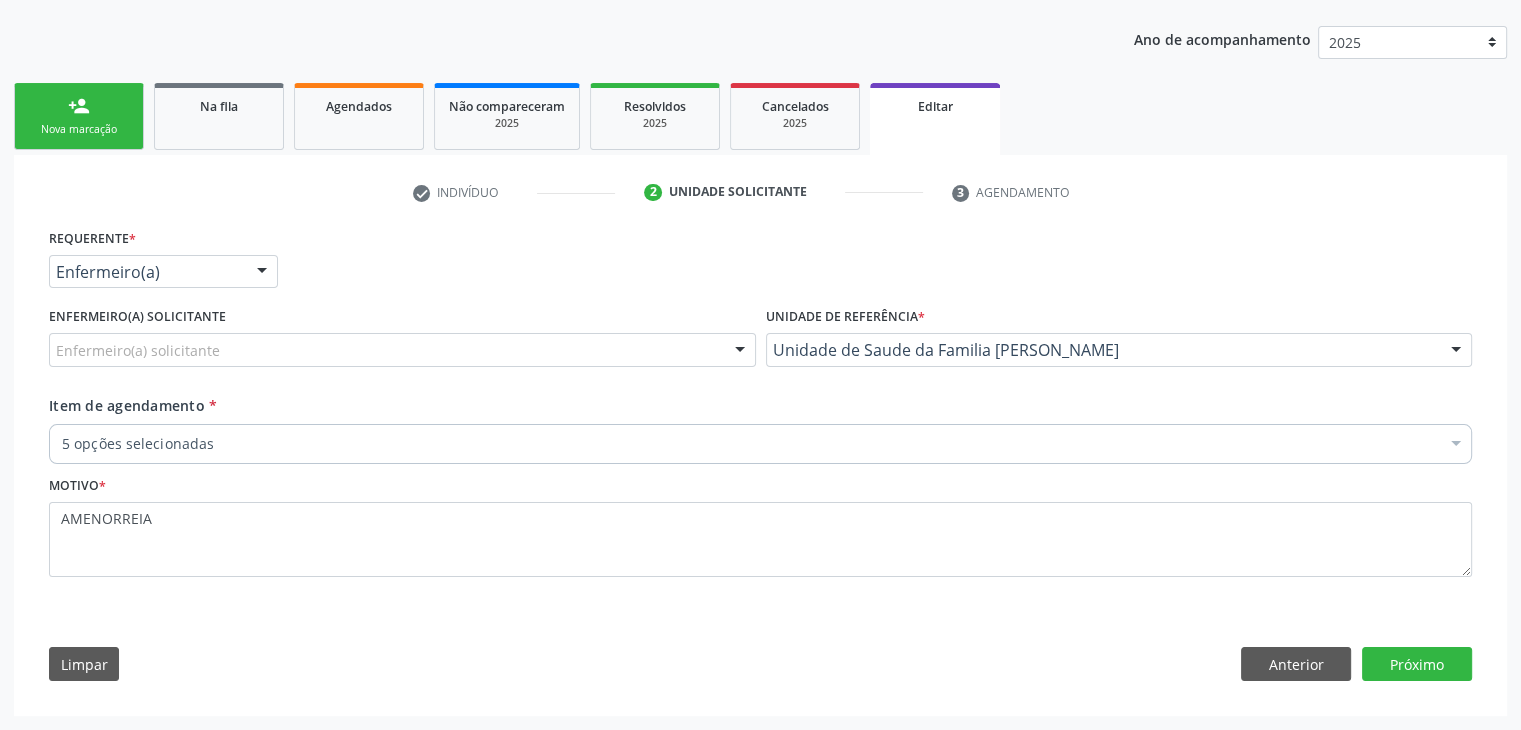 scroll, scrollTop: 214, scrollLeft: 0, axis: vertical 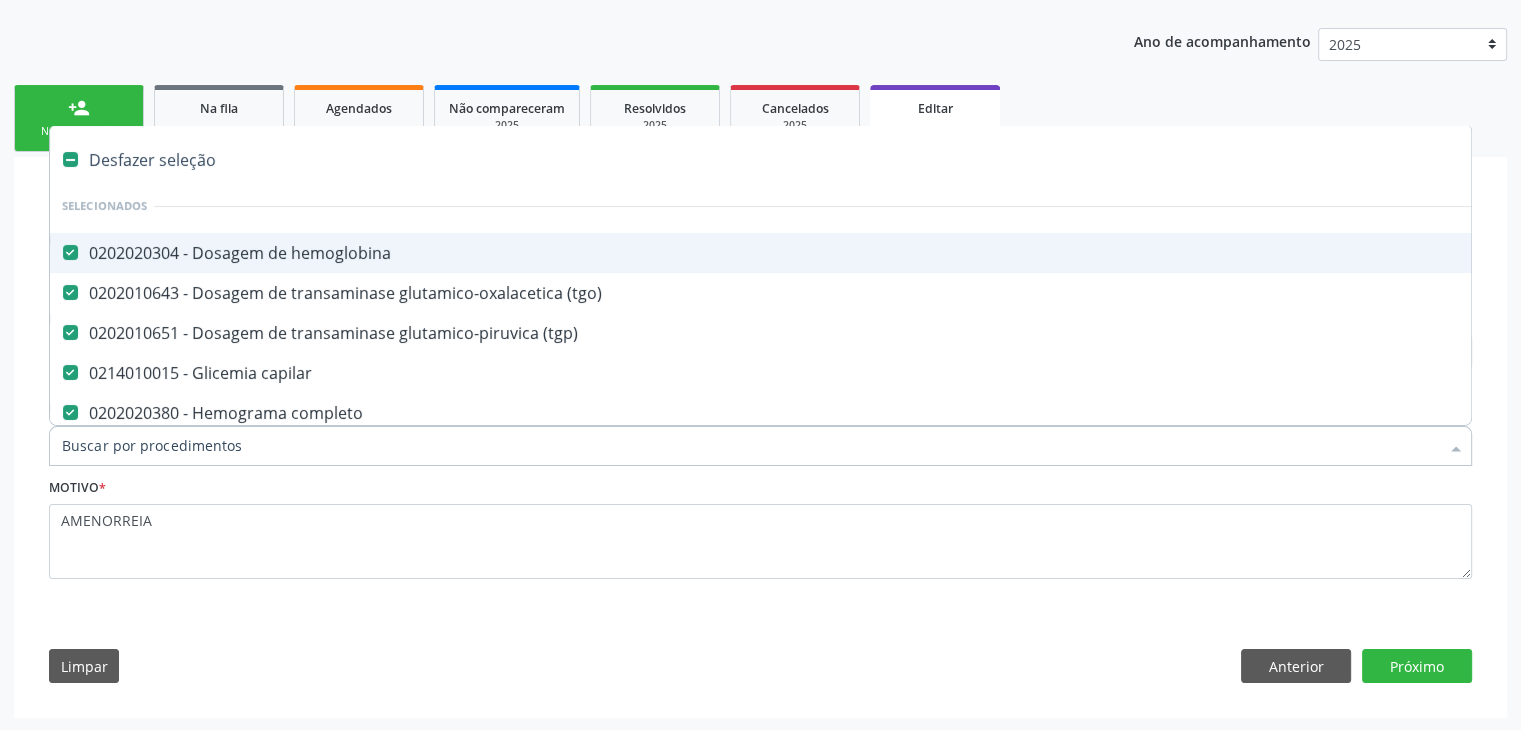 click on "Desfazer seleção" at bounding box center (831, 160) 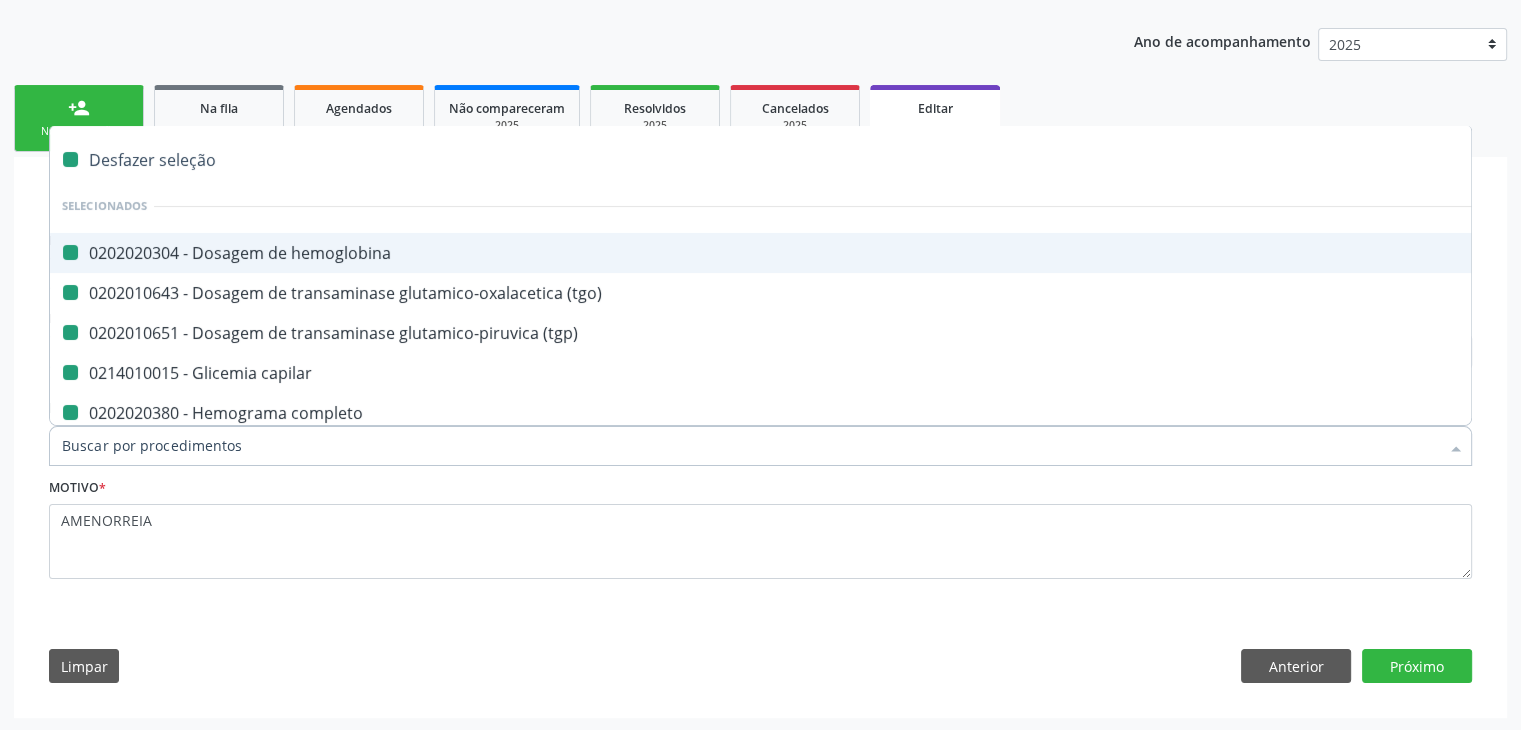 checkbox on "false" 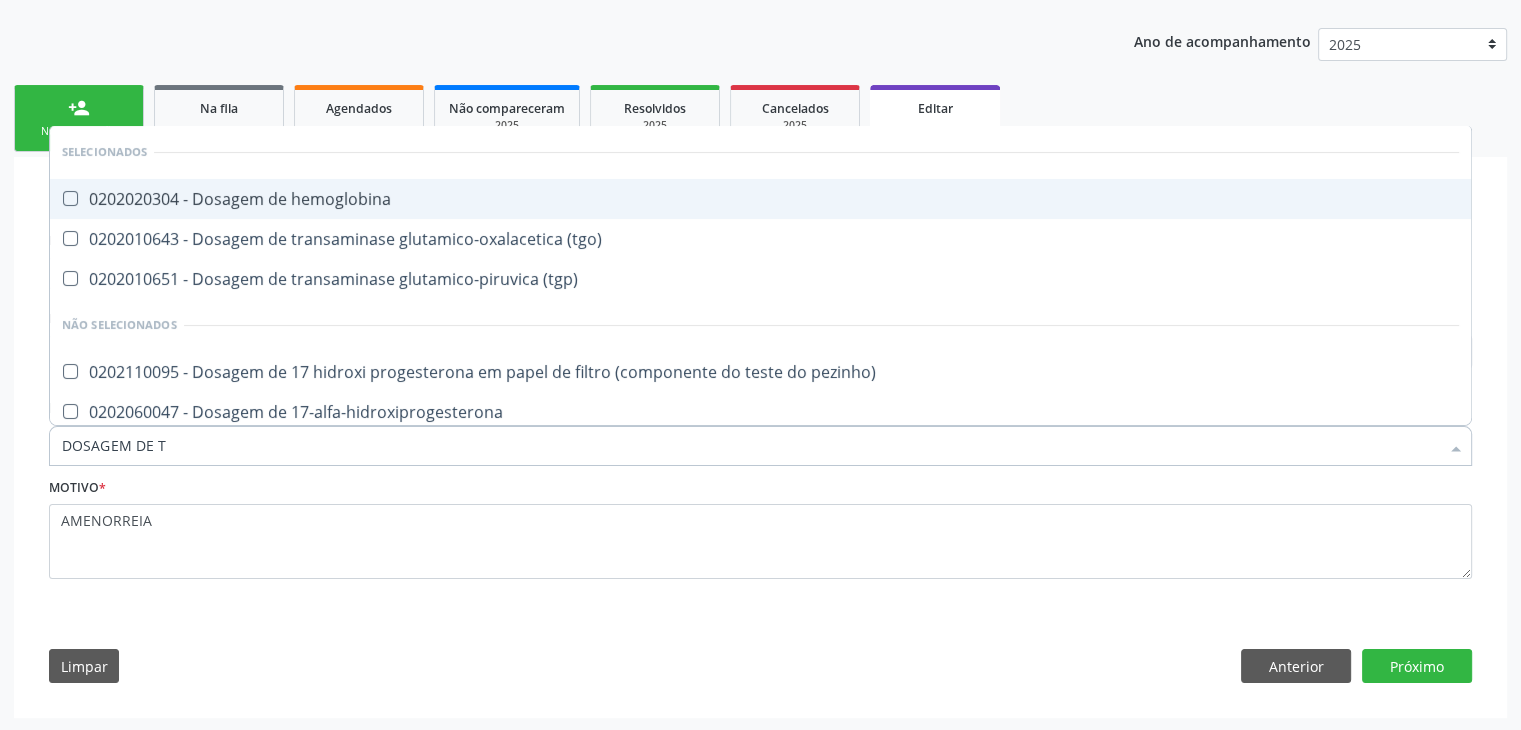 type on "DOSAGEM DE TS" 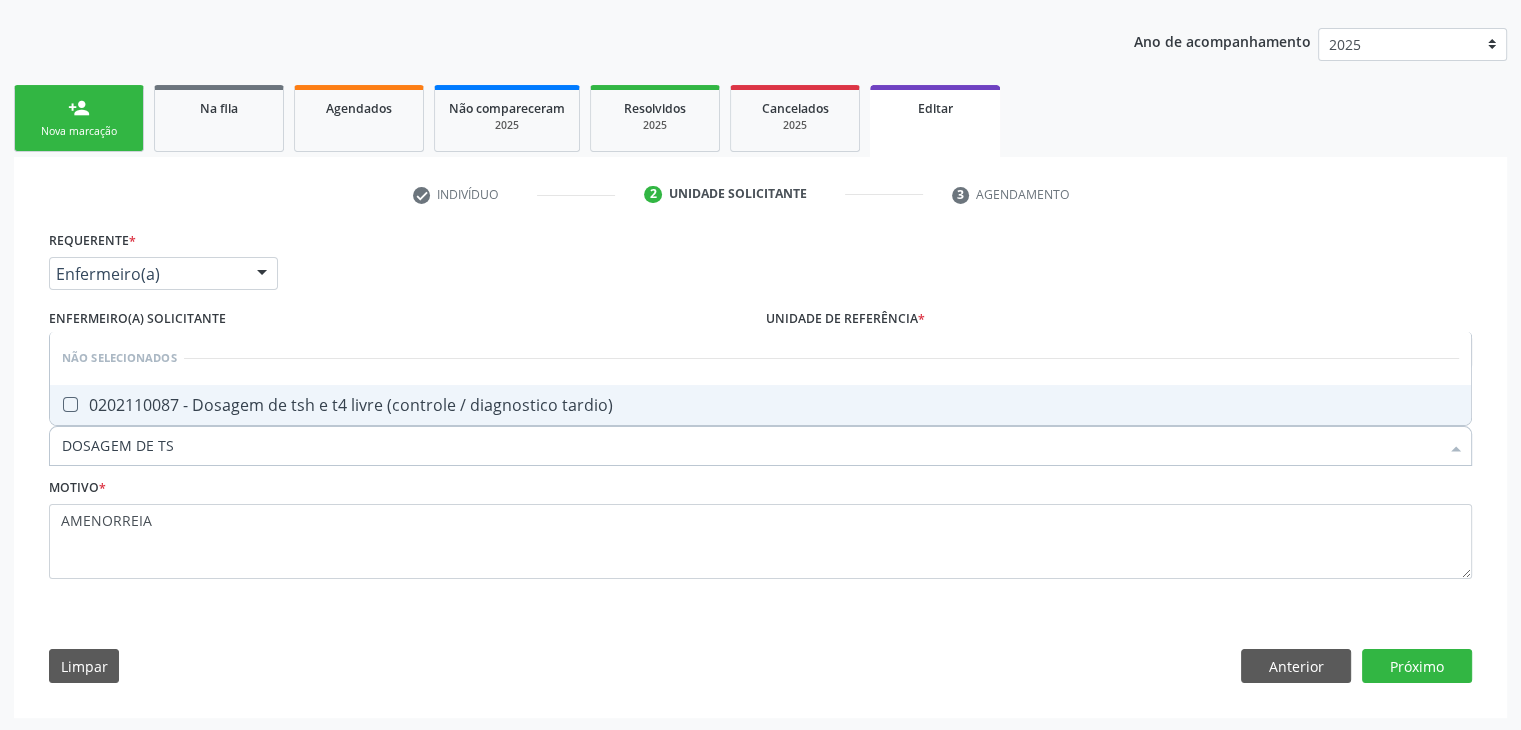 click on "0202110087 - Dosagem de tsh e t4 livre (controle / diagnostico tardio)" at bounding box center [760, 405] 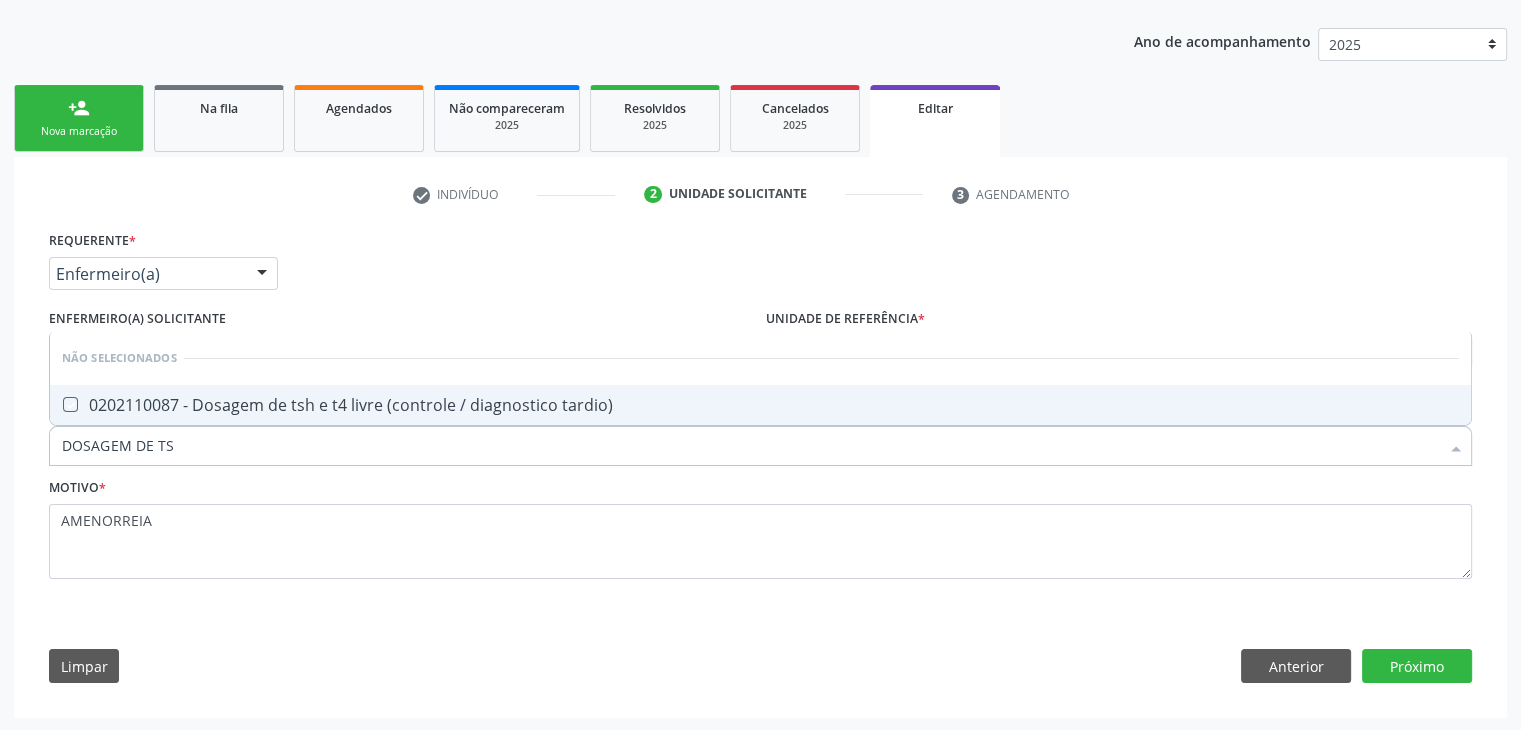 checkbox on "true" 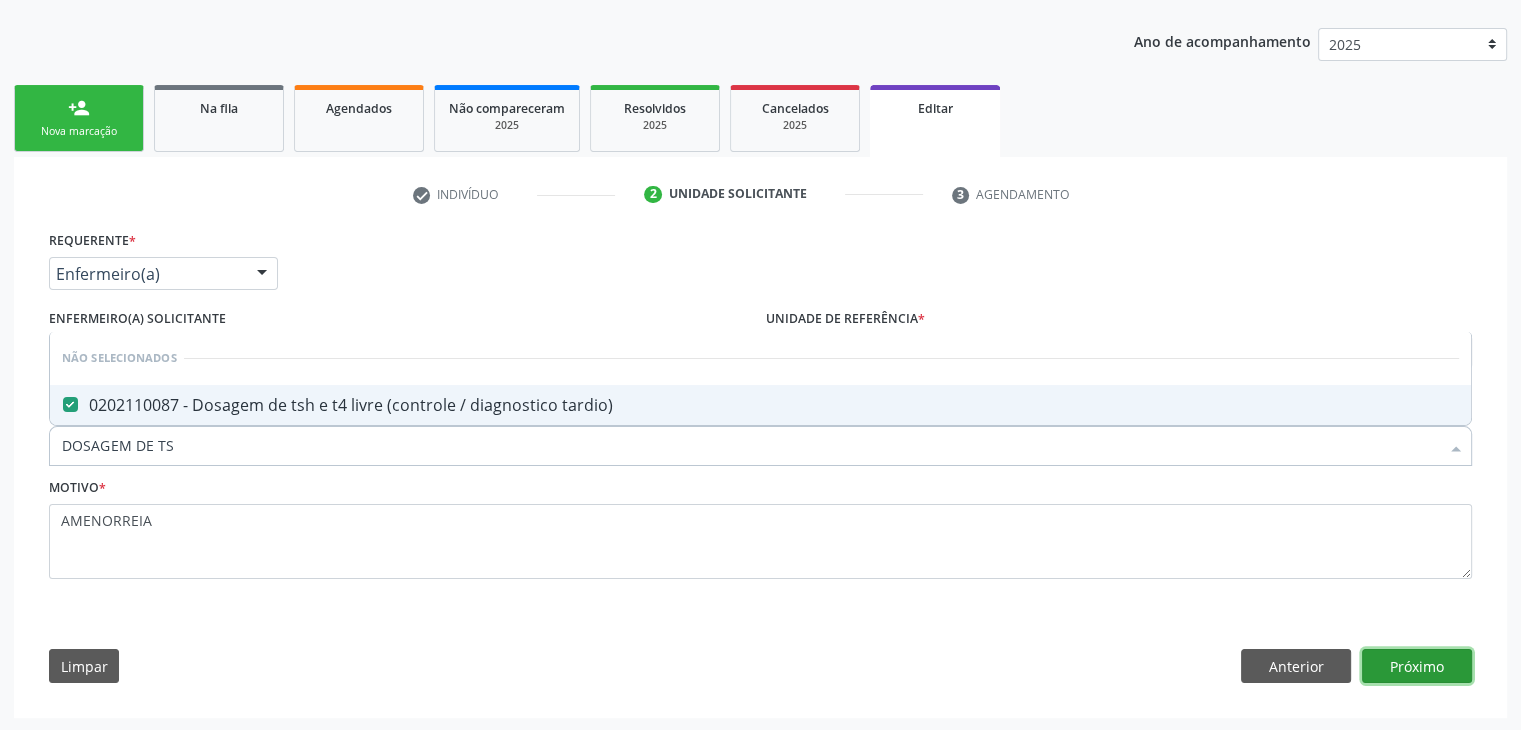 click on "Próximo" at bounding box center (1417, 666) 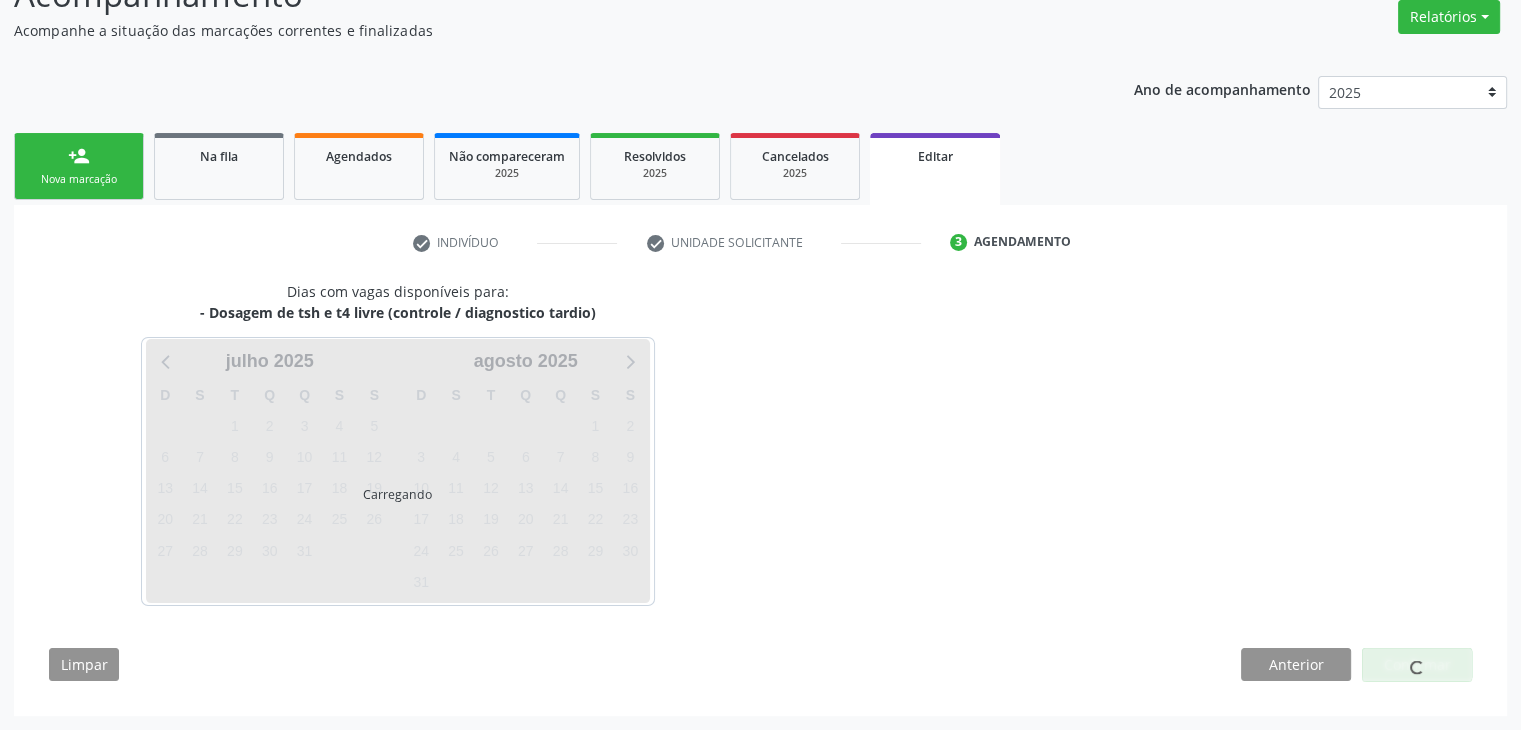 scroll, scrollTop: 165, scrollLeft: 0, axis: vertical 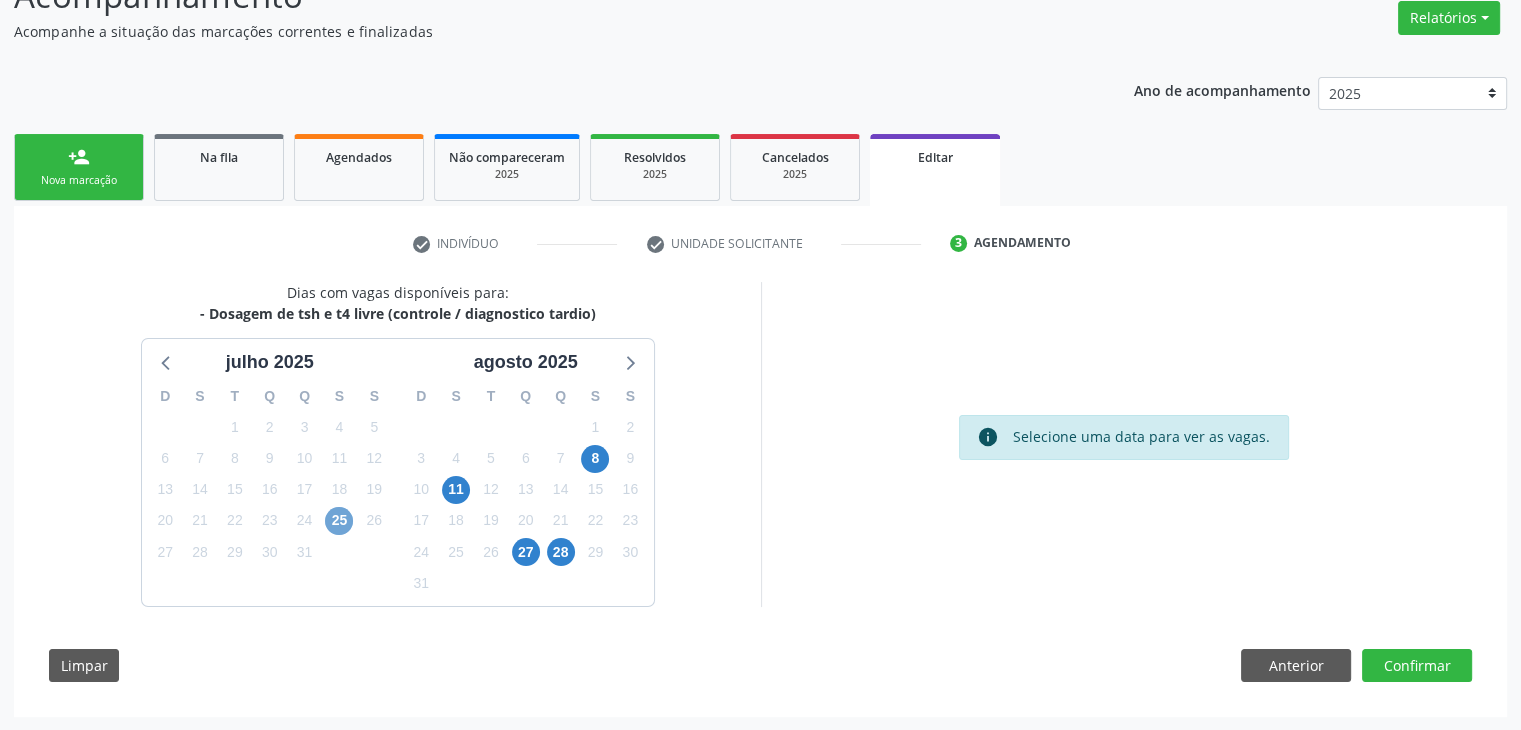click on "25" at bounding box center (339, 521) 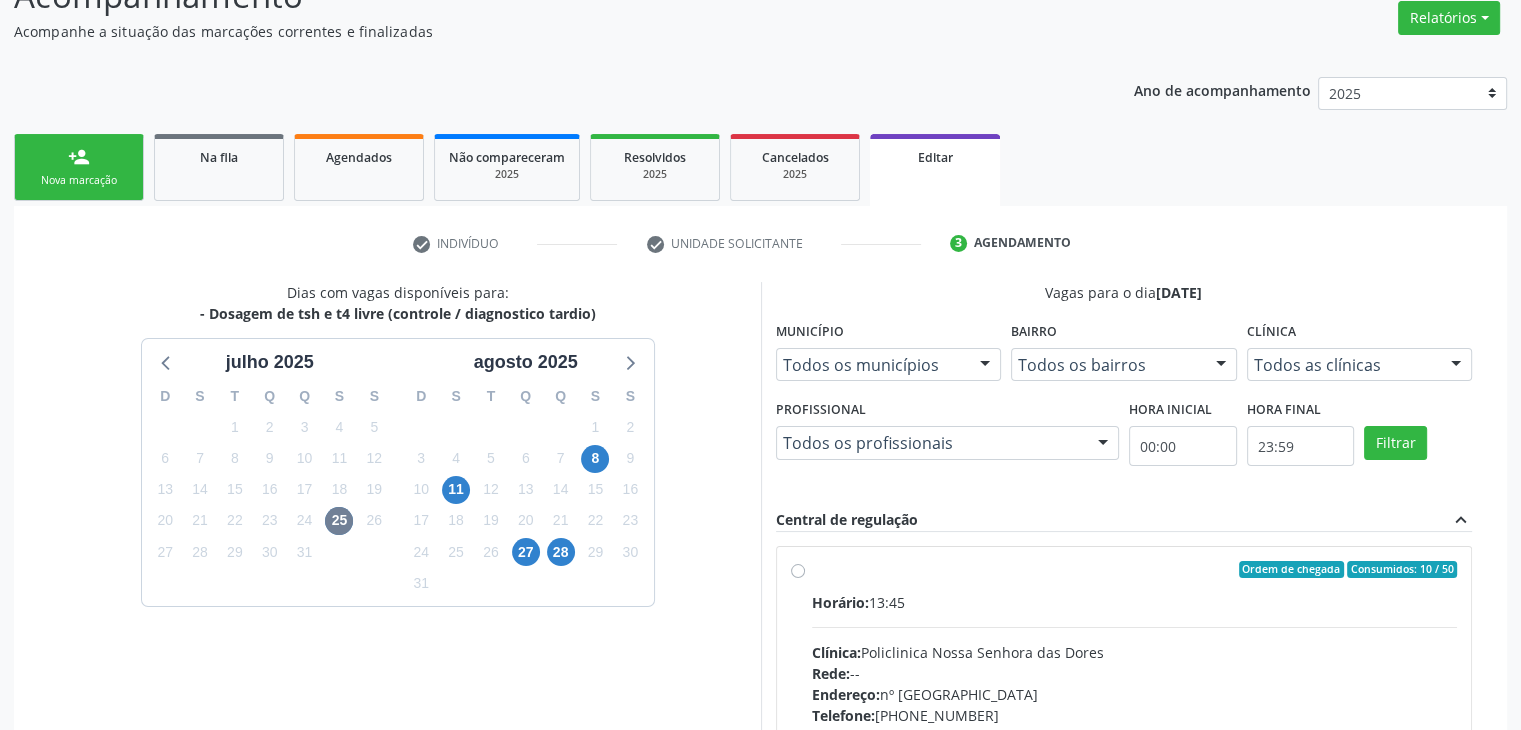click on "Horário:   13:45" at bounding box center (1135, 602) 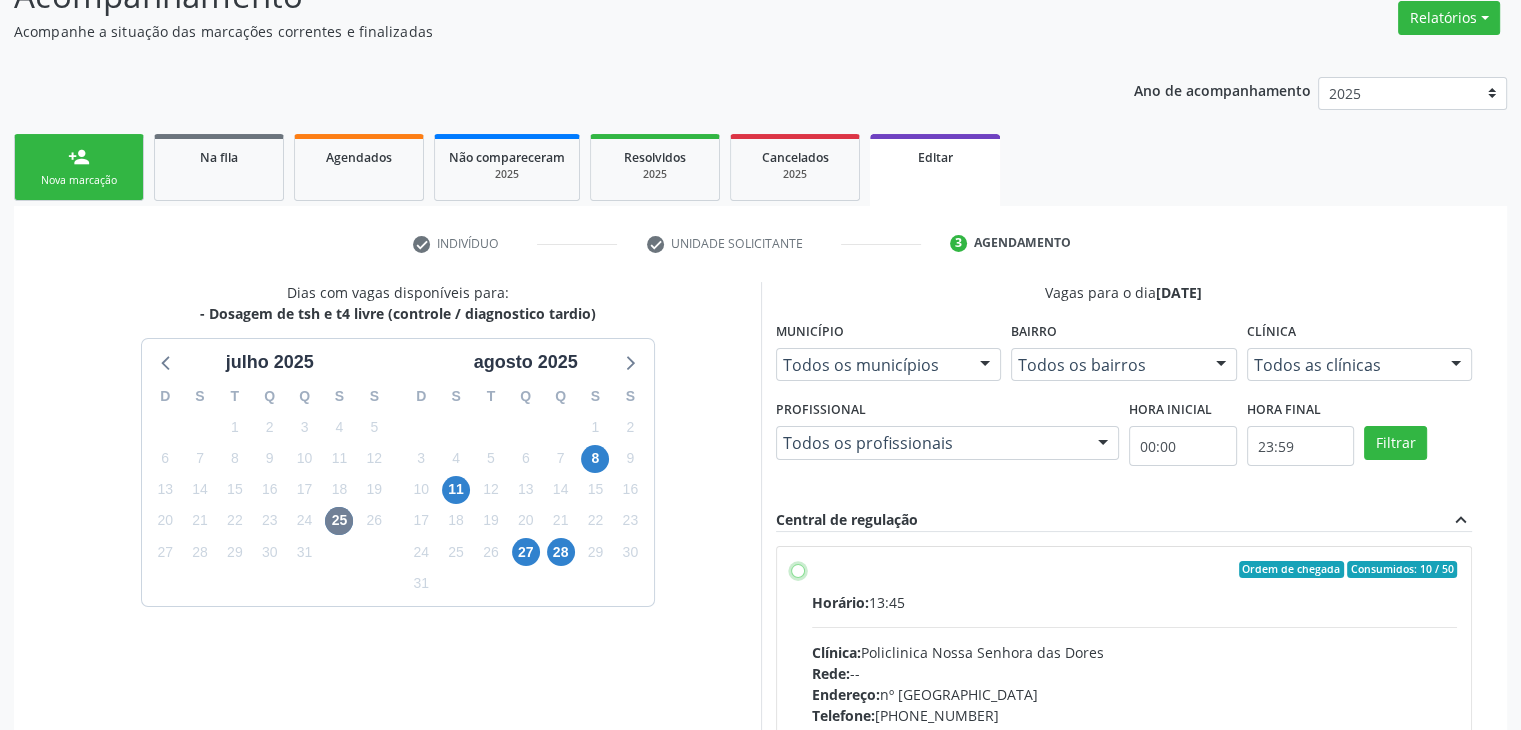 click on "Ordem de chegada
Consumidos: 10 / 50
Horário:   13:45
Clínica:  Policlinica [GEOGRAPHIC_DATA]
Rede:
--
Endereço:   [STREET_ADDRESS]
Telefone:   [PHONE_NUMBER]
Profissional:
--
Informações adicionais sobre o atendimento
Idade de atendimento:
Sem restrição
Gênero(s) atendido(s):
Sem restrição
Informações adicionais:
--" at bounding box center [798, 570] 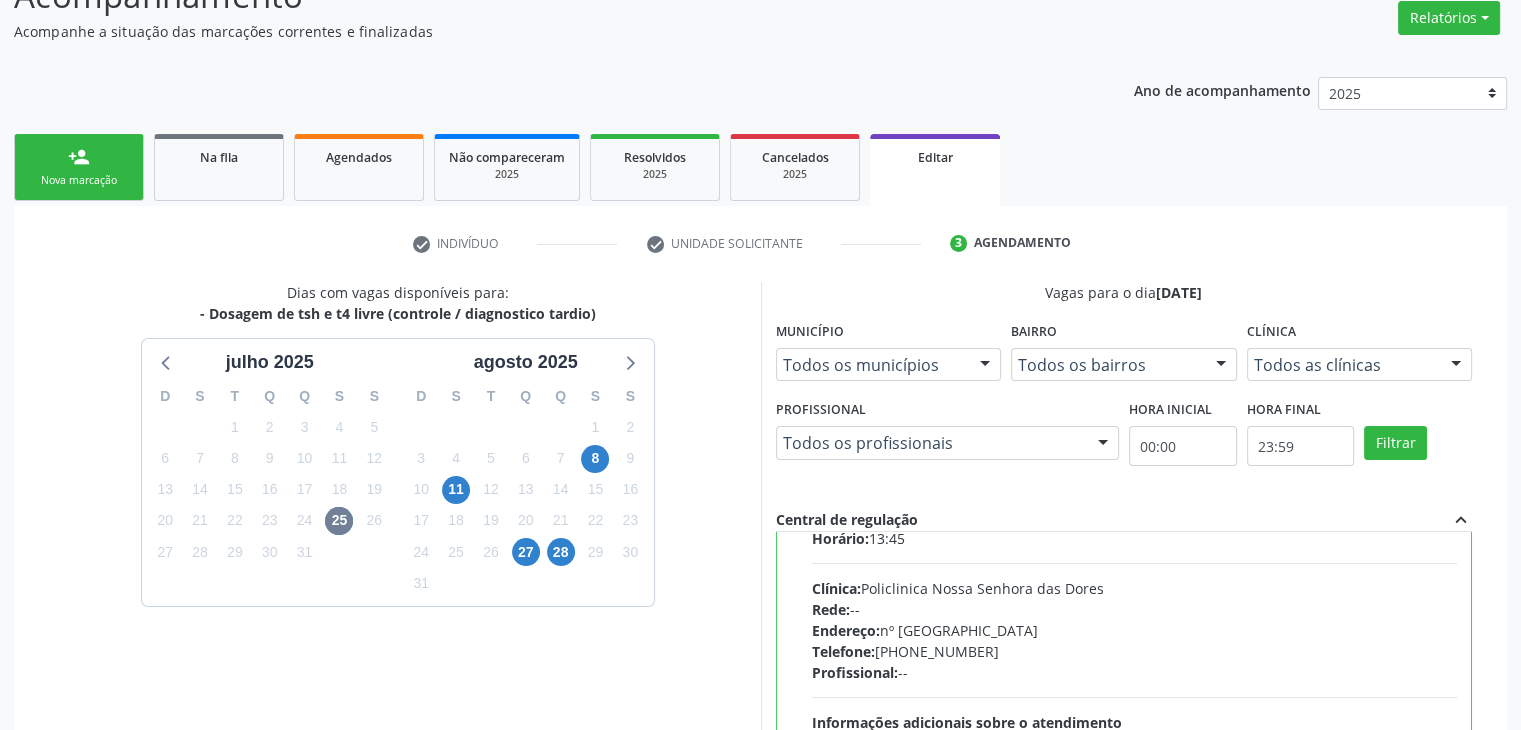 scroll, scrollTop: 98, scrollLeft: 0, axis: vertical 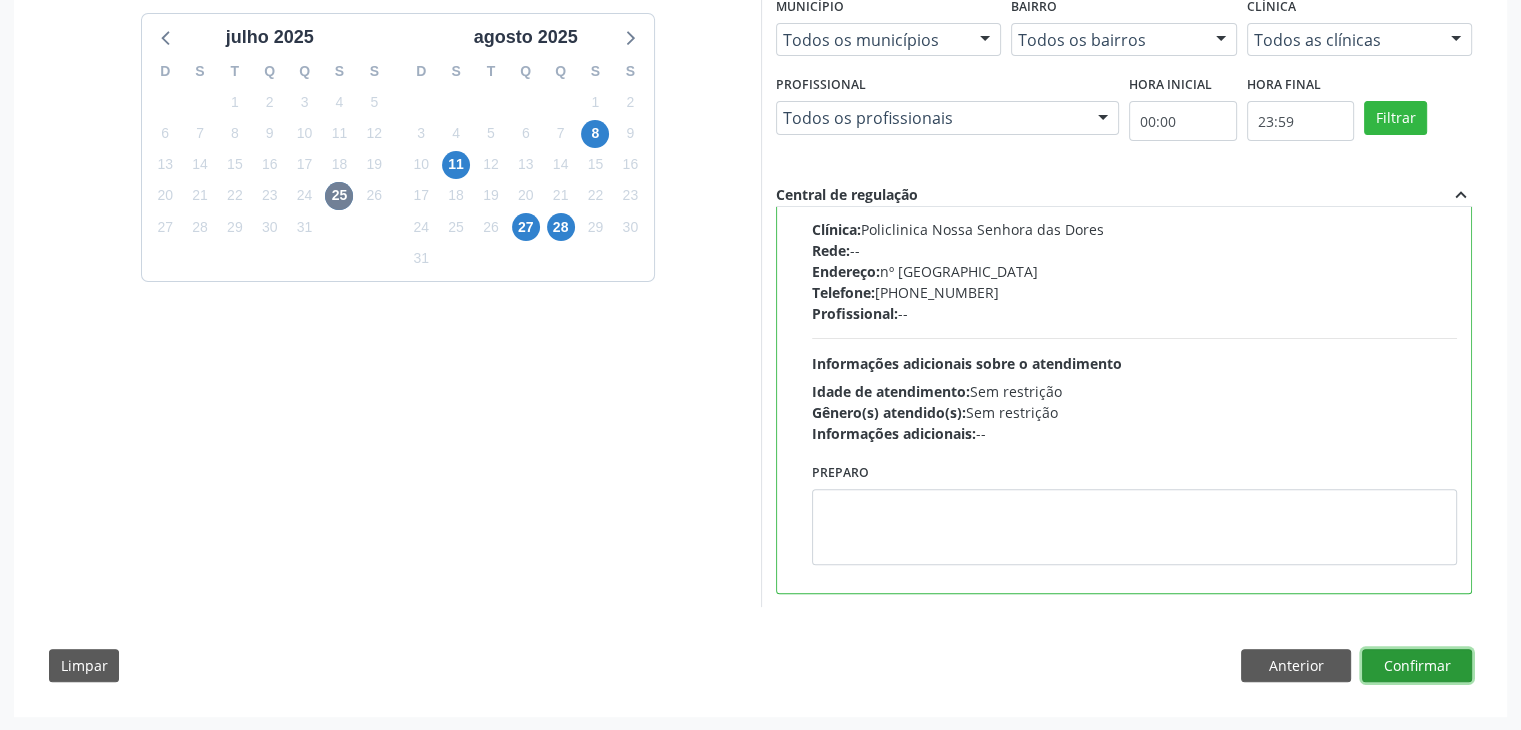 click on "Confirmar" at bounding box center [1417, 666] 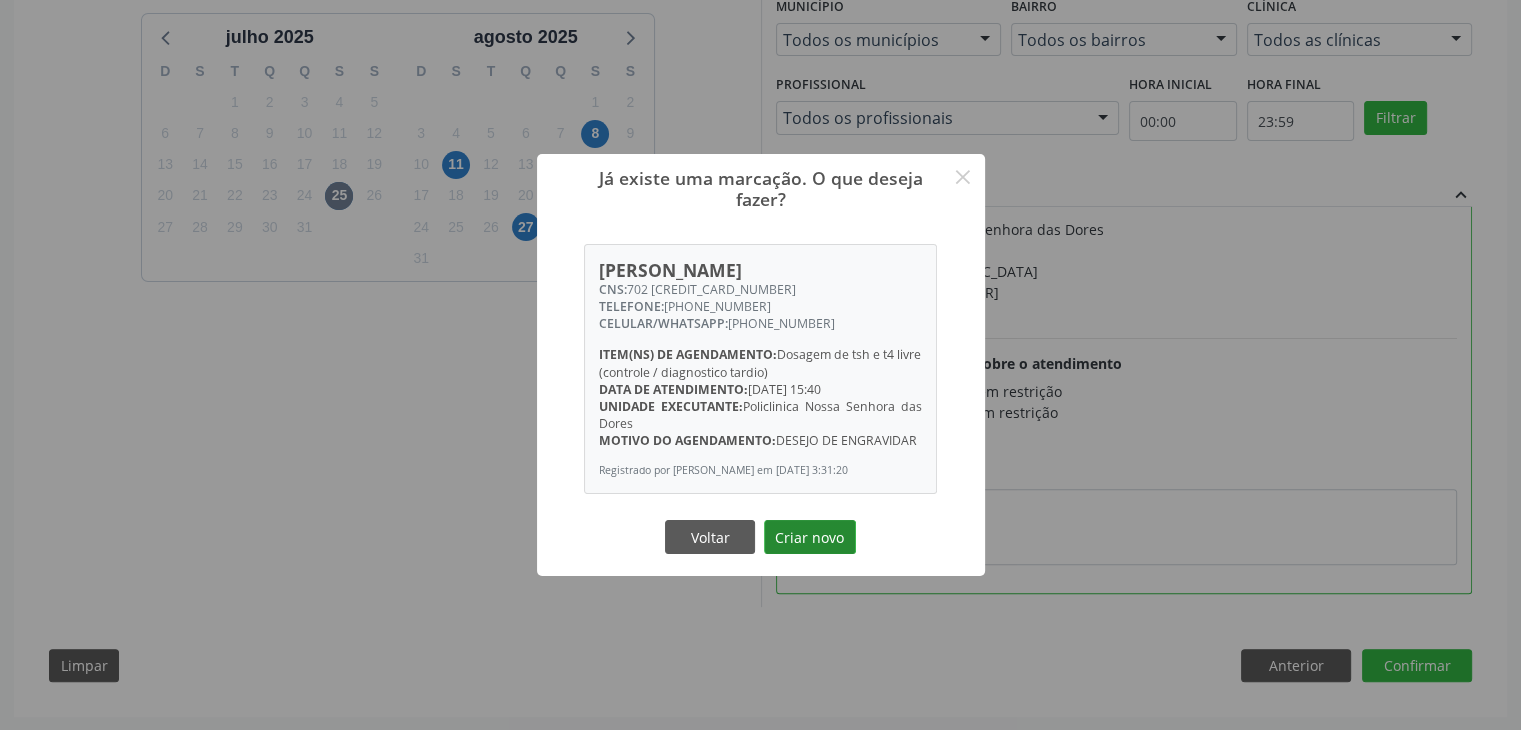 click on "Criar novo" at bounding box center [810, 537] 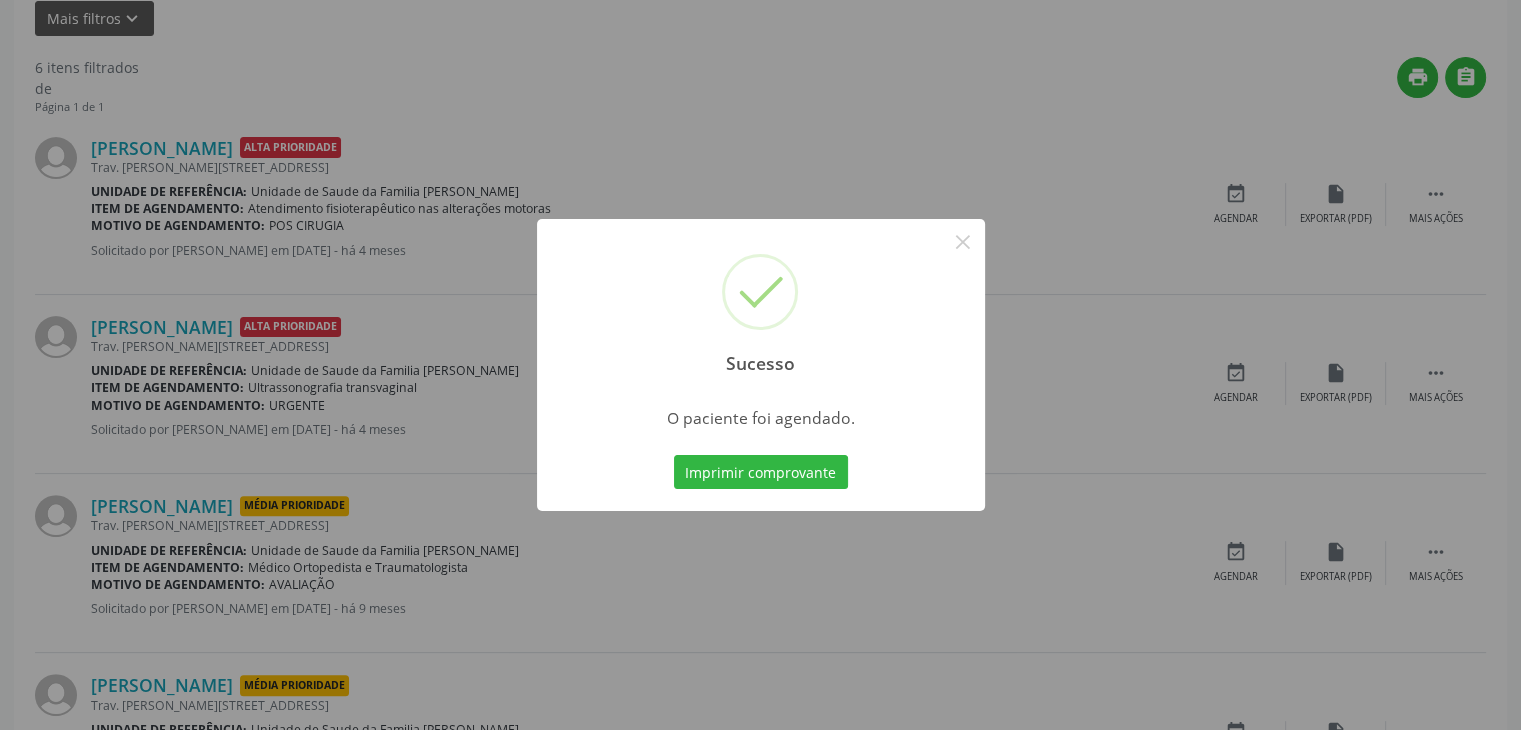 scroll, scrollTop: 0, scrollLeft: 0, axis: both 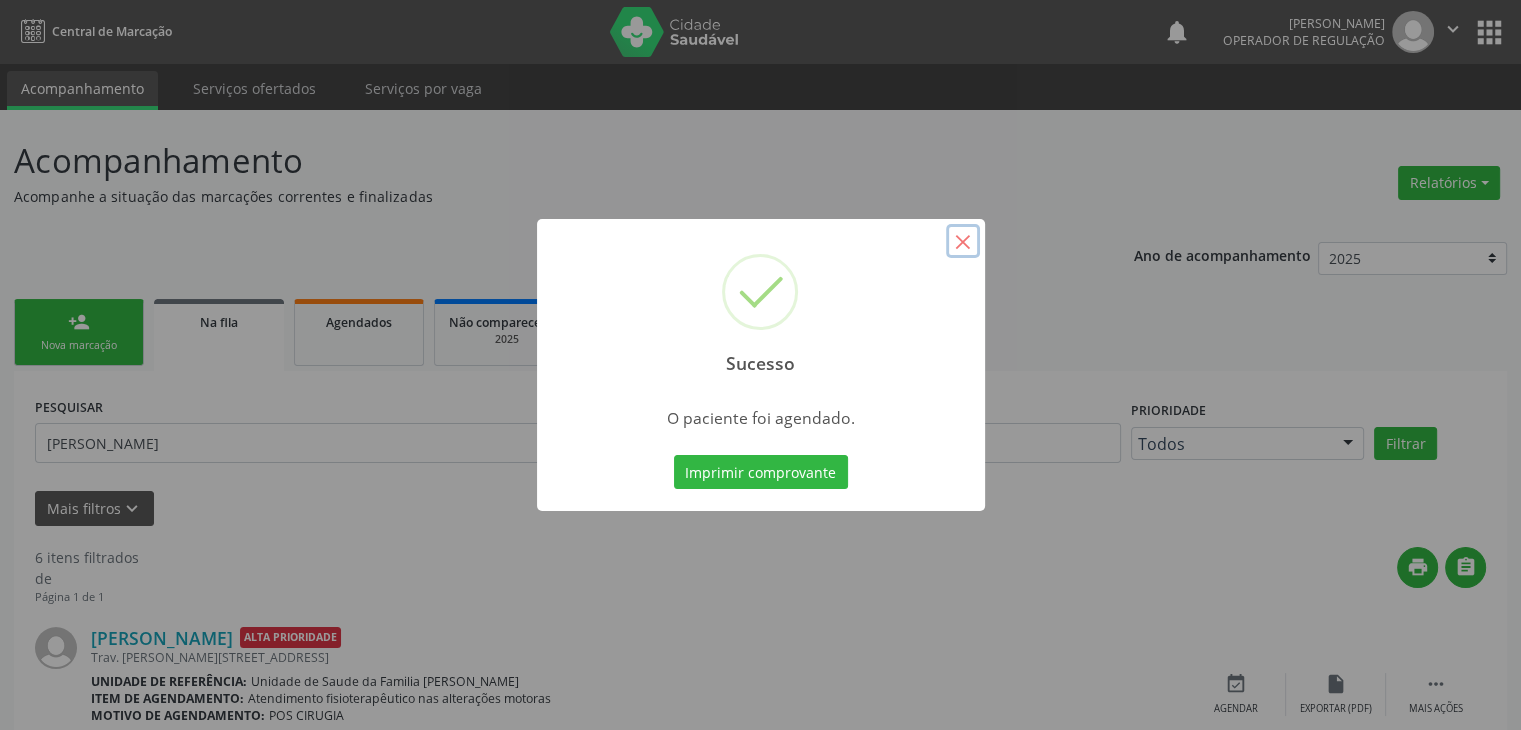 click on "×" at bounding box center (963, 241) 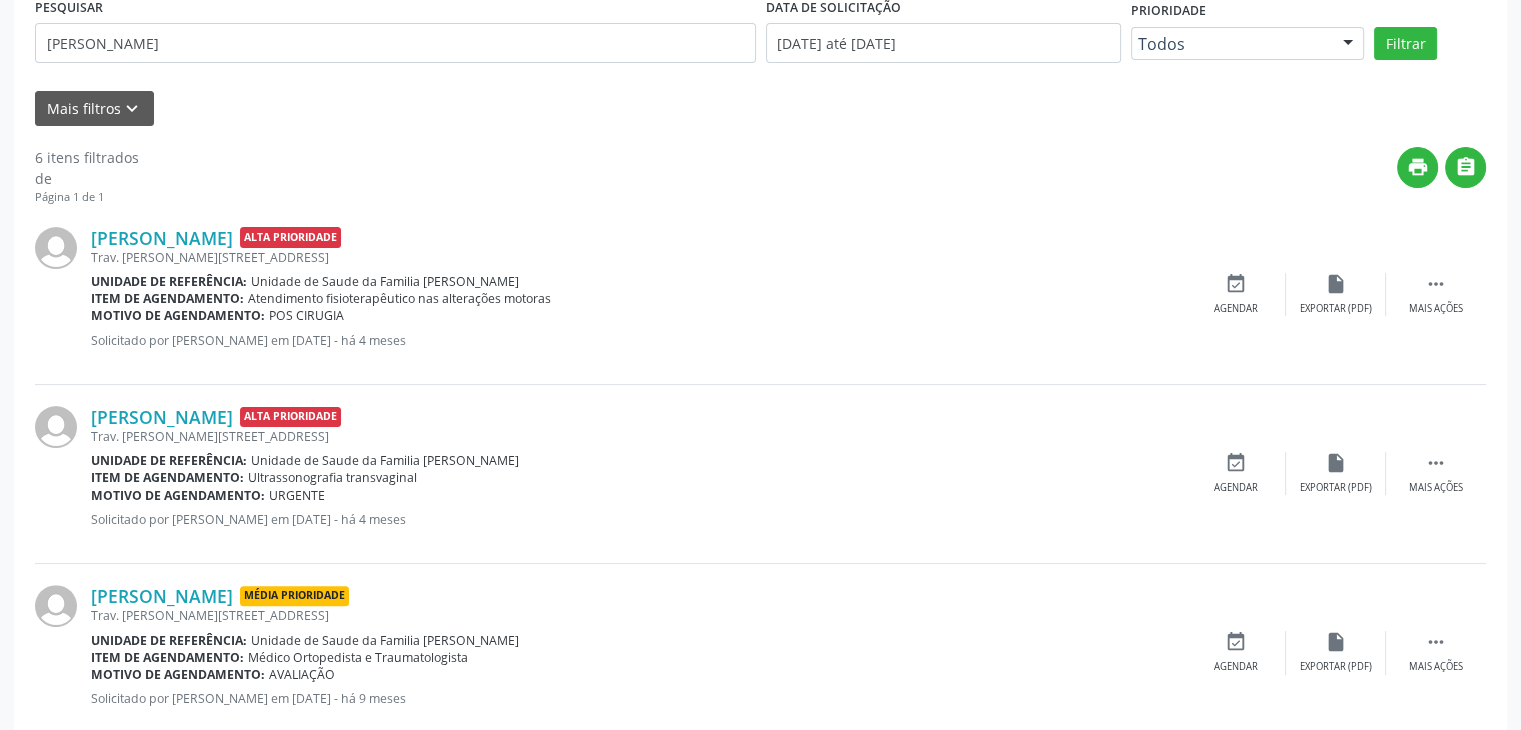 scroll, scrollTop: 982, scrollLeft: 0, axis: vertical 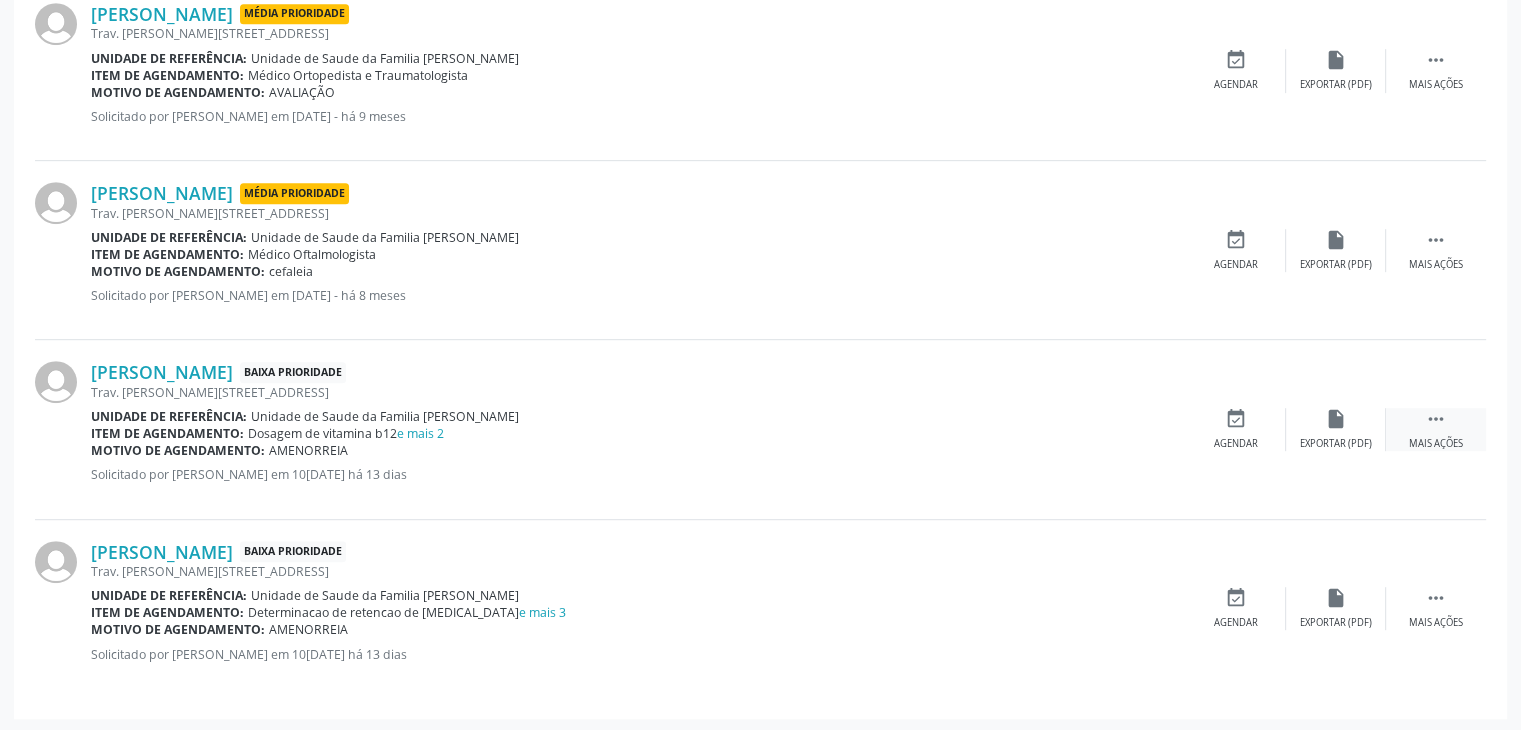 click on "
Mais ações" at bounding box center [1436, 429] 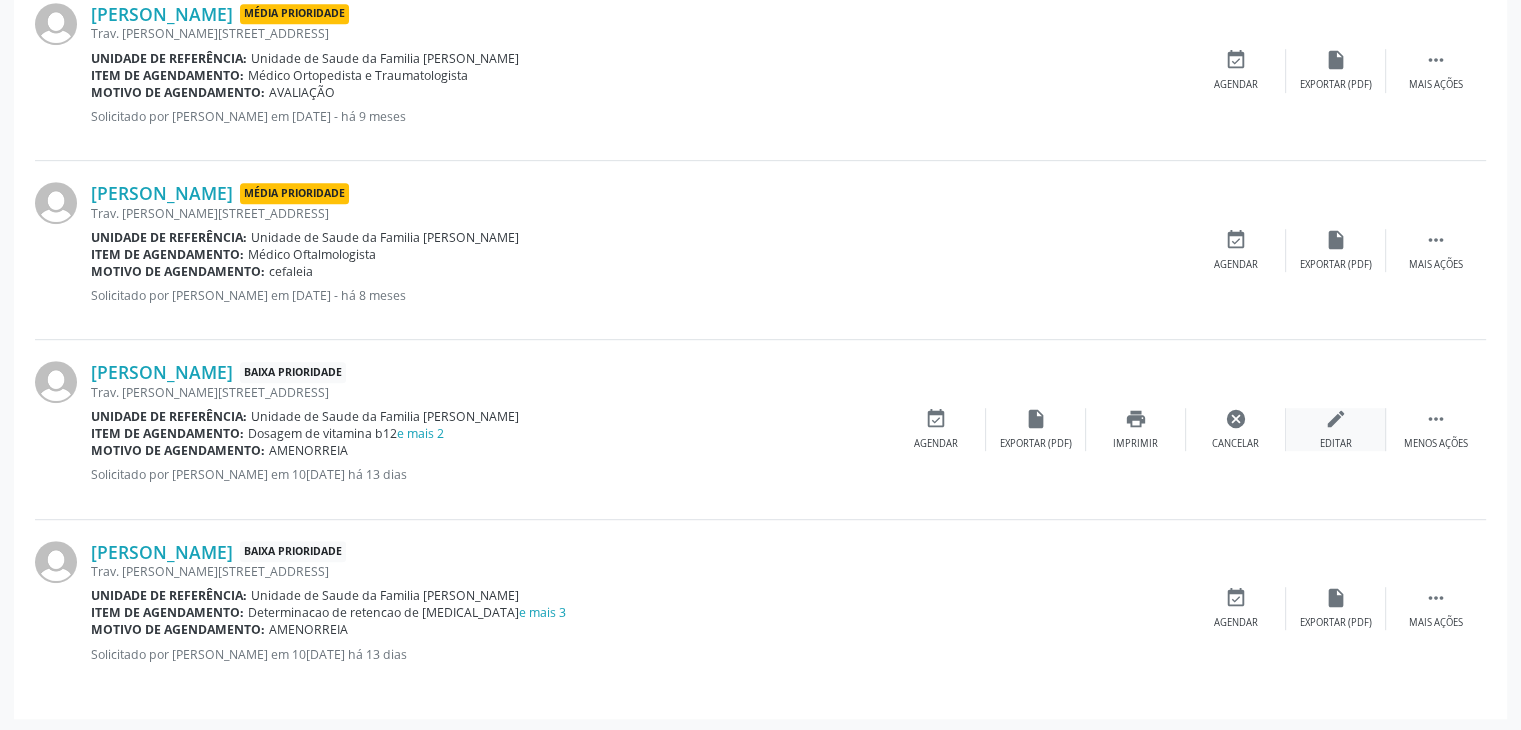 click on "edit
Editar" at bounding box center [1336, 429] 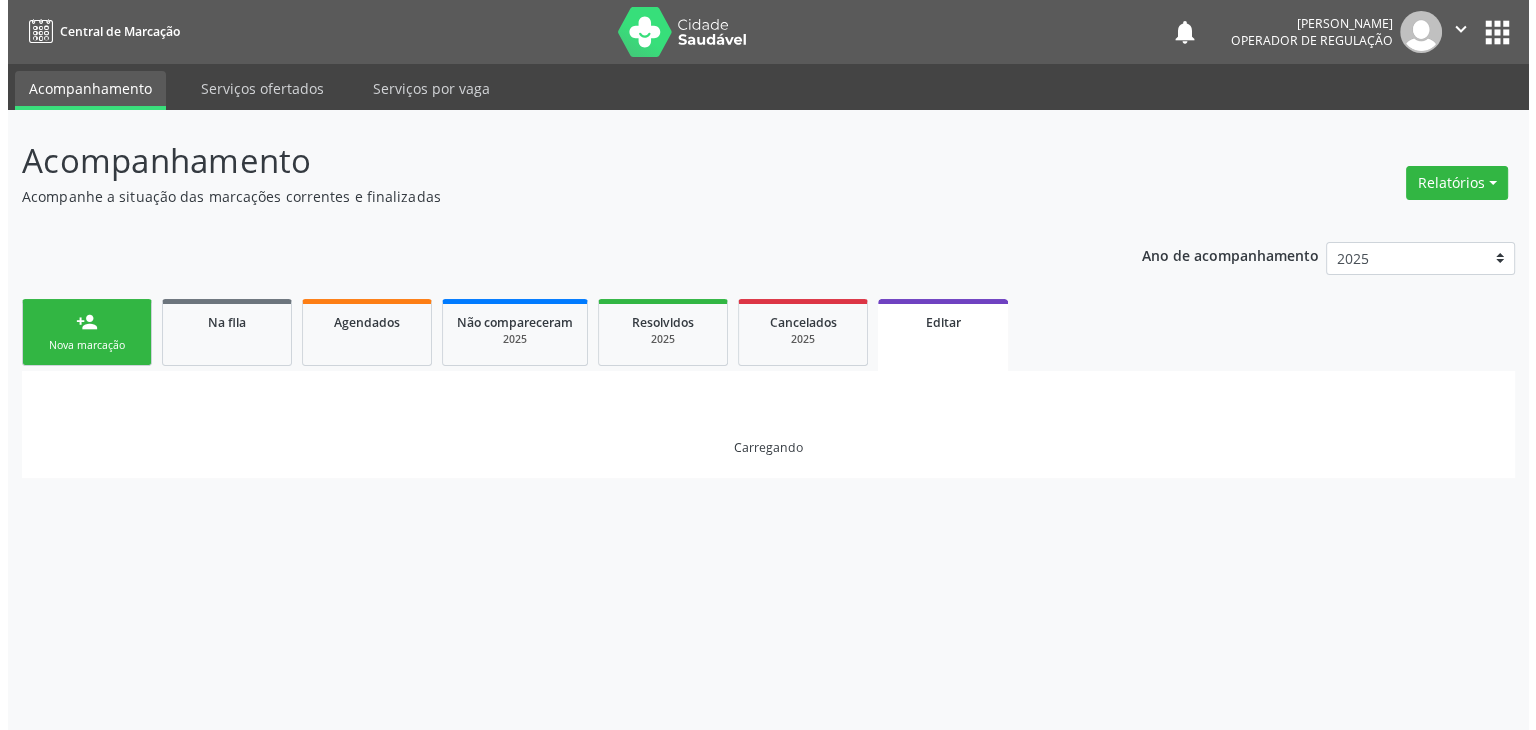 scroll, scrollTop: 0, scrollLeft: 0, axis: both 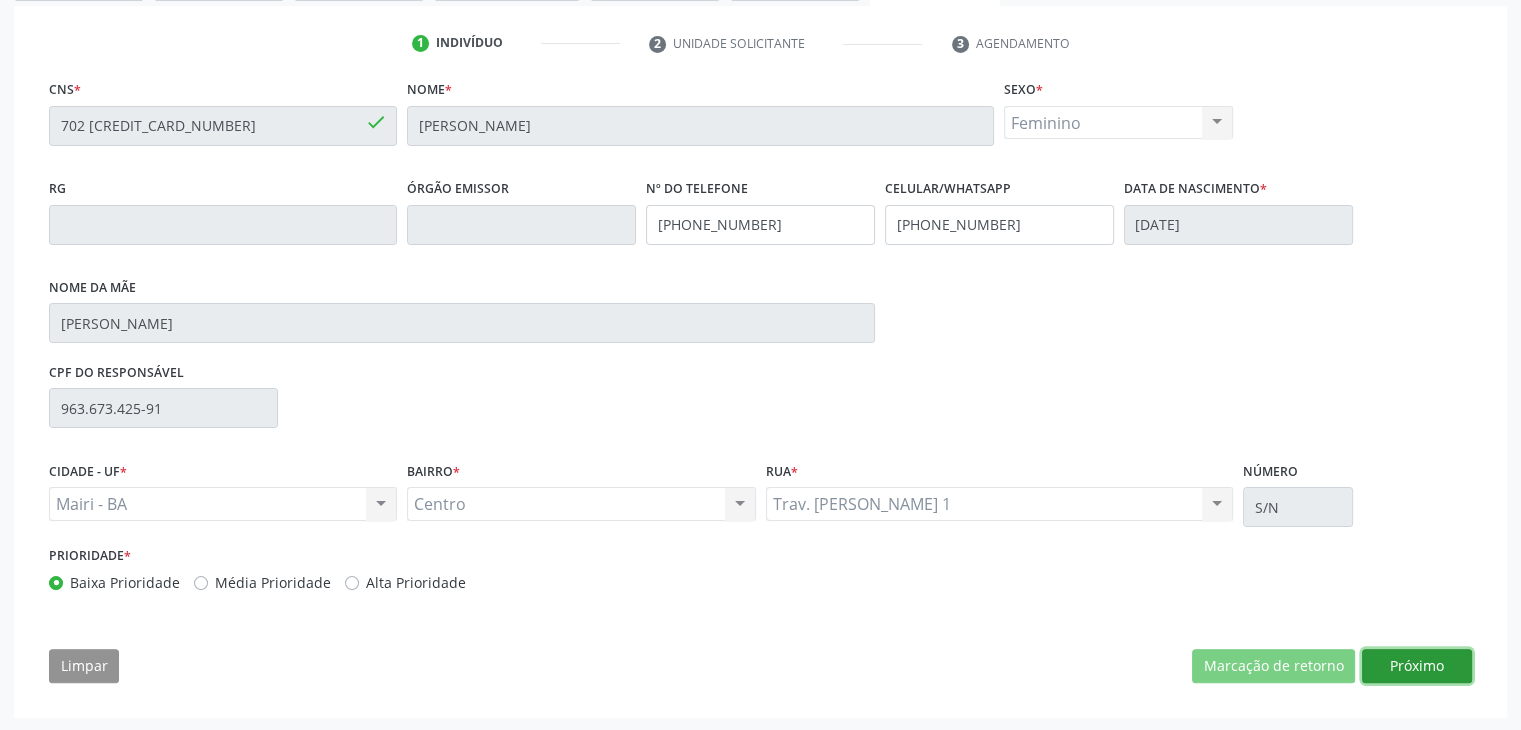 click on "Próximo" at bounding box center [1417, 666] 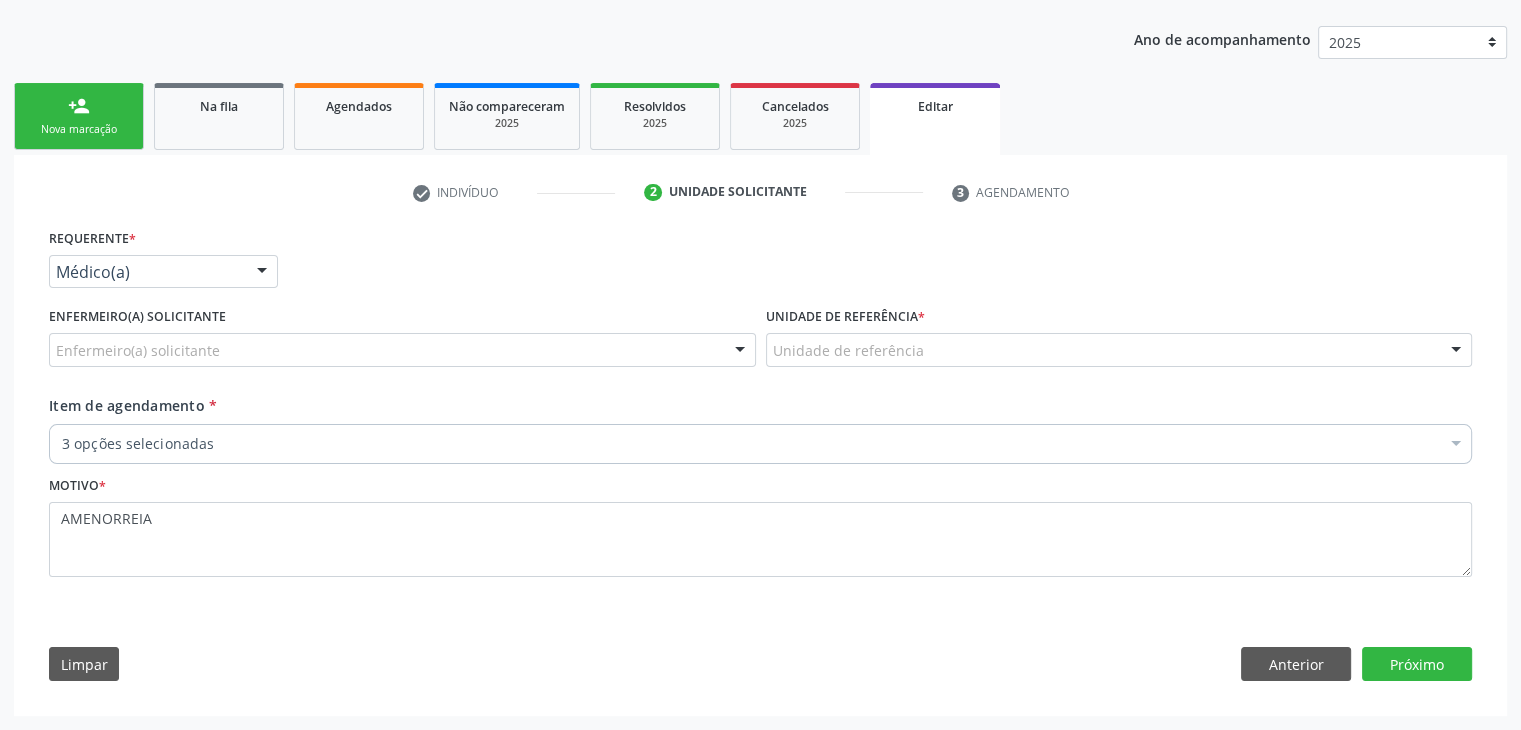 scroll, scrollTop: 214, scrollLeft: 0, axis: vertical 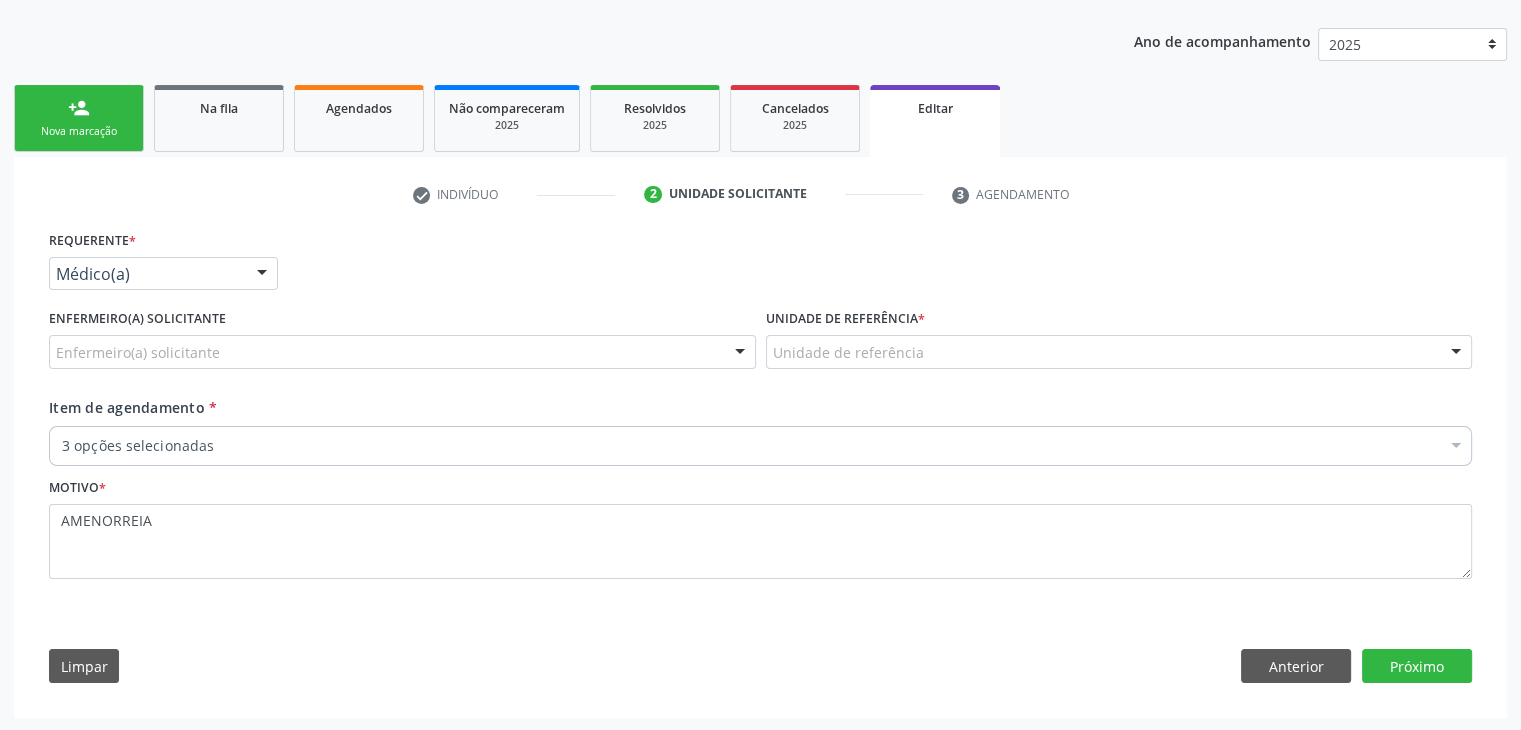 click on "Unidade de referência" at bounding box center (1119, 352) 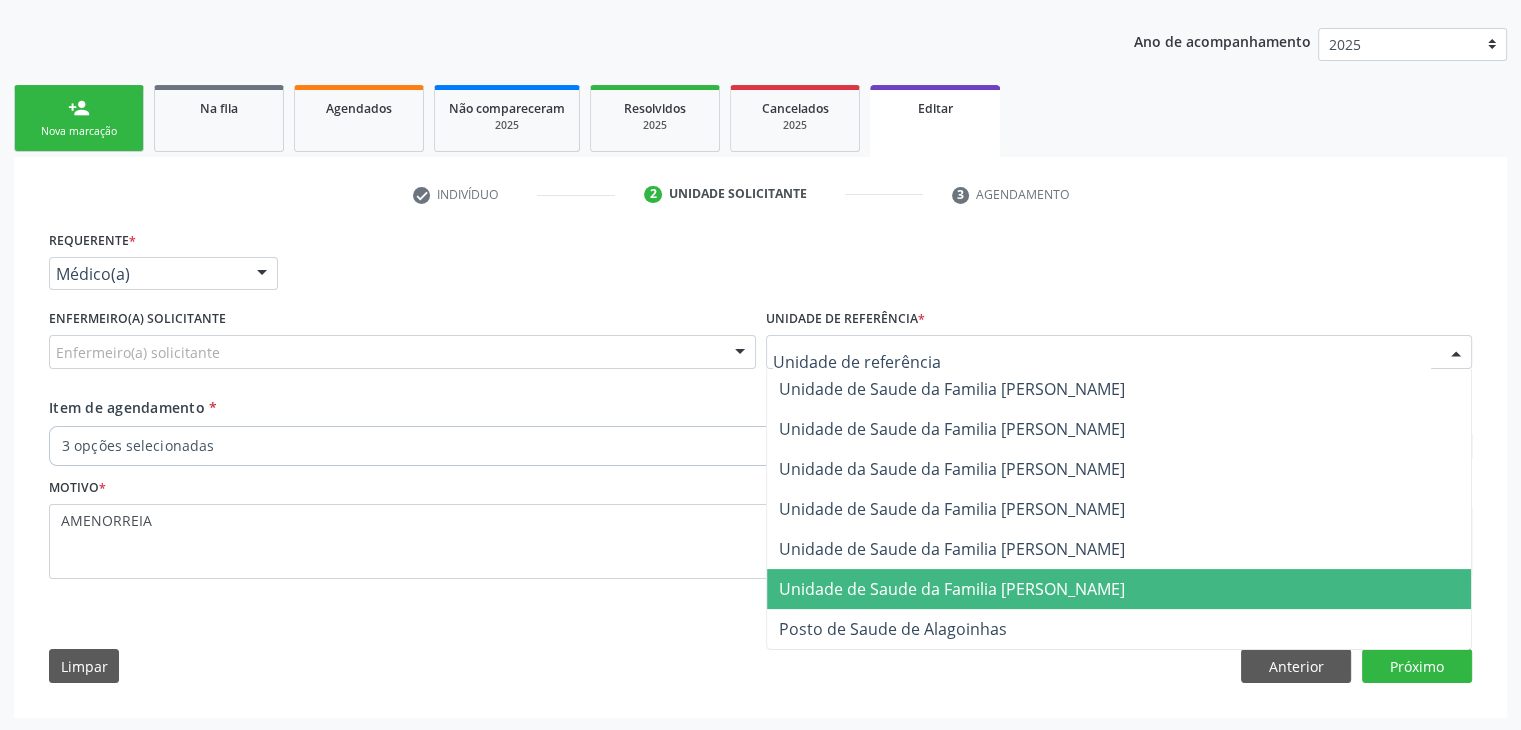 click on "Unidade de Saude da Familia [PERSON_NAME]" at bounding box center [952, 589] 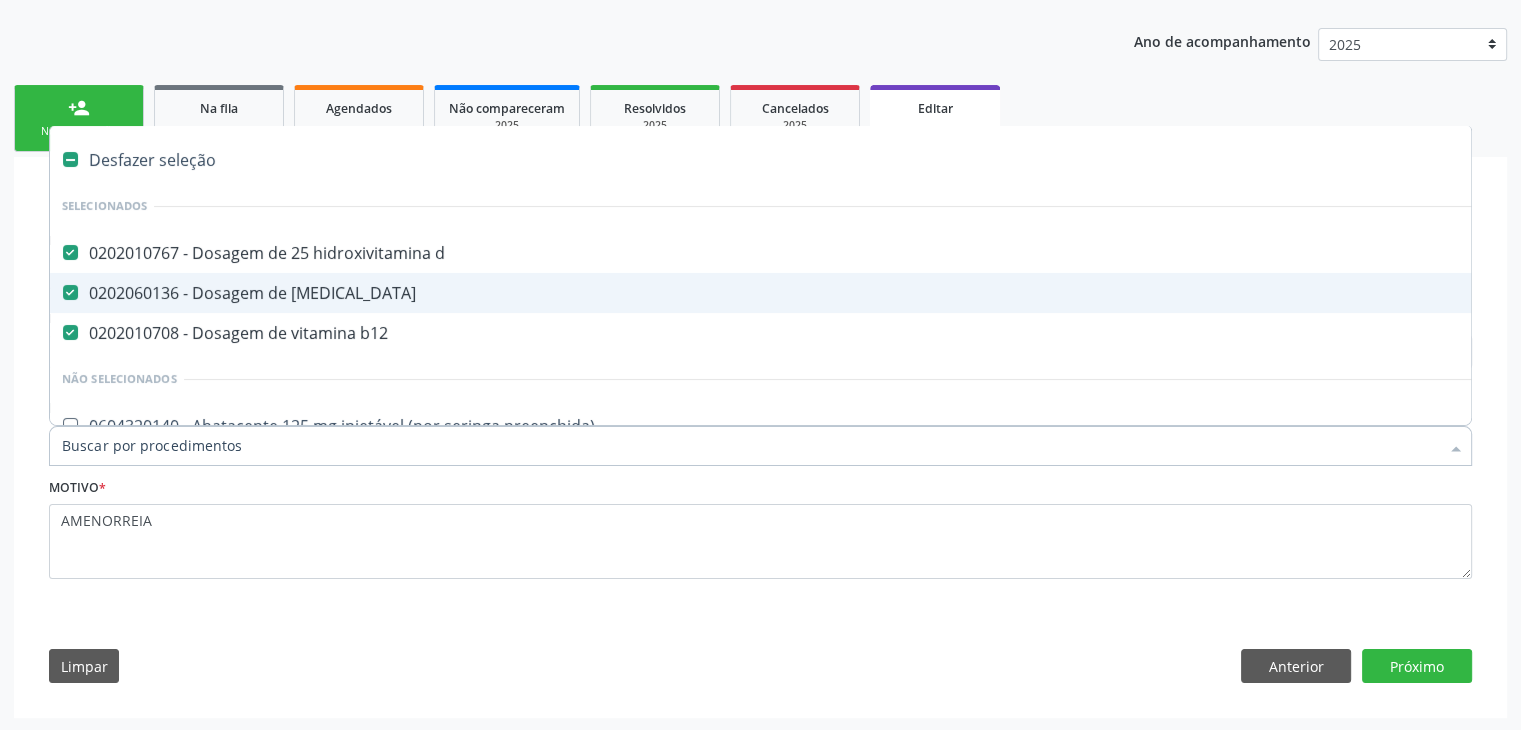 click on "Desfazer seleção" at bounding box center [831, 160] 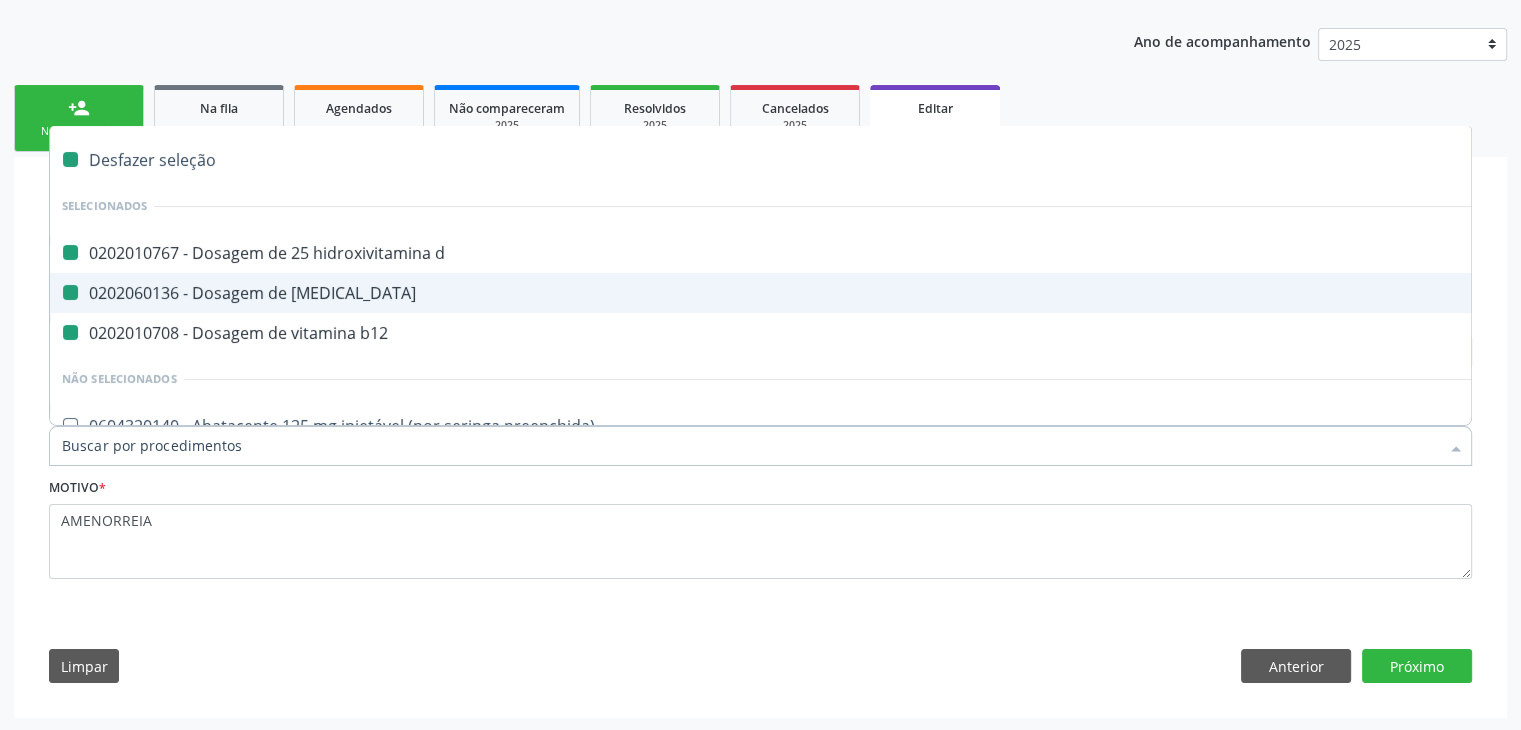 checkbox on "false" 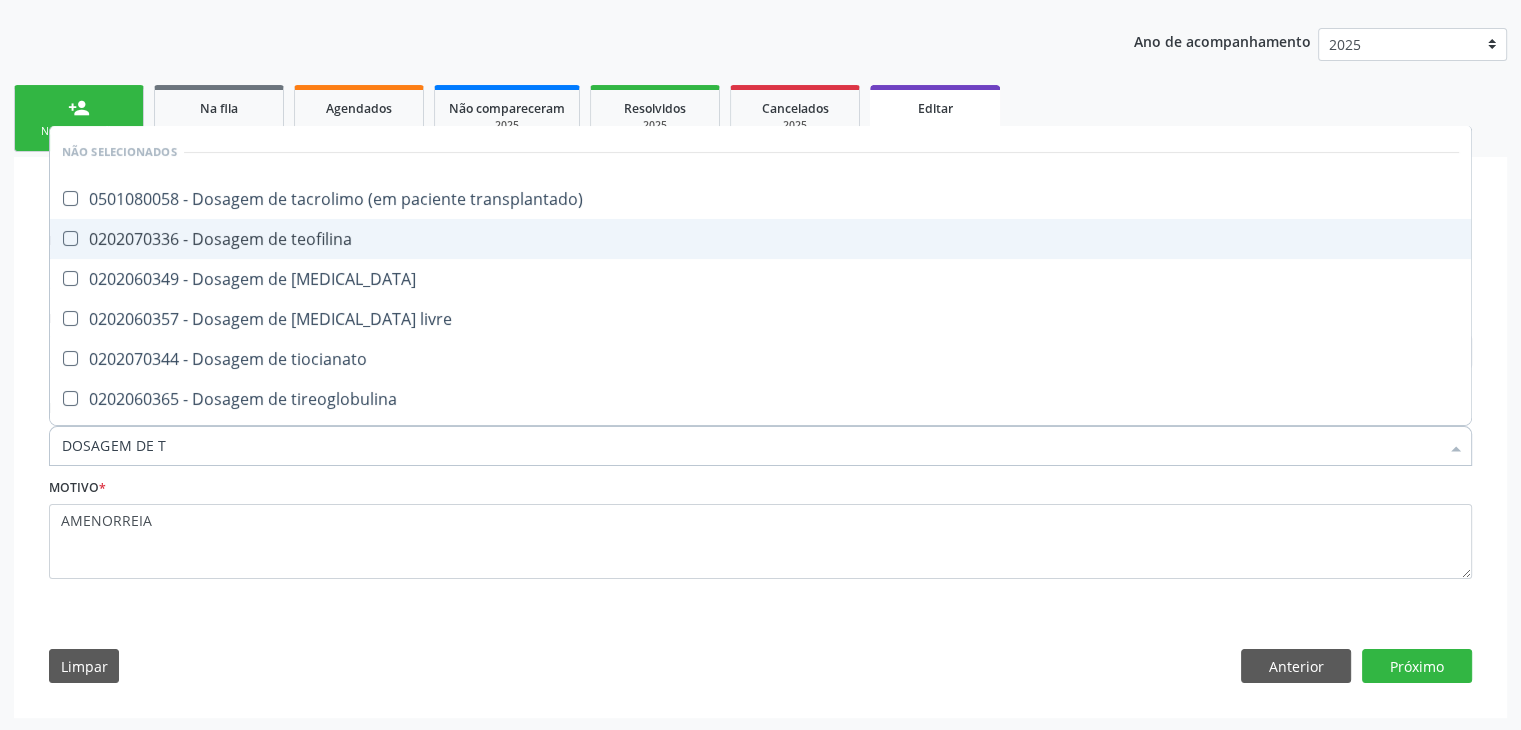 type on "DOSAGEM DE TS" 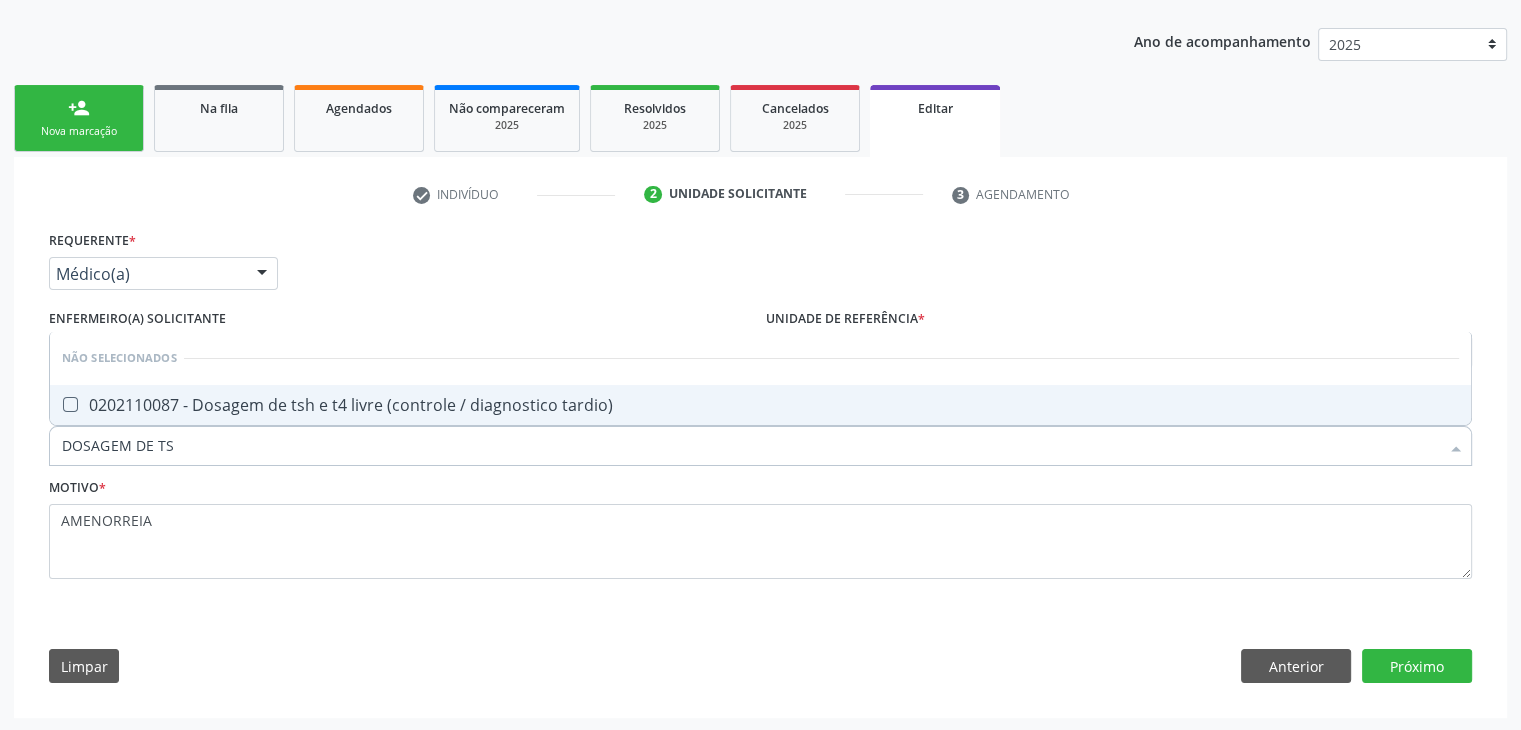 click on "0202110087 - Dosagem de tsh e t4 livre (controle / diagnostico tardio)" at bounding box center [760, 405] 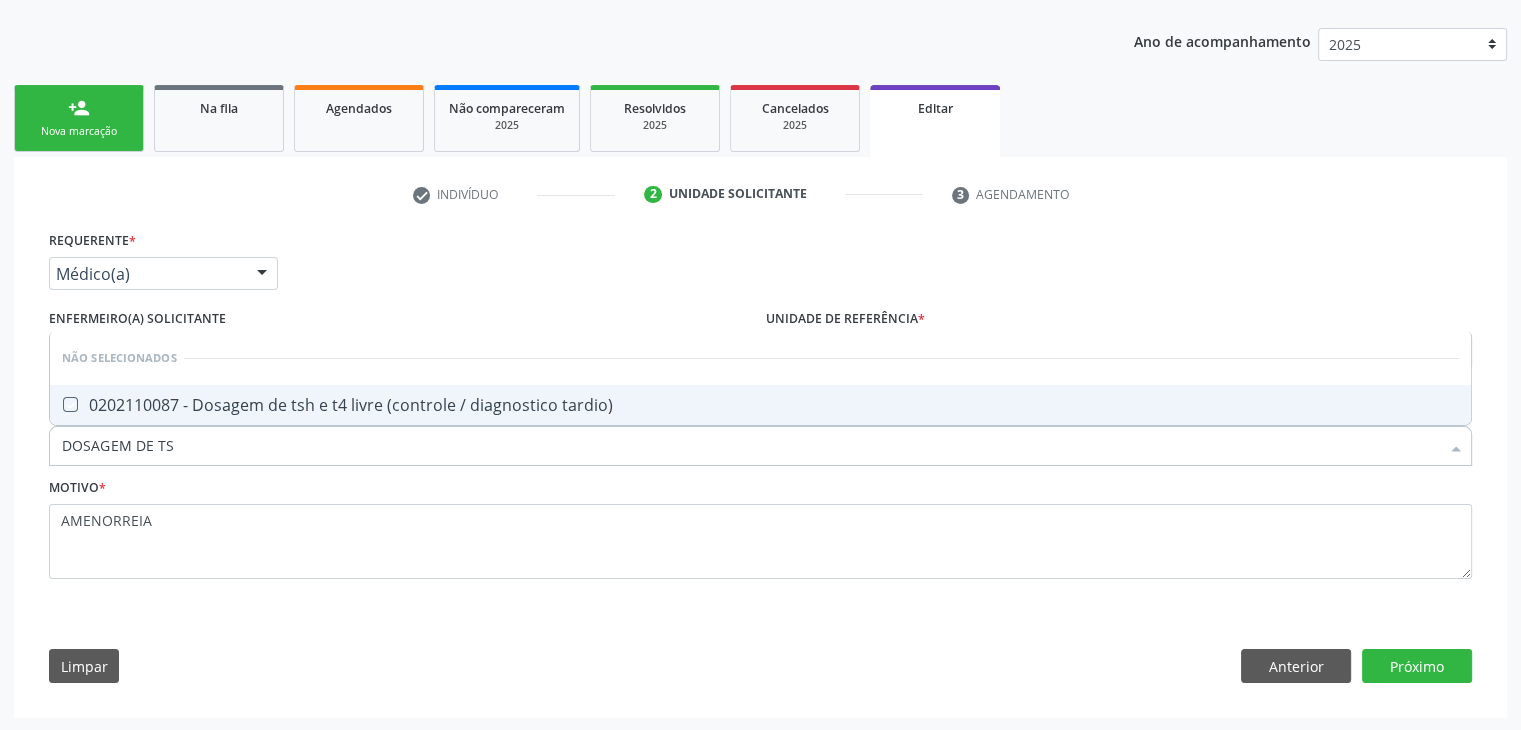 checkbox on "true" 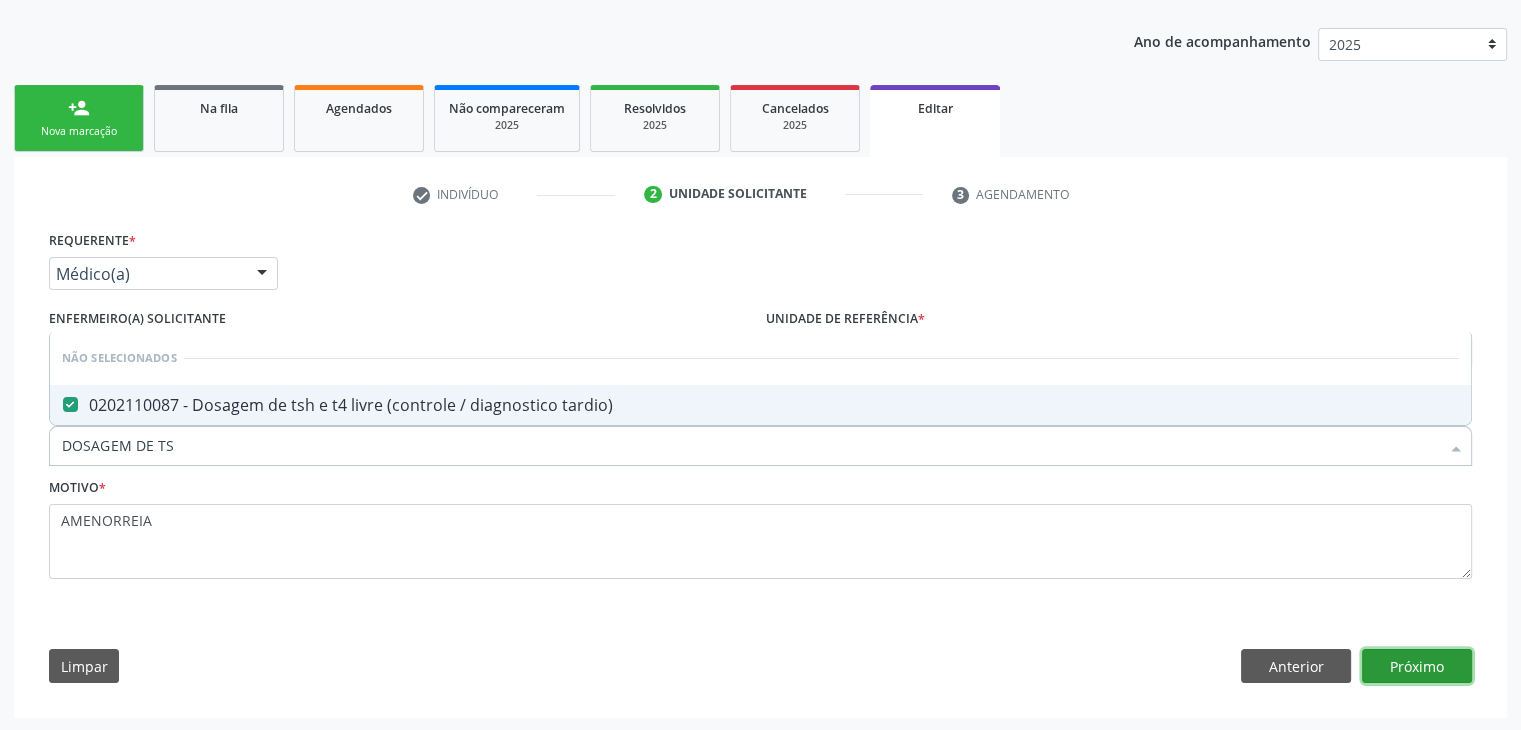 click on "Próximo" at bounding box center (1417, 666) 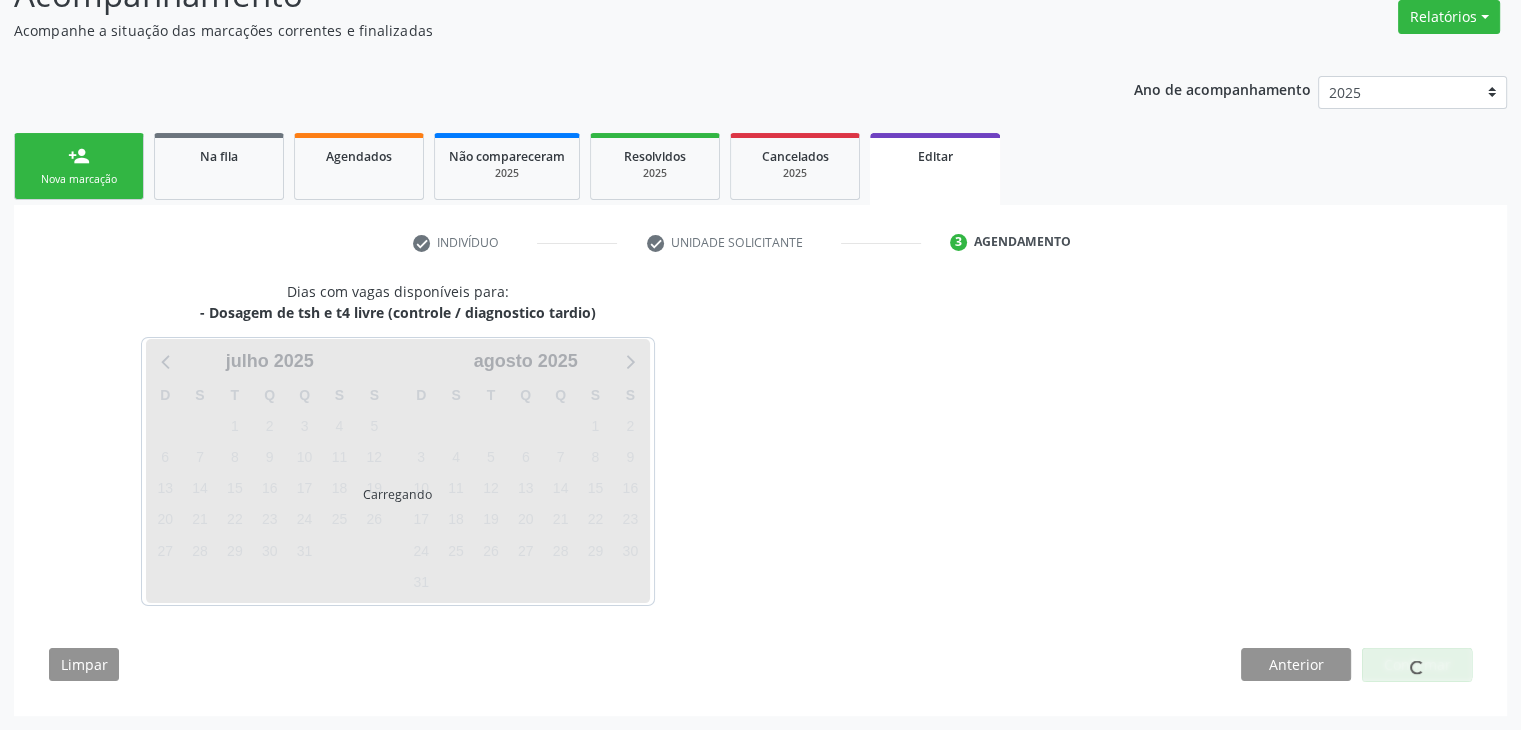 scroll, scrollTop: 165, scrollLeft: 0, axis: vertical 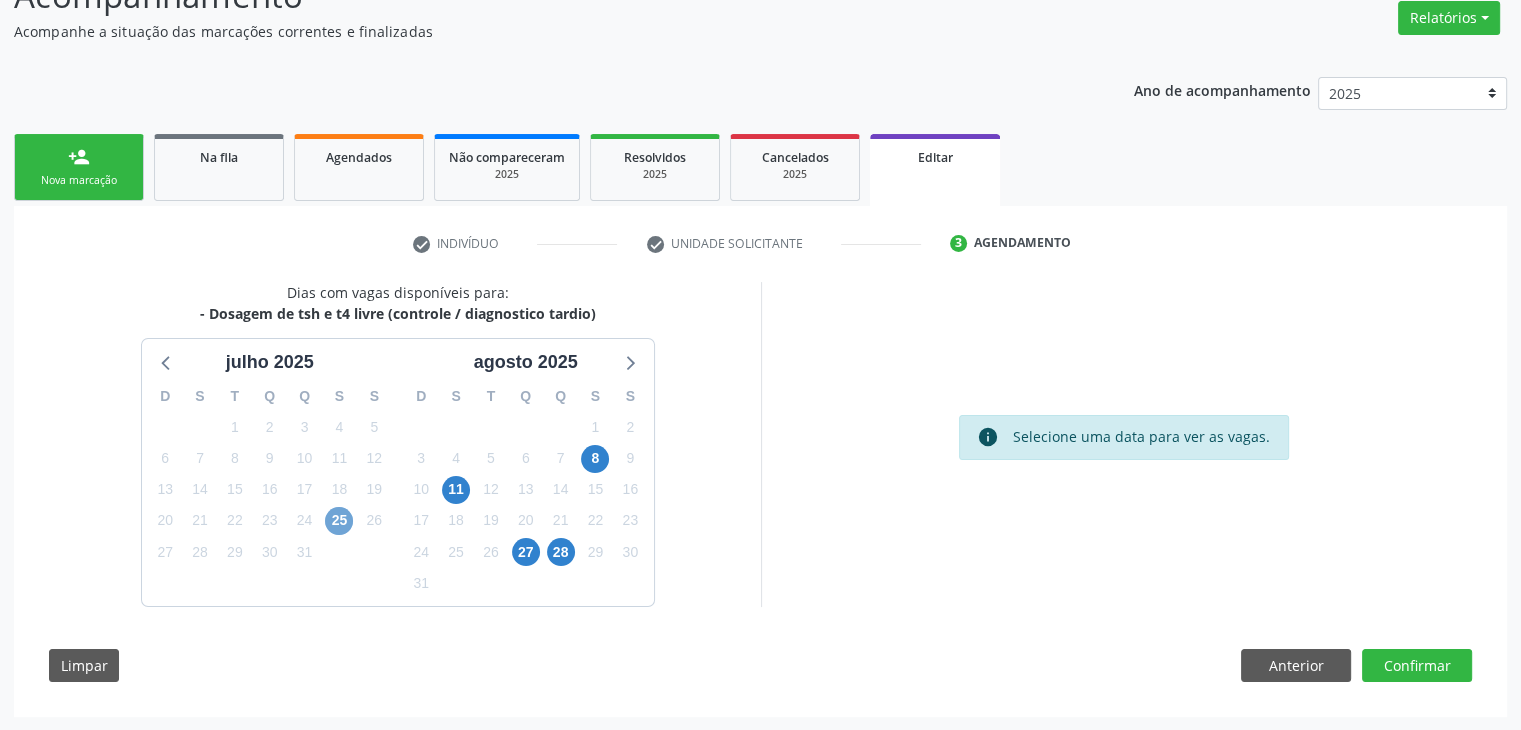 click on "25" at bounding box center (339, 521) 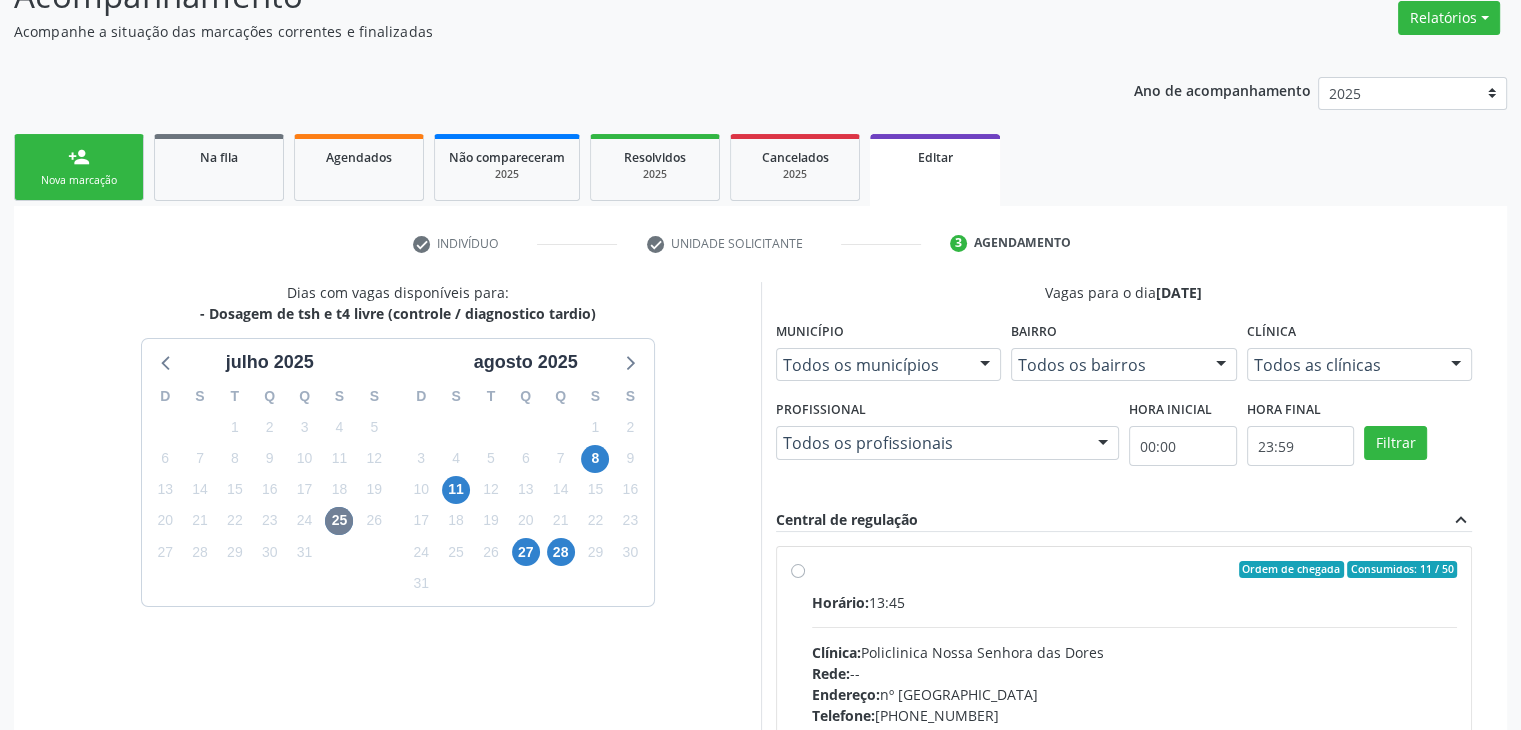 click on "Horário:   13:45" at bounding box center (1135, 602) 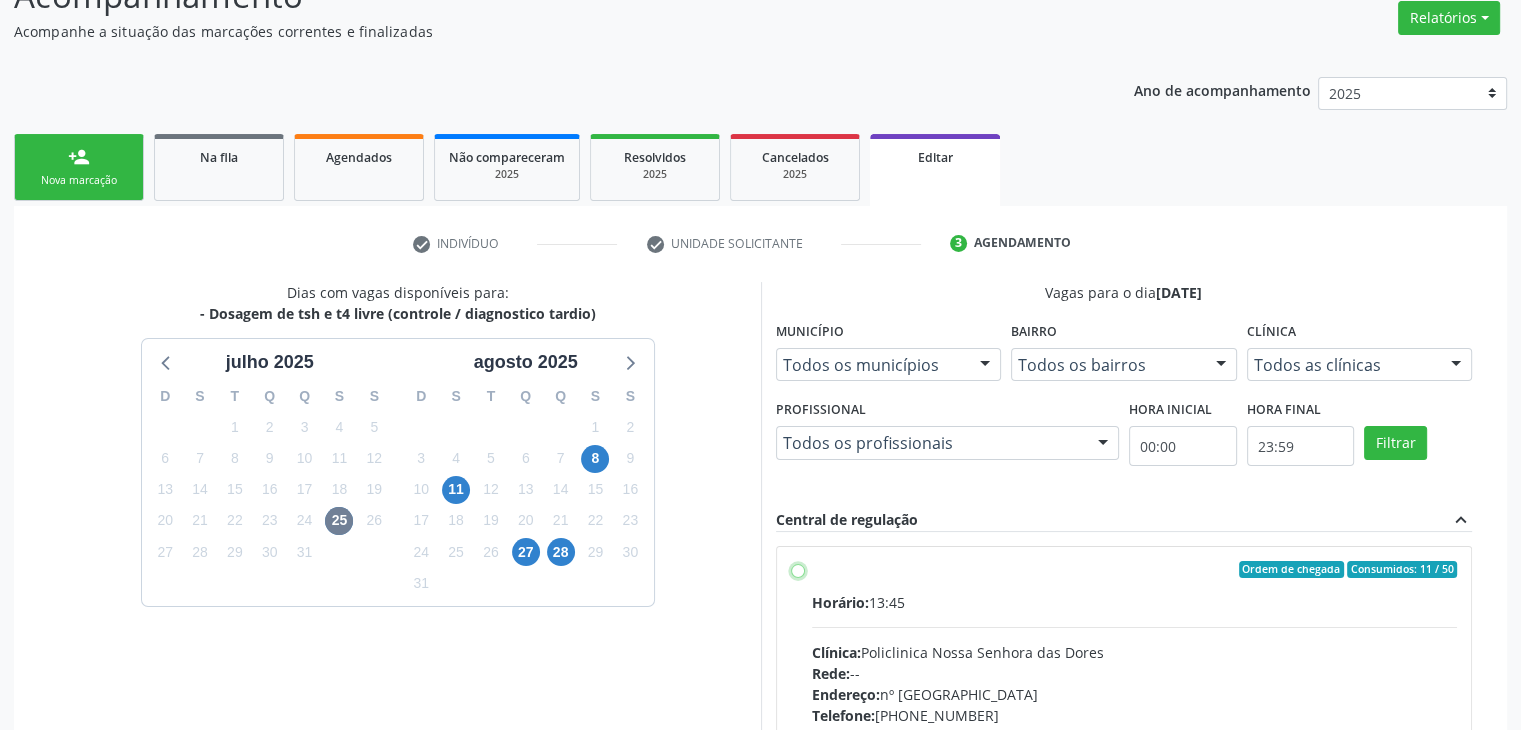 click on "Ordem de chegada
Consumidos: 11 / 50
Horário:   13:45
Clínica:  Policlinica [GEOGRAPHIC_DATA]
Rede:
--
Endereço:   [STREET_ADDRESS]
Telefone:   [PHONE_NUMBER]
Profissional:
--
Informações adicionais sobre o atendimento
Idade de atendimento:
Sem restrição
Gênero(s) atendido(s):
Sem restrição
Informações adicionais:
--" at bounding box center [798, 570] 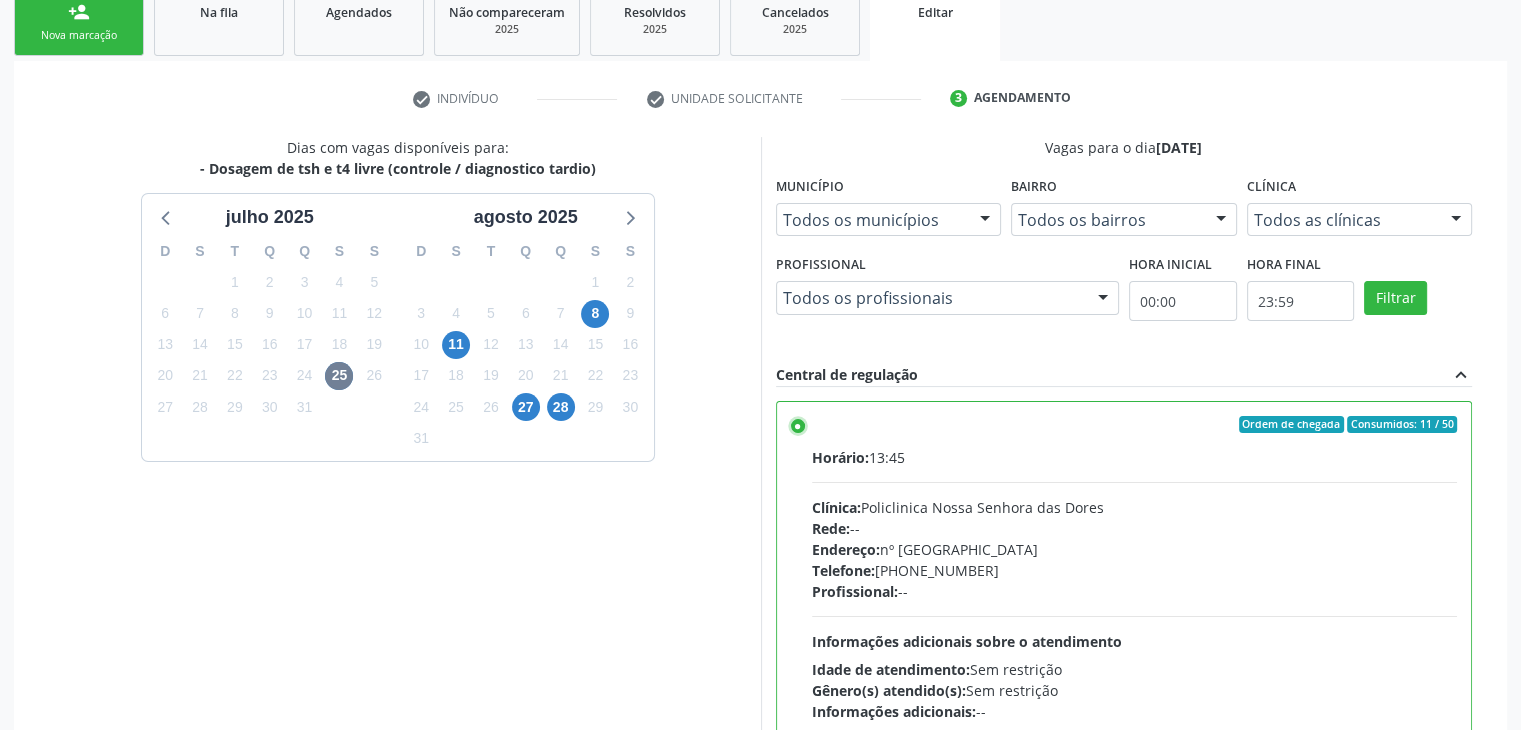 scroll, scrollTop: 490, scrollLeft: 0, axis: vertical 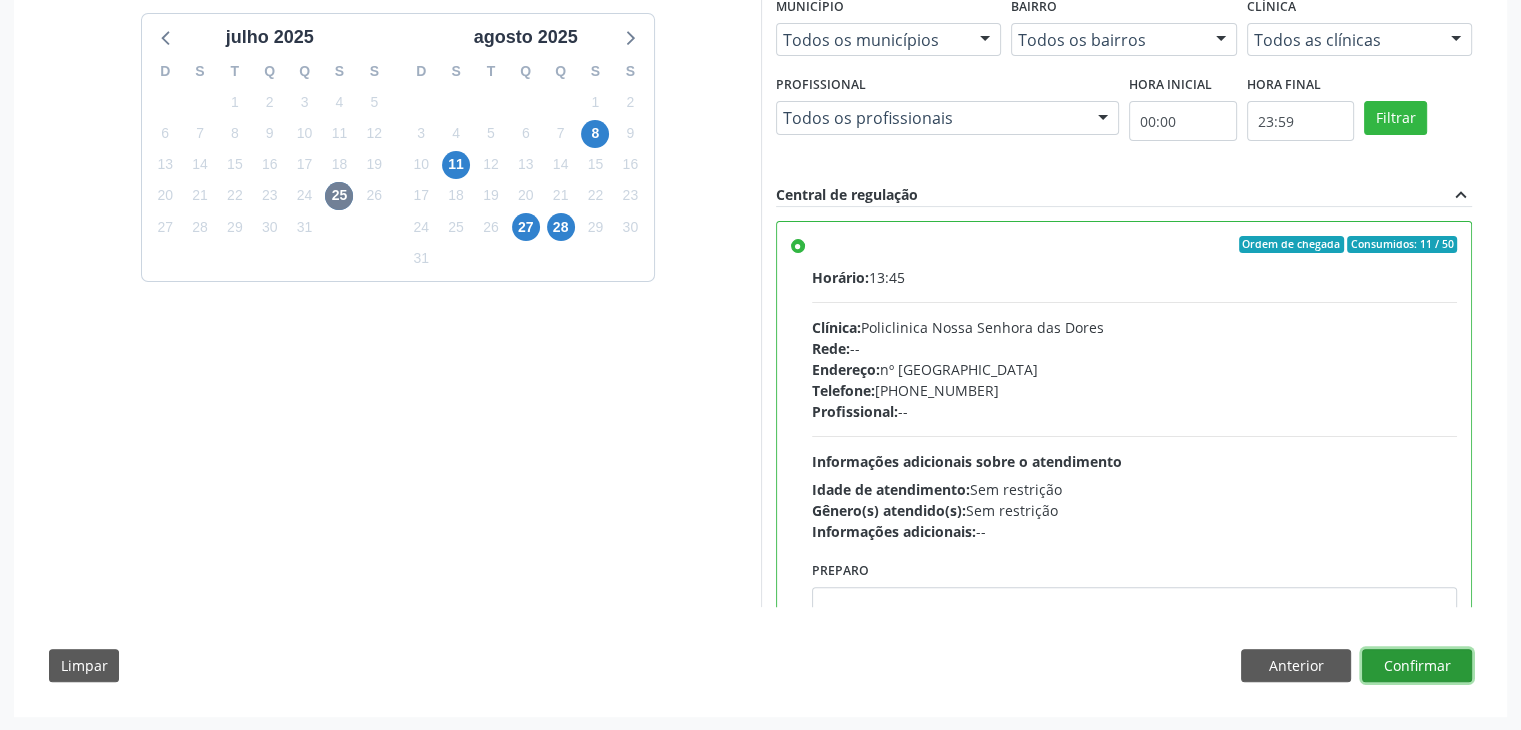click on "Confirmar" at bounding box center [1417, 666] 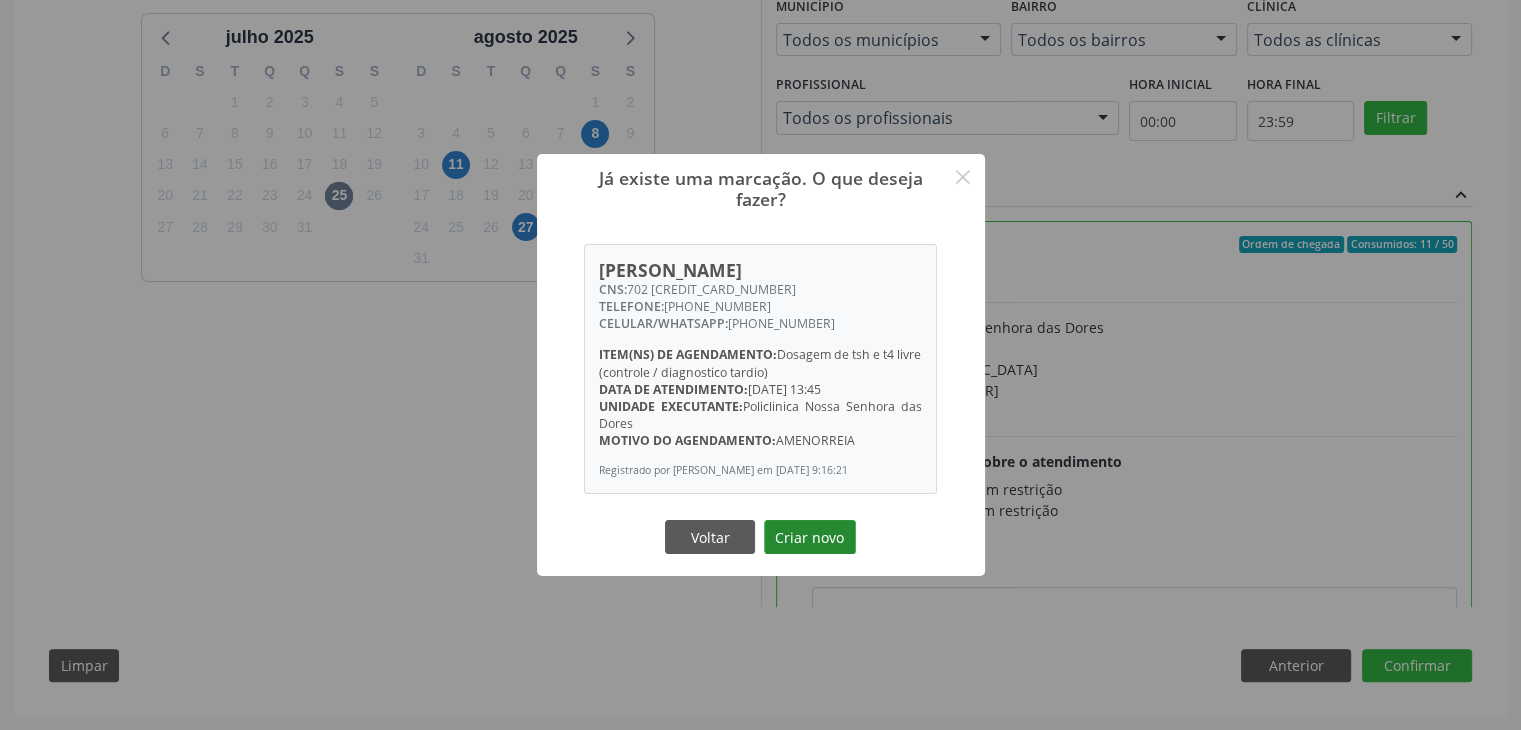 click on "Criar novo" at bounding box center [810, 537] 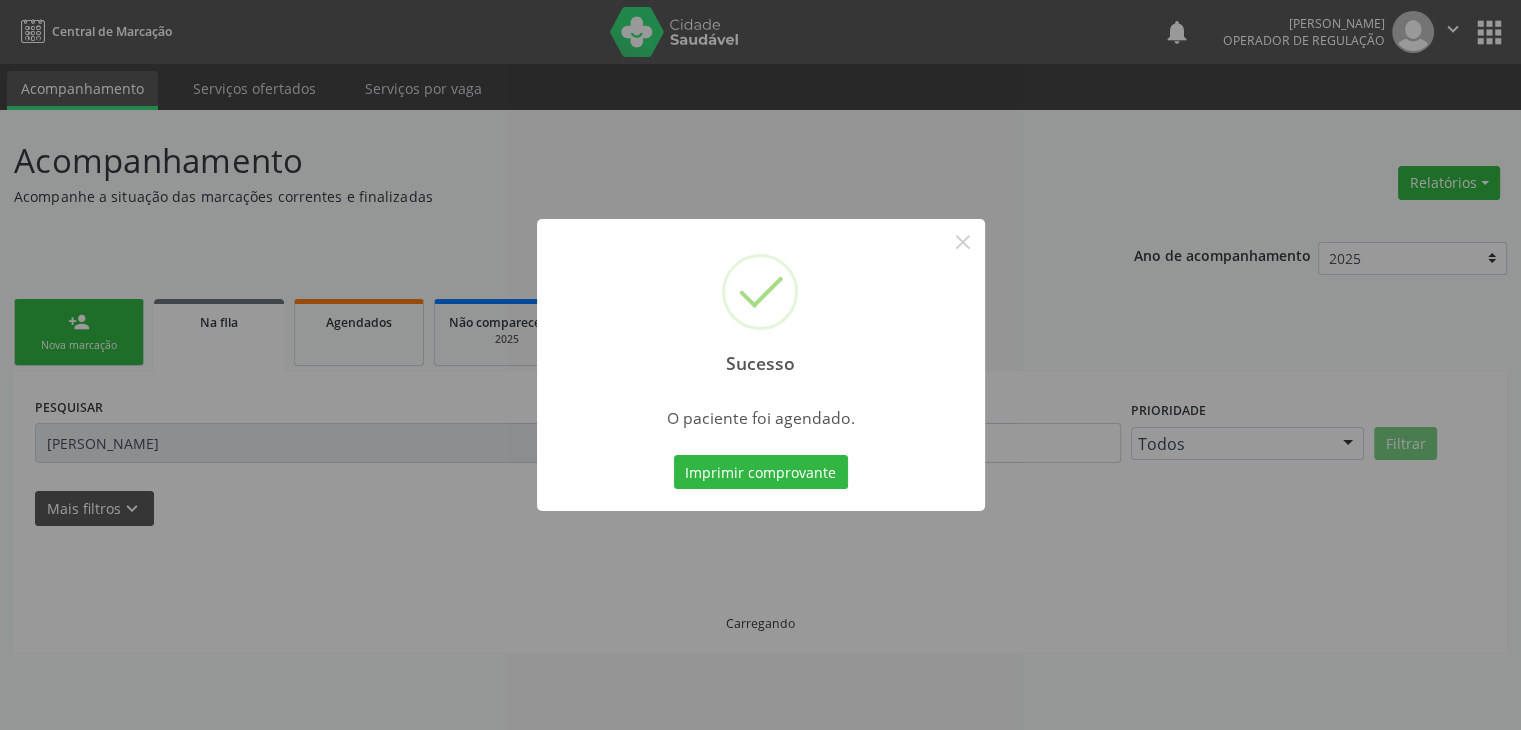 scroll, scrollTop: 0, scrollLeft: 0, axis: both 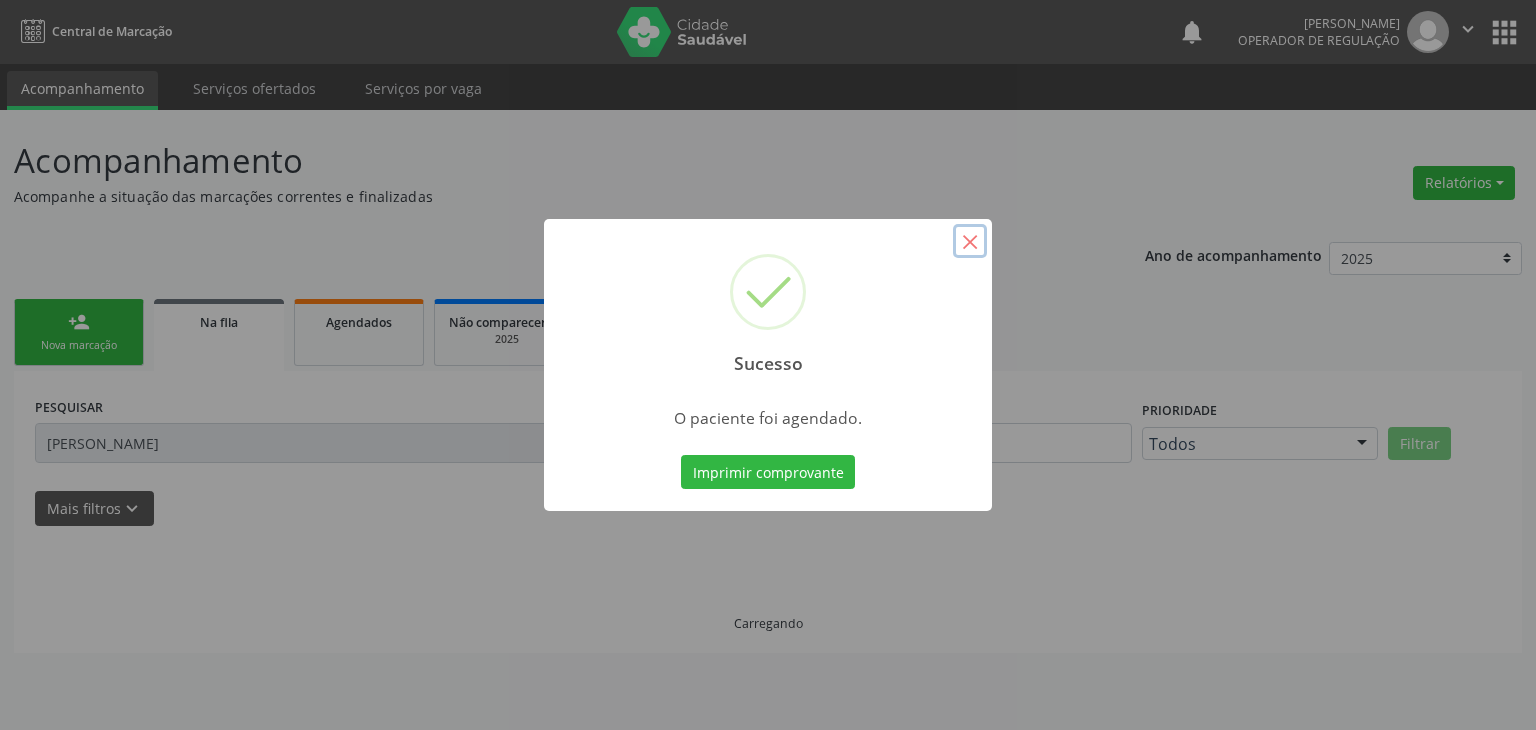 click on "×" at bounding box center [970, 241] 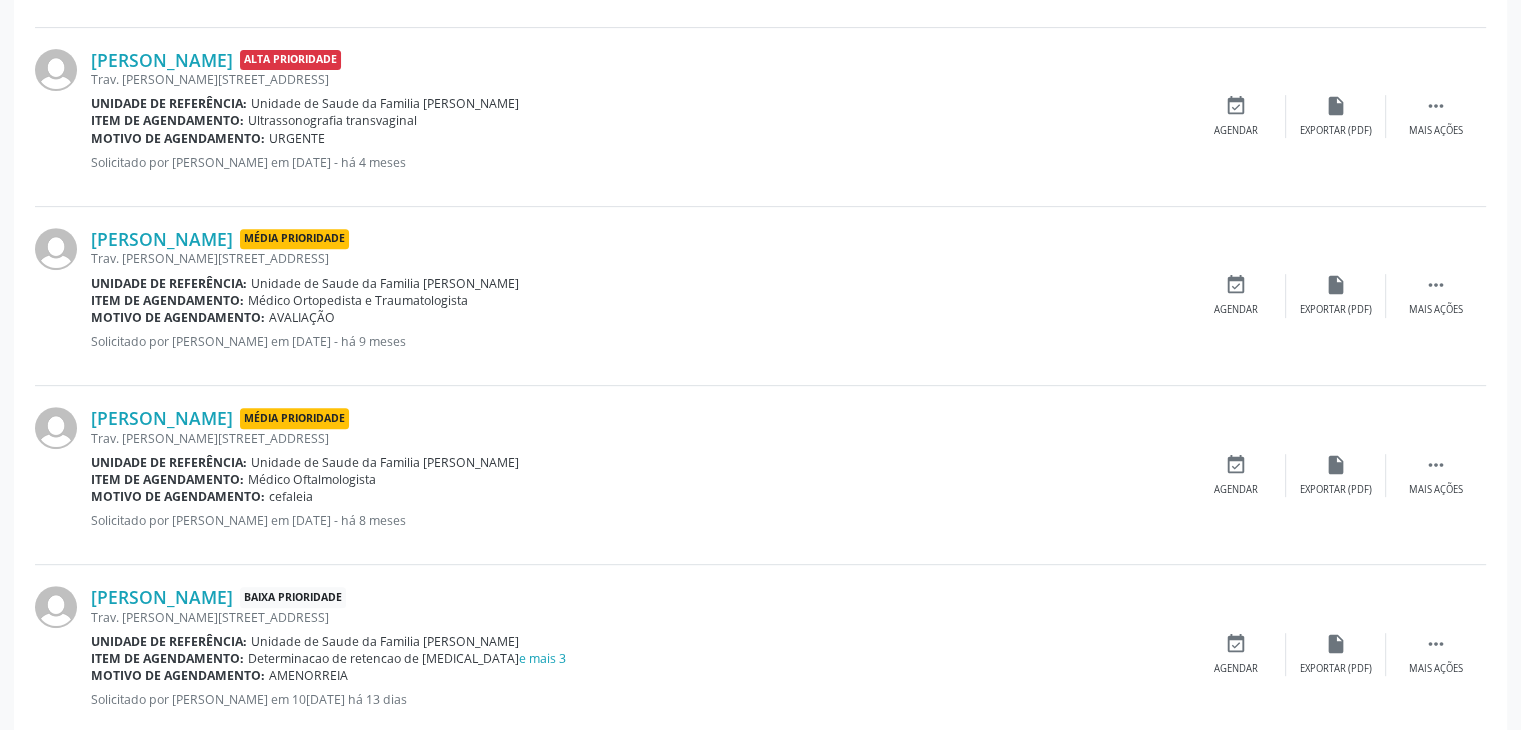 scroll, scrollTop: 804, scrollLeft: 0, axis: vertical 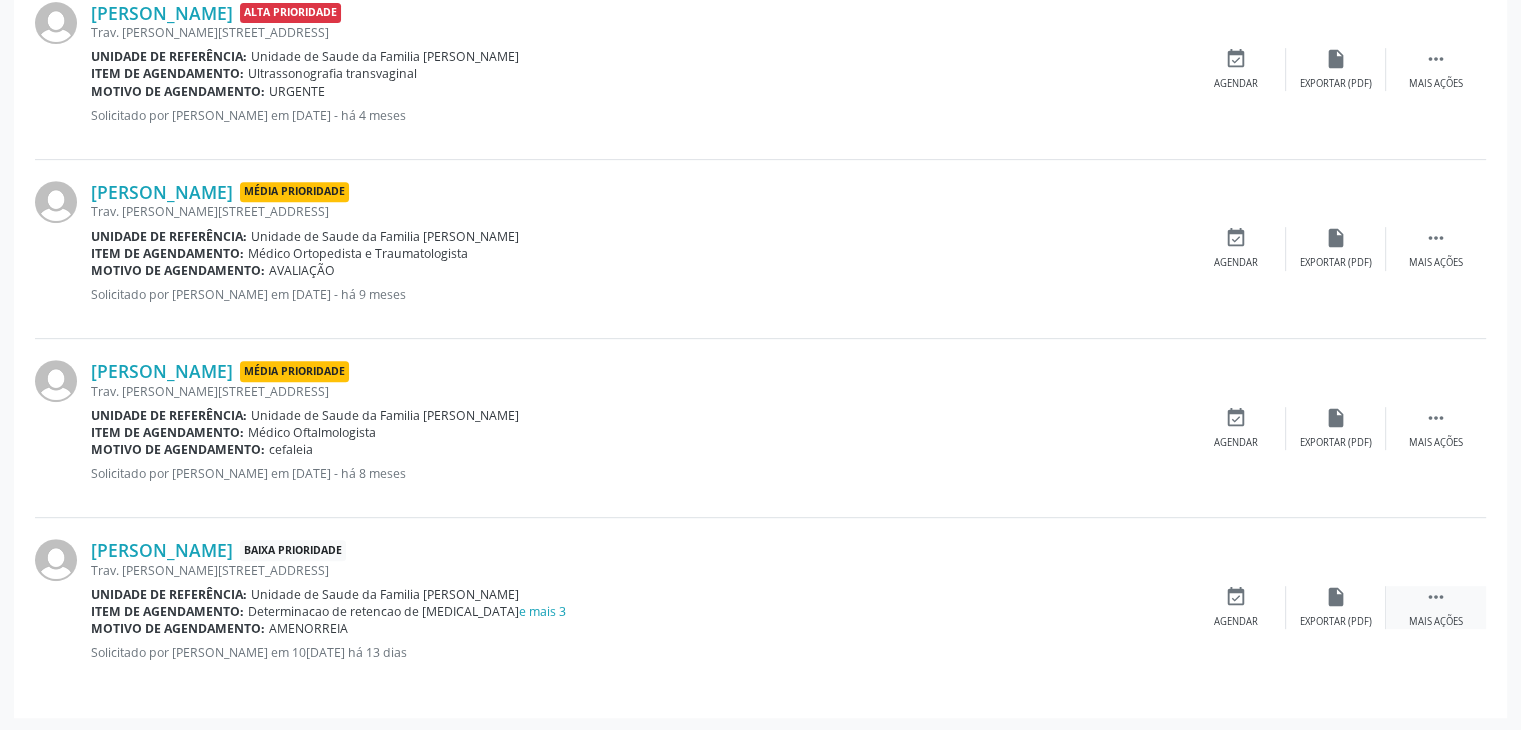 click on "
Mais ações" at bounding box center [1436, 607] 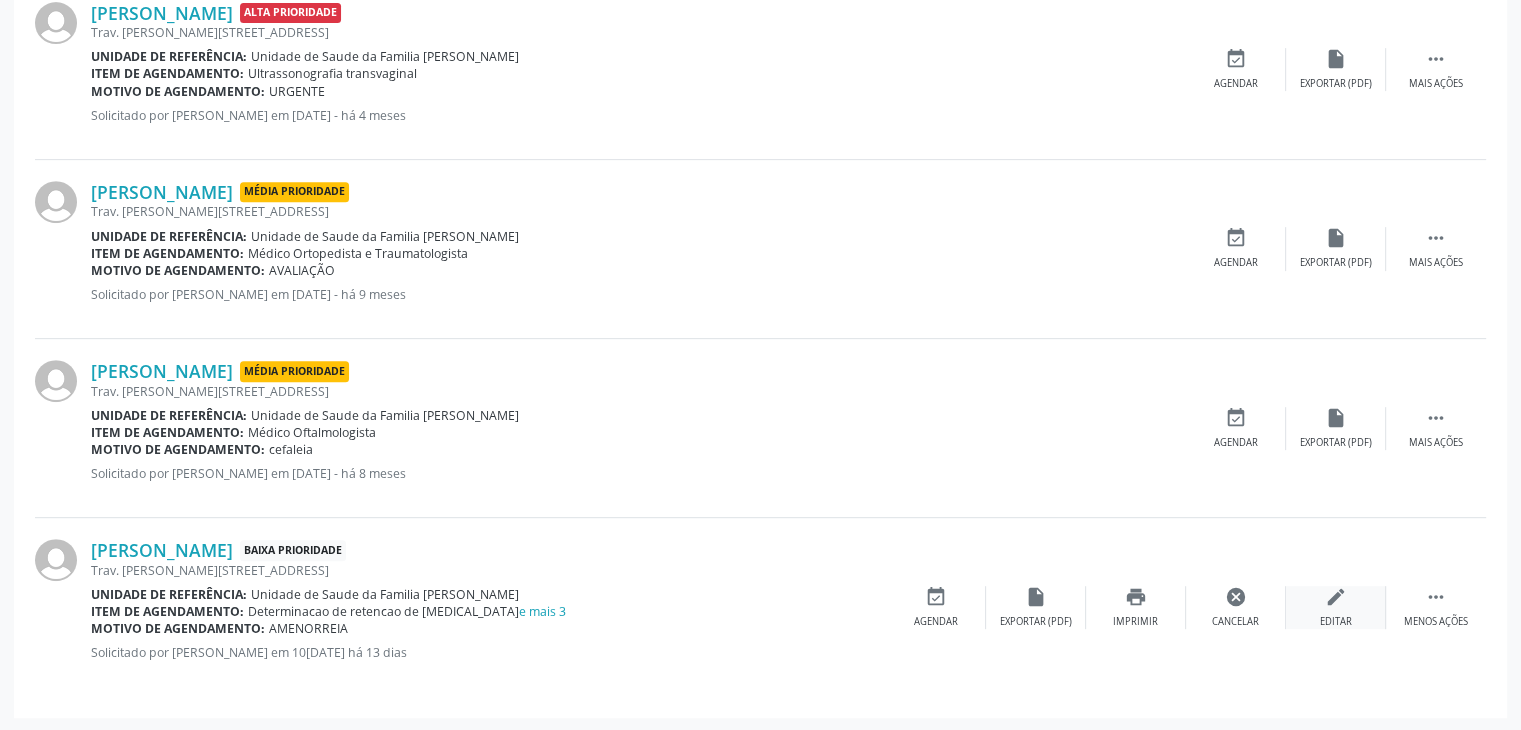click on "edit
Editar" at bounding box center [1336, 607] 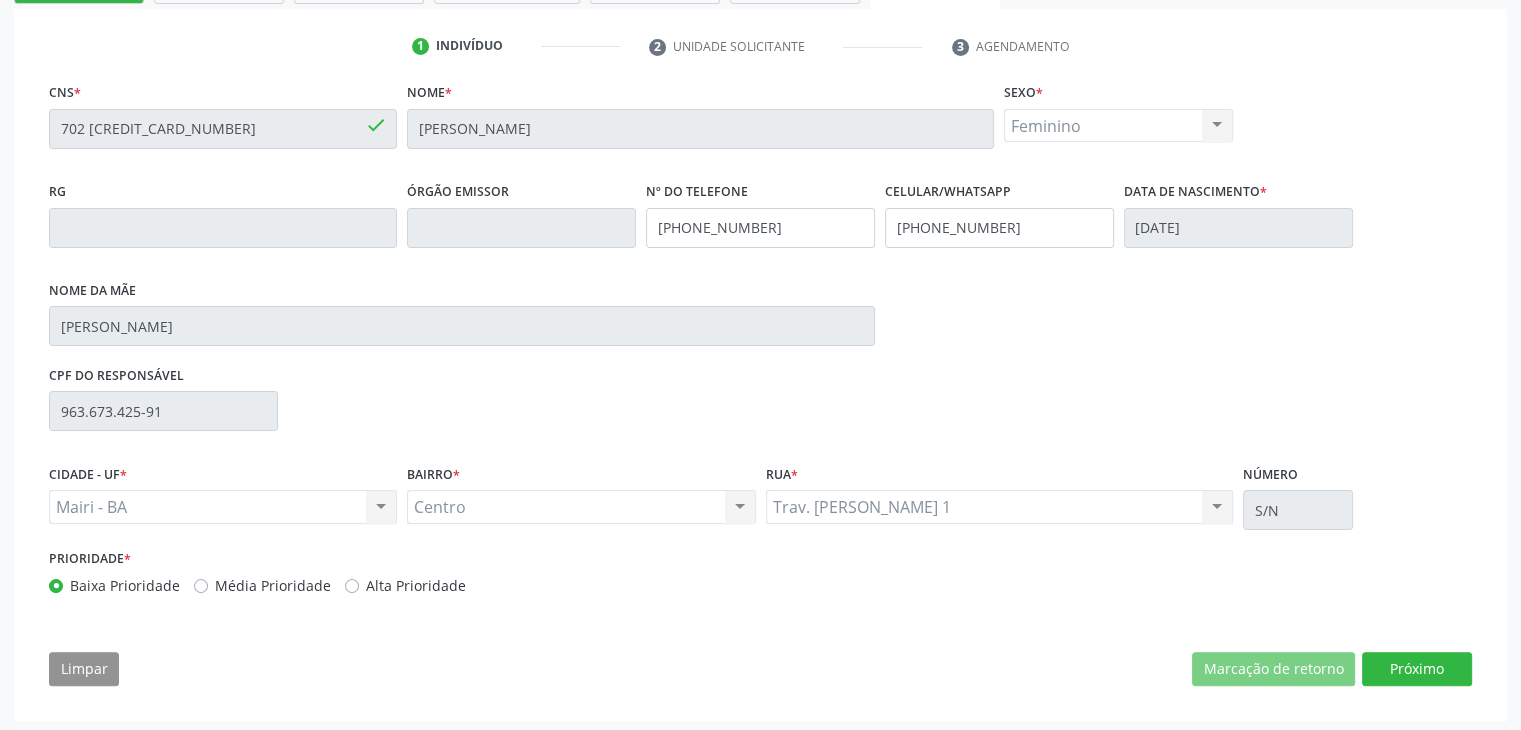 scroll, scrollTop: 365, scrollLeft: 0, axis: vertical 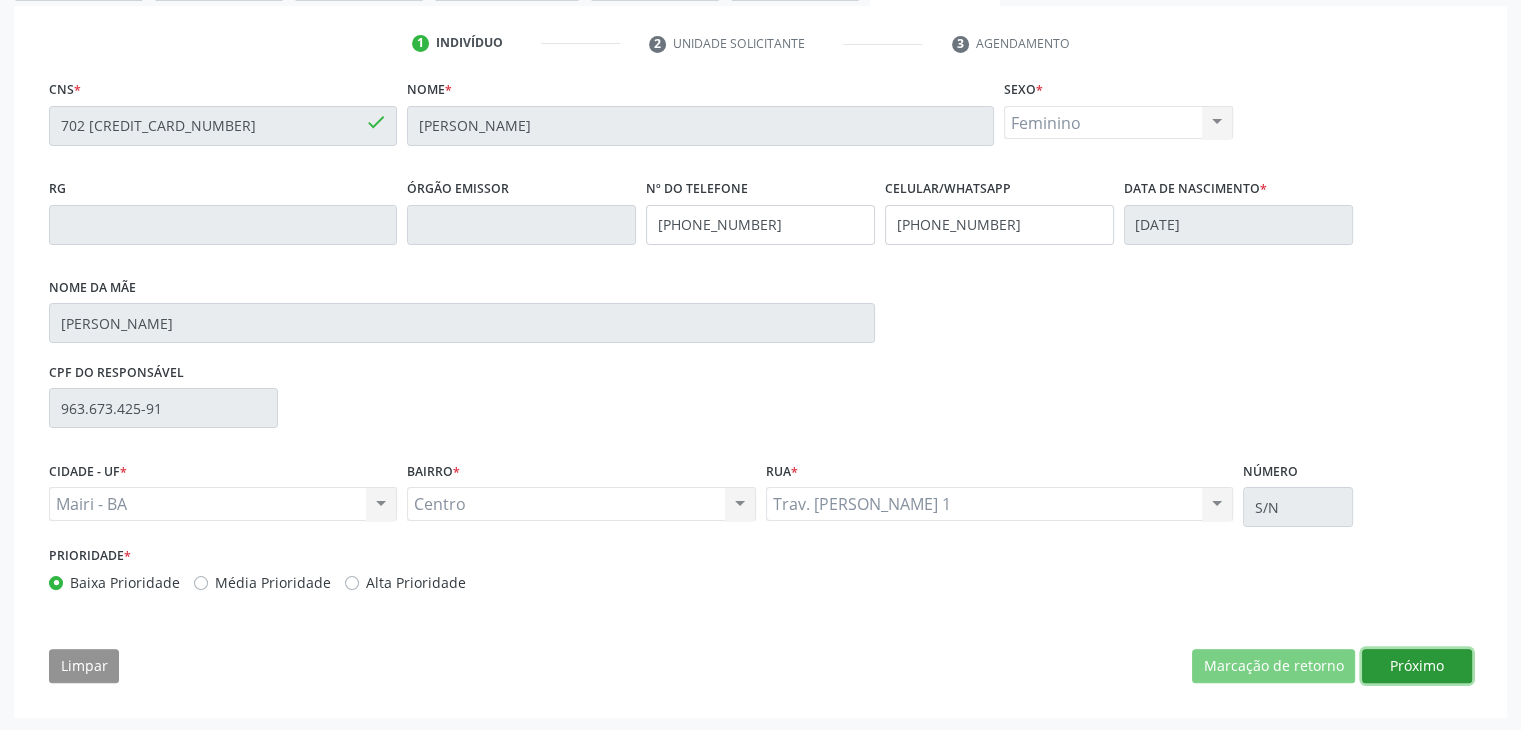click on "Próximo" at bounding box center [1417, 666] 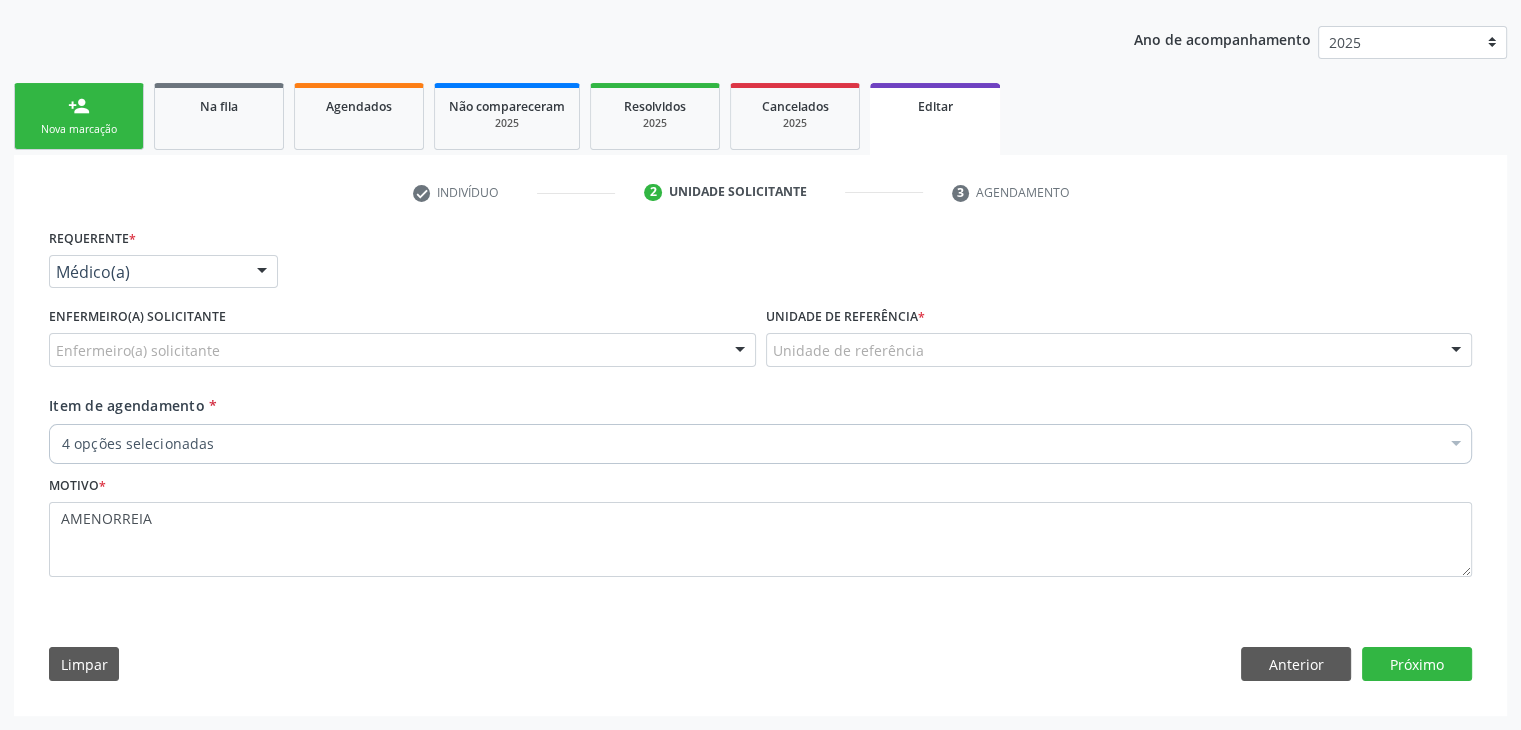 scroll, scrollTop: 214, scrollLeft: 0, axis: vertical 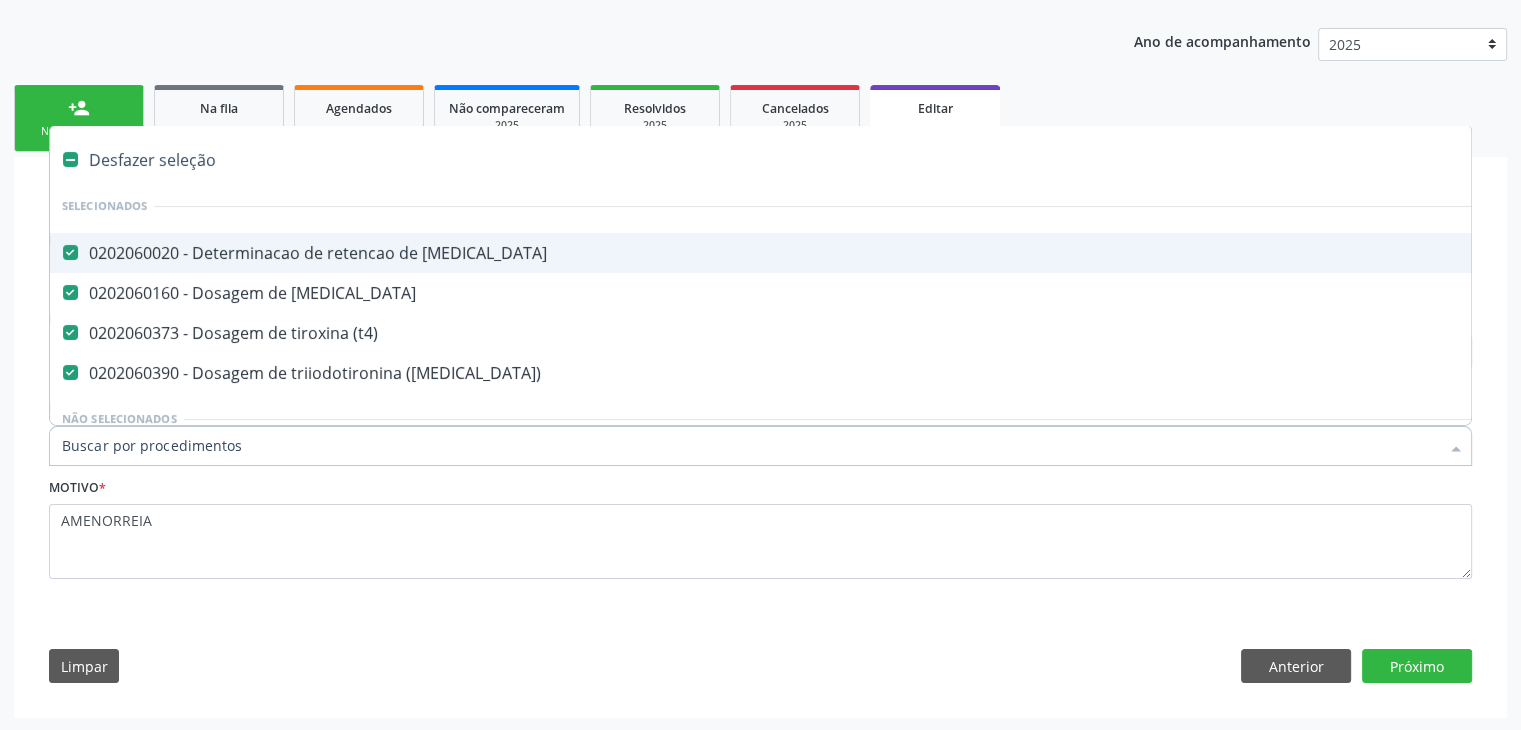 click on "Desfazer seleção" at bounding box center [831, 160] 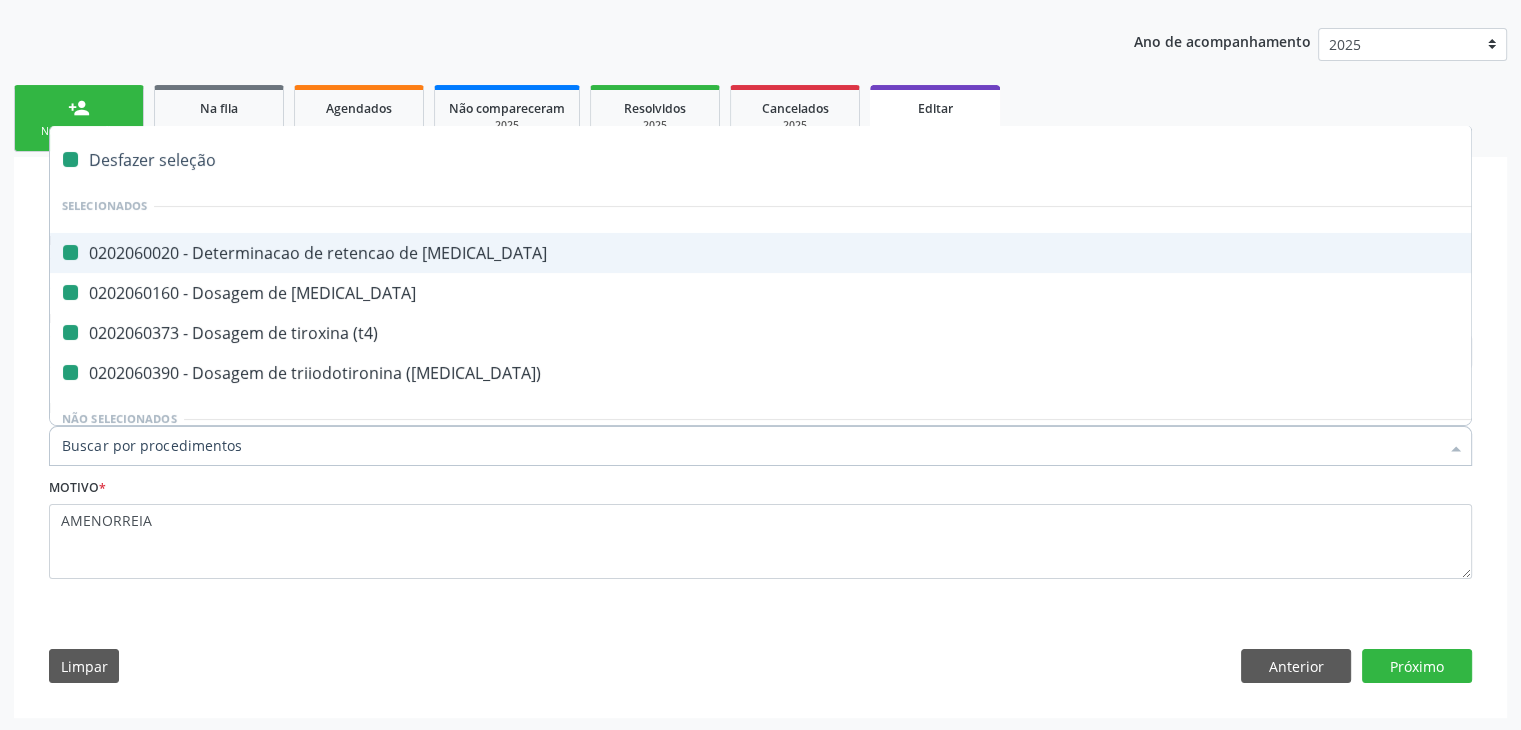 checkbox on "false" 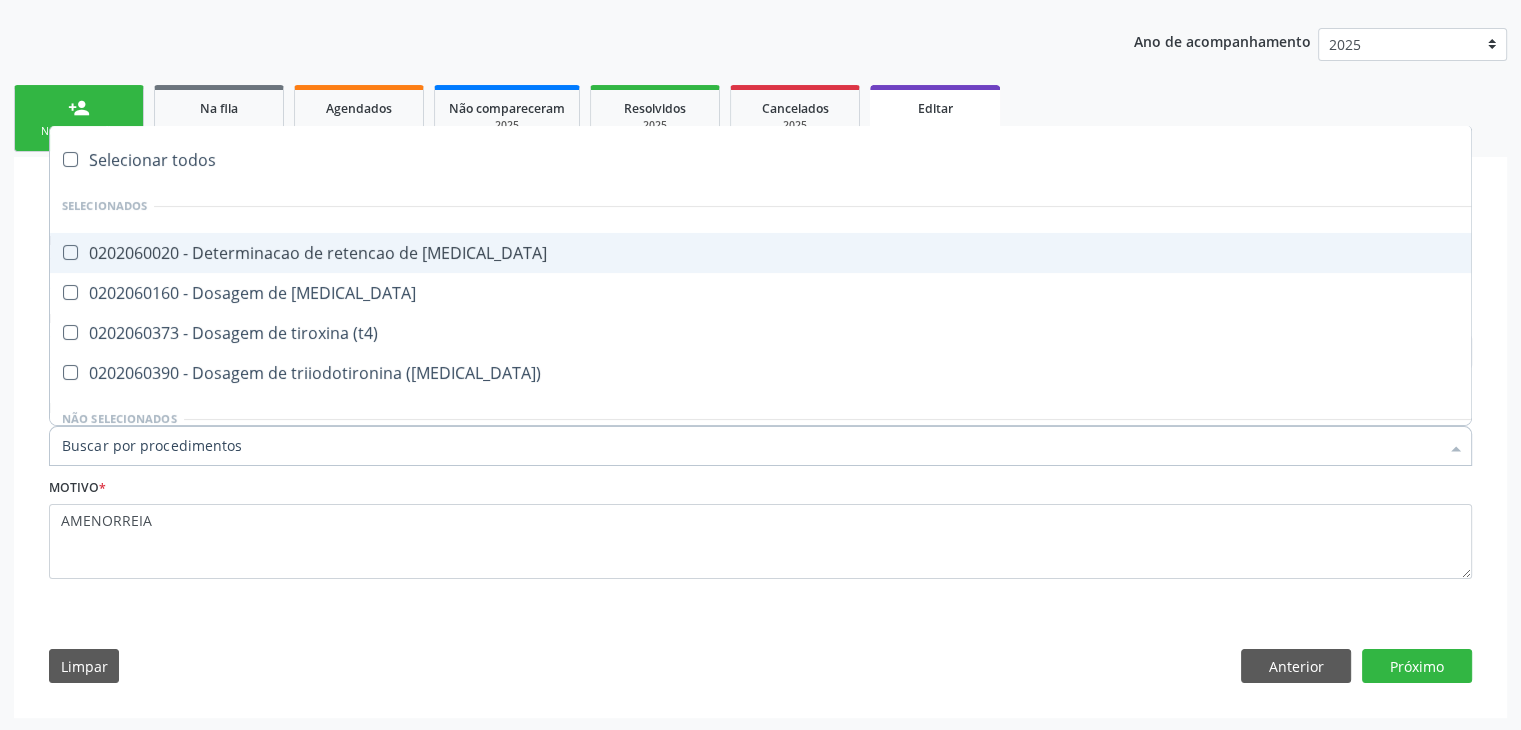 type on "D" 